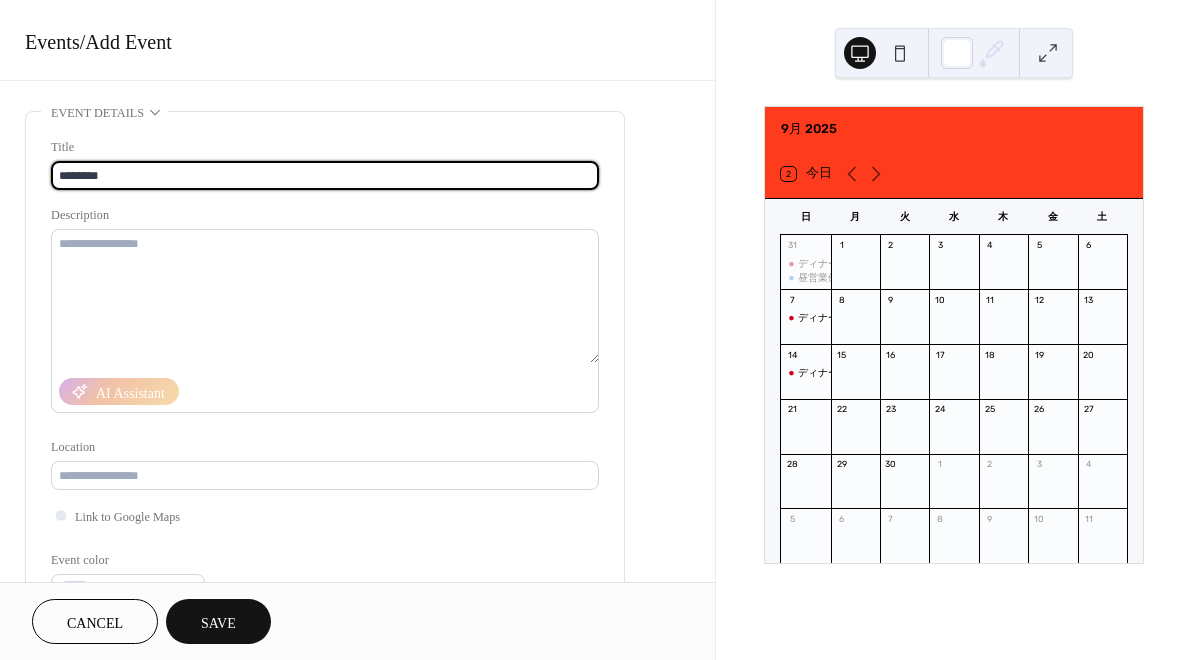 scroll, scrollTop: 0, scrollLeft: 0, axis: both 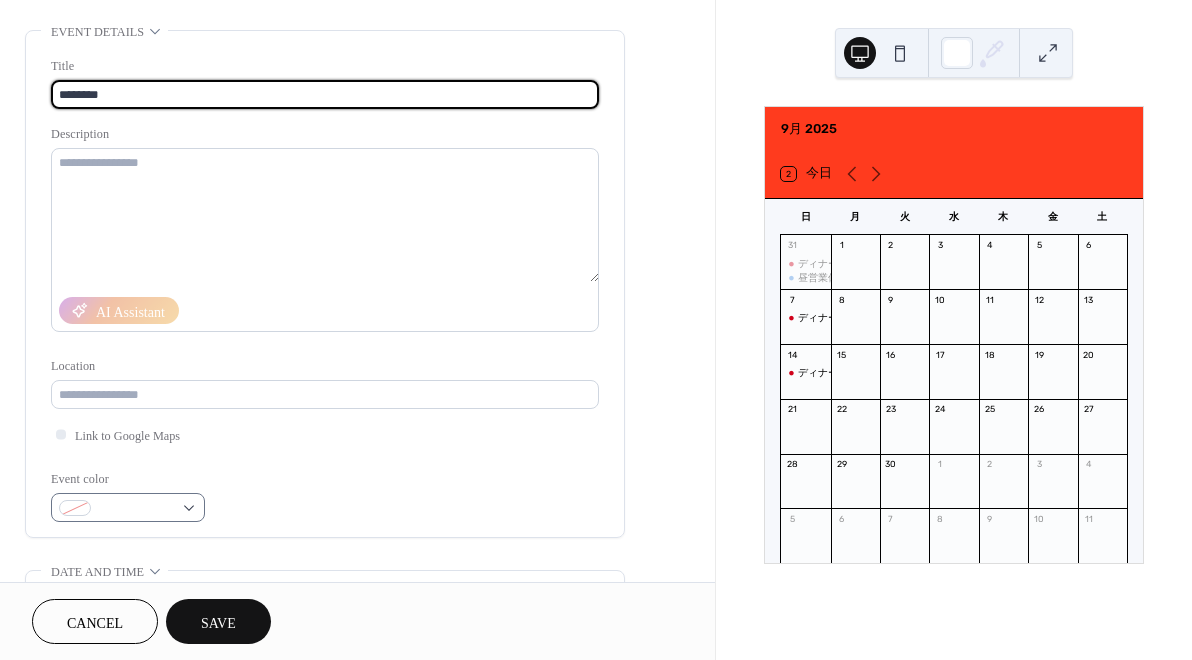 type on "********" 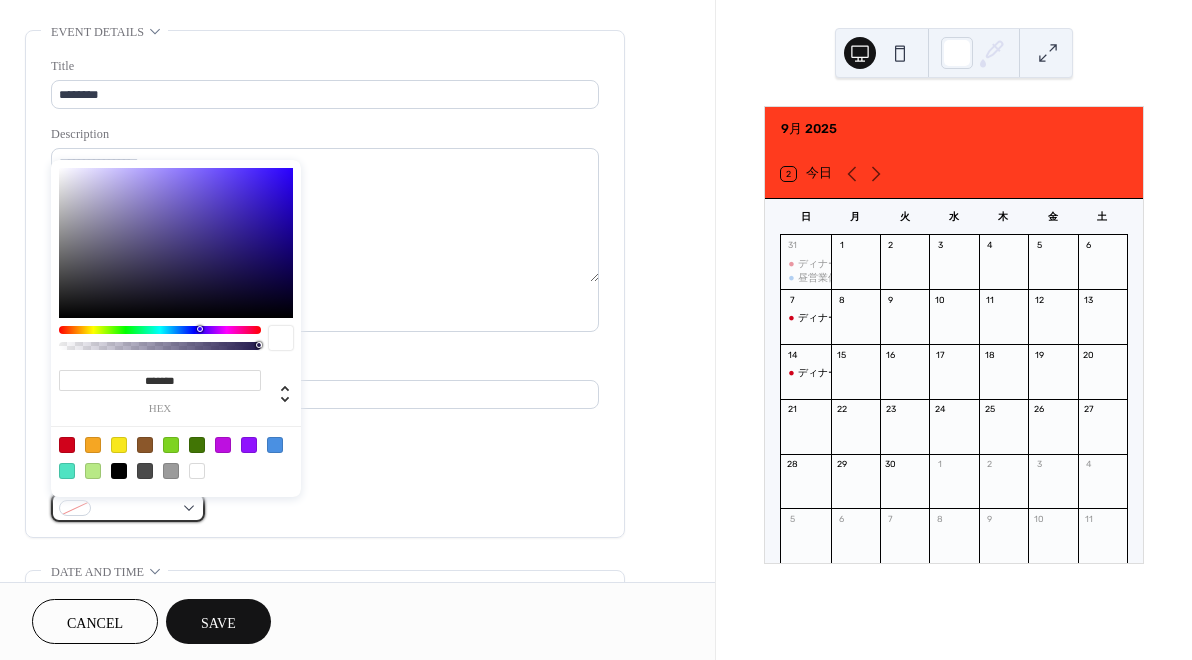click at bounding box center [128, 507] 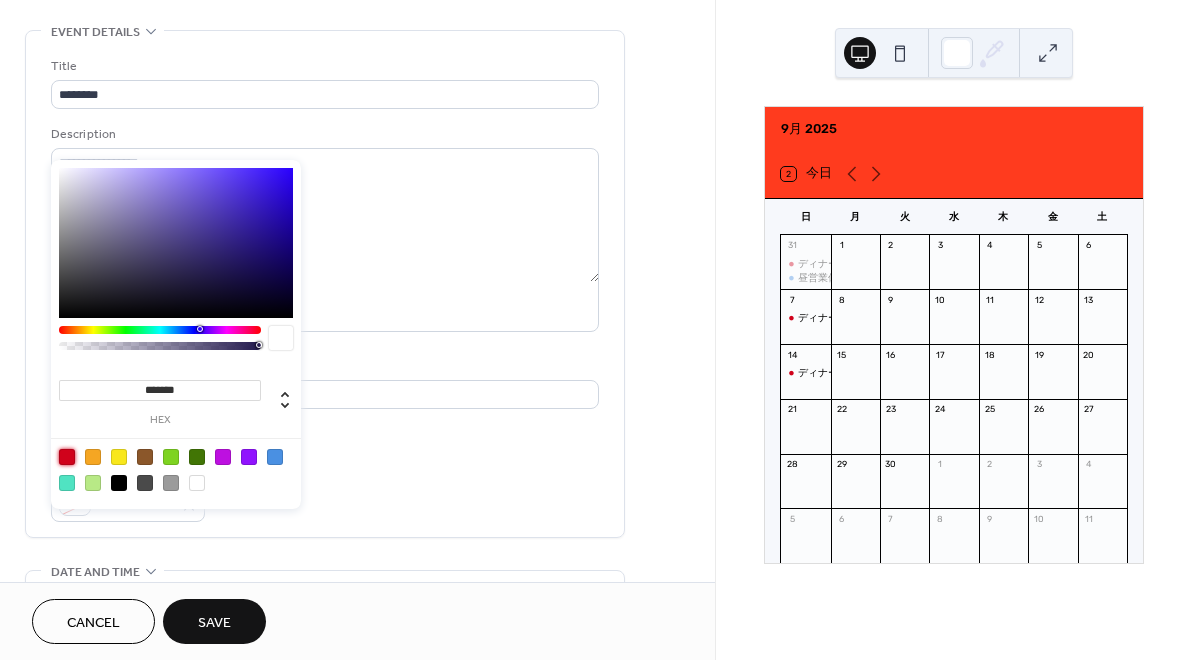 click at bounding box center (67, 457) 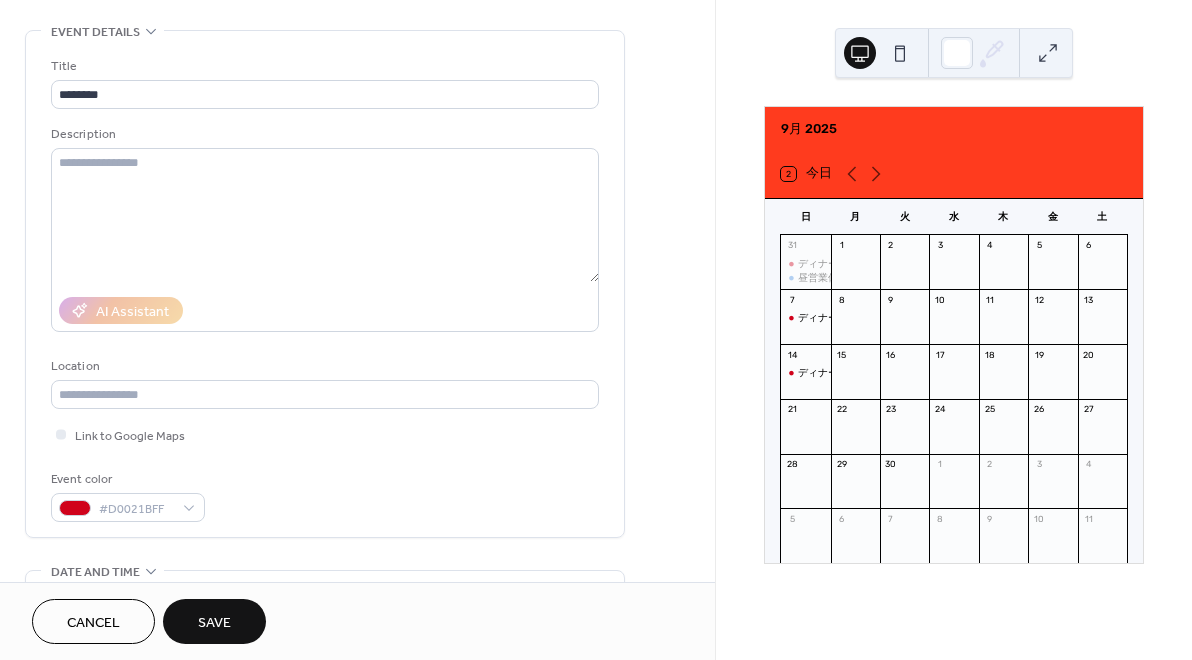 click on "Title ******** Description AI Assistant Location Link to Google Maps Event color #D0021BFF" at bounding box center (325, 284) 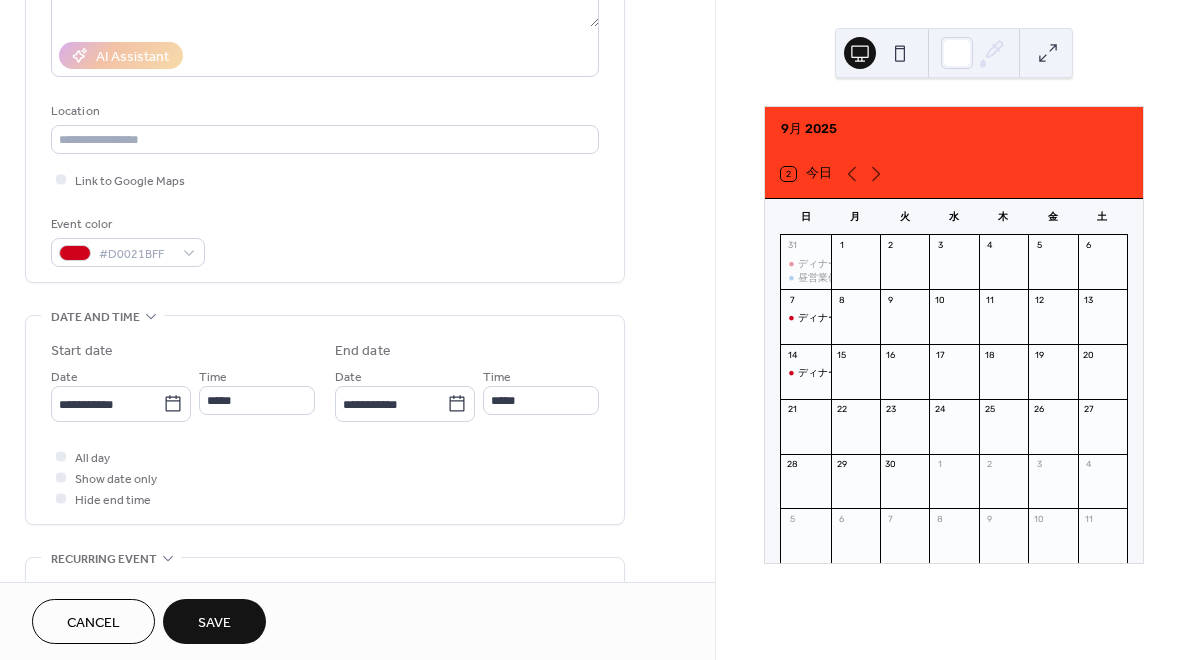scroll, scrollTop: 337, scrollLeft: 0, axis: vertical 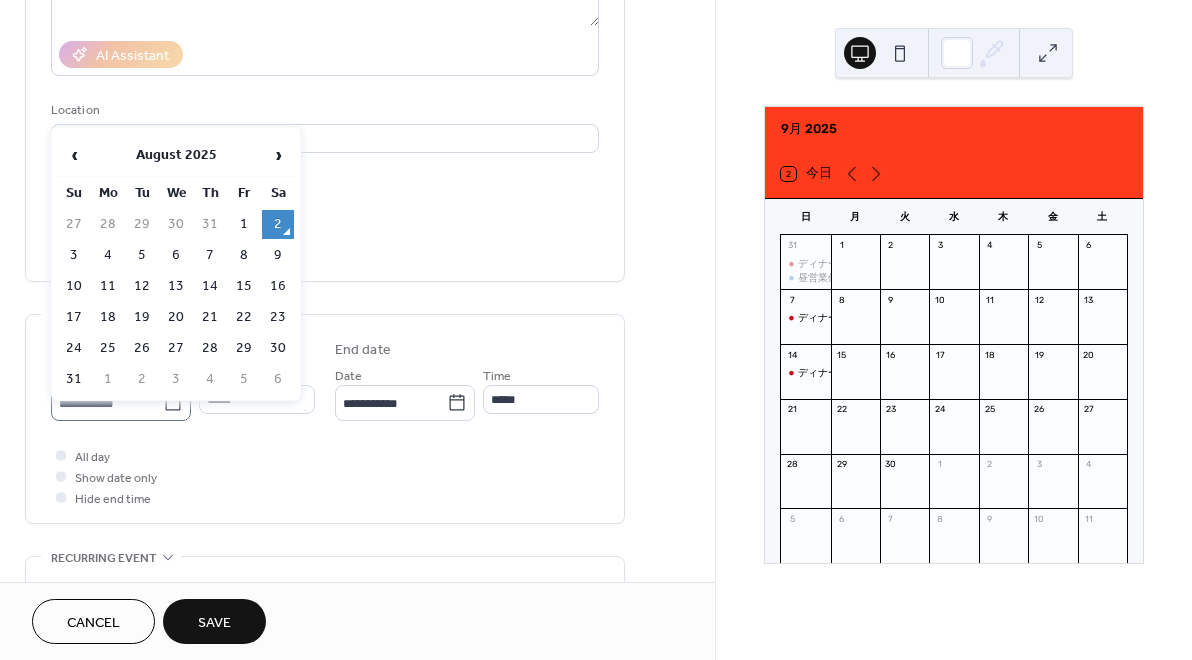 click 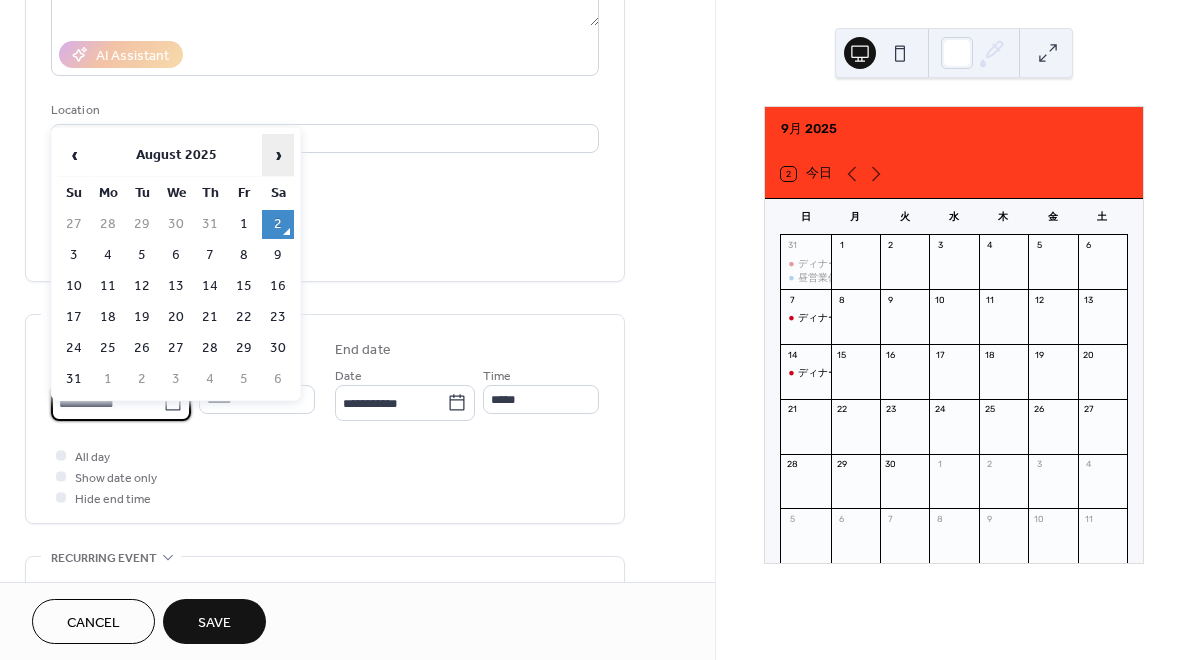 click on "›" at bounding box center [278, 155] 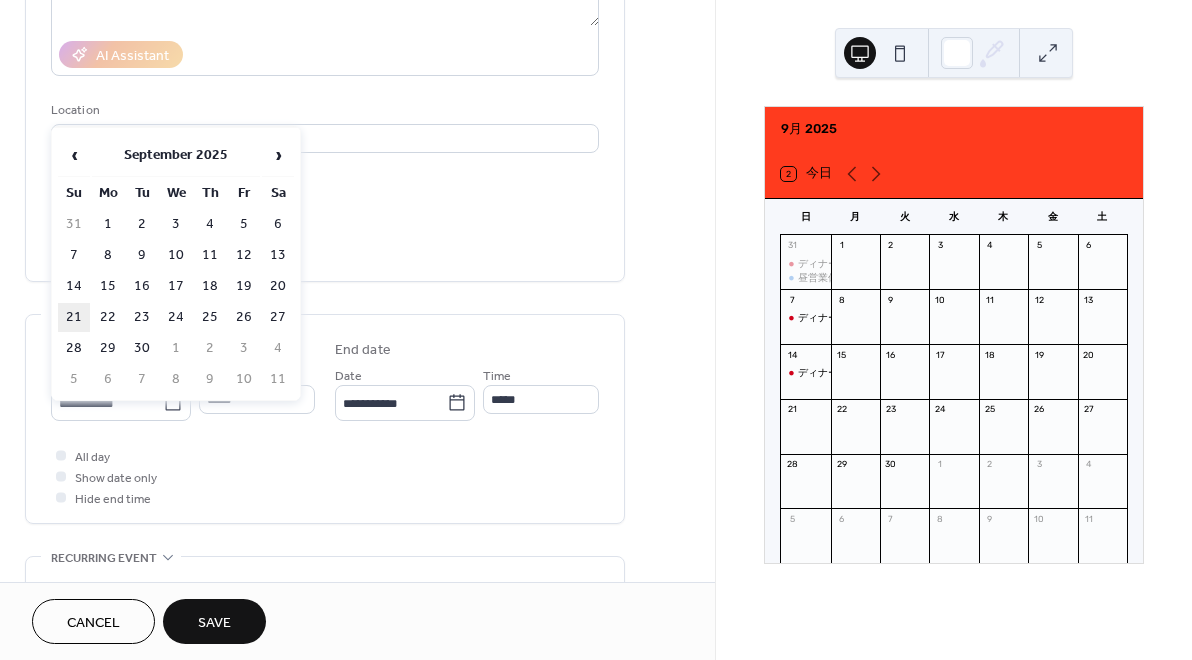 click on "21" at bounding box center (74, 317) 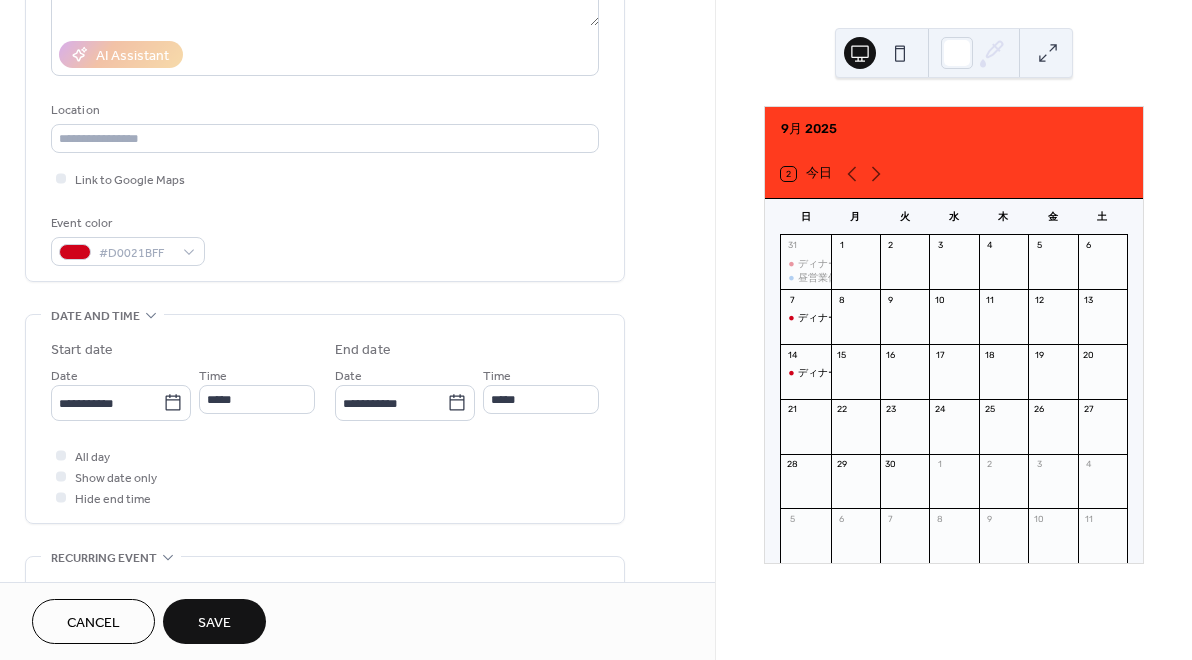 click on "Save" at bounding box center (214, 623) 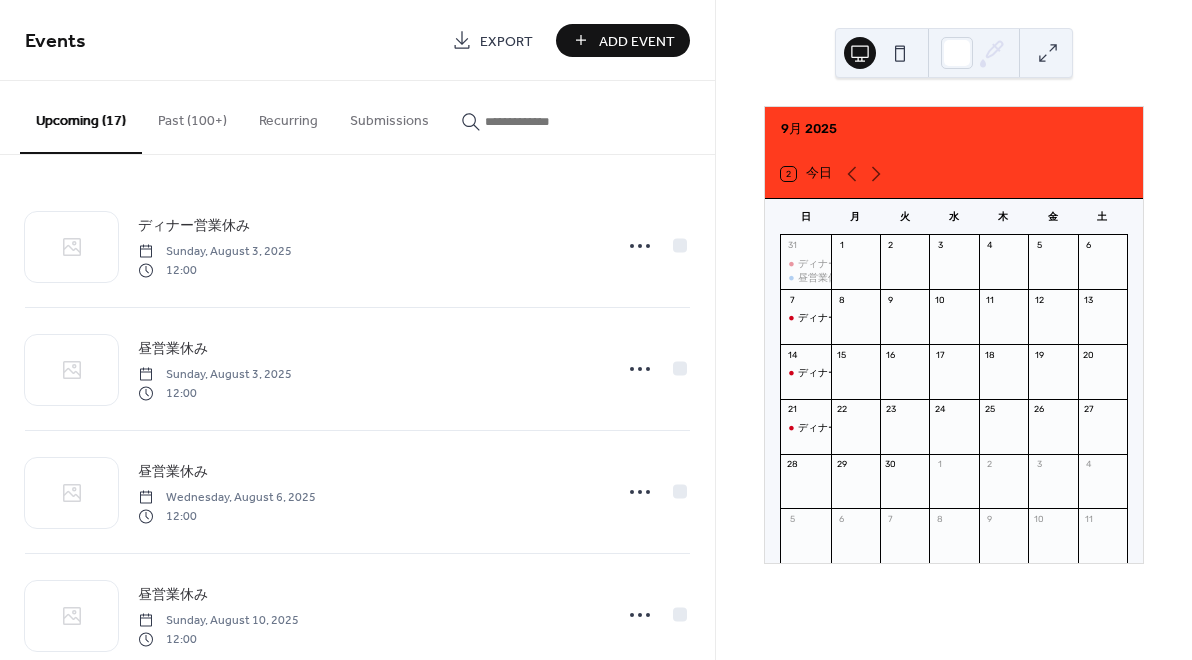 click on "Add Event" at bounding box center (637, 41) 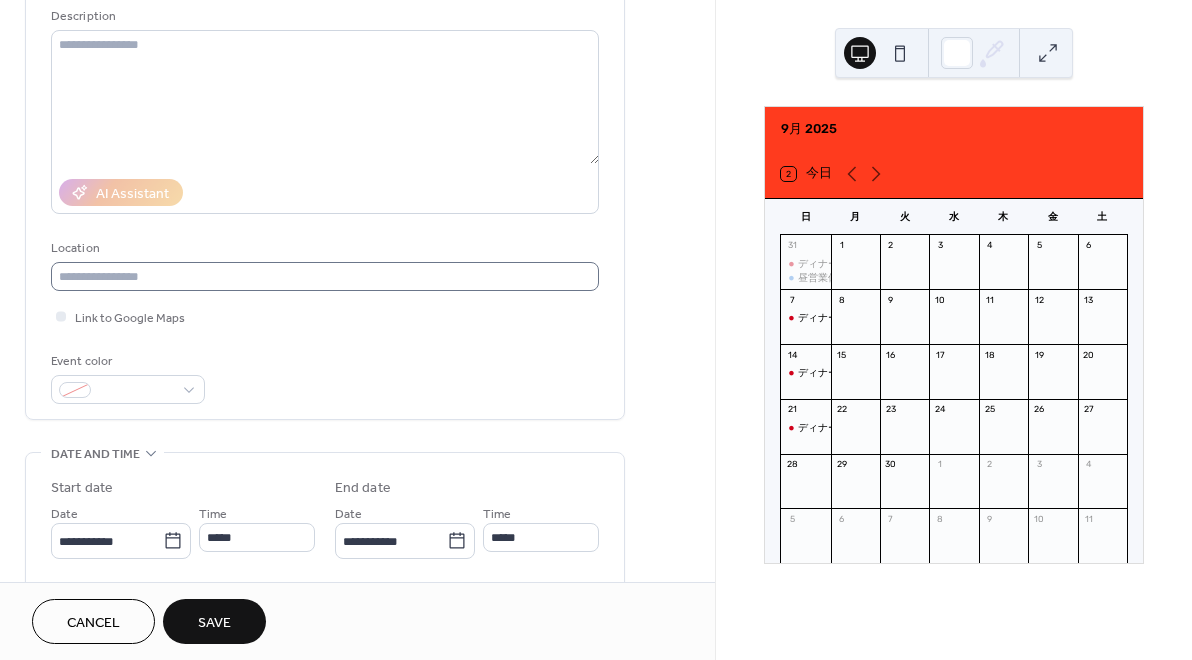scroll, scrollTop: 208, scrollLeft: 0, axis: vertical 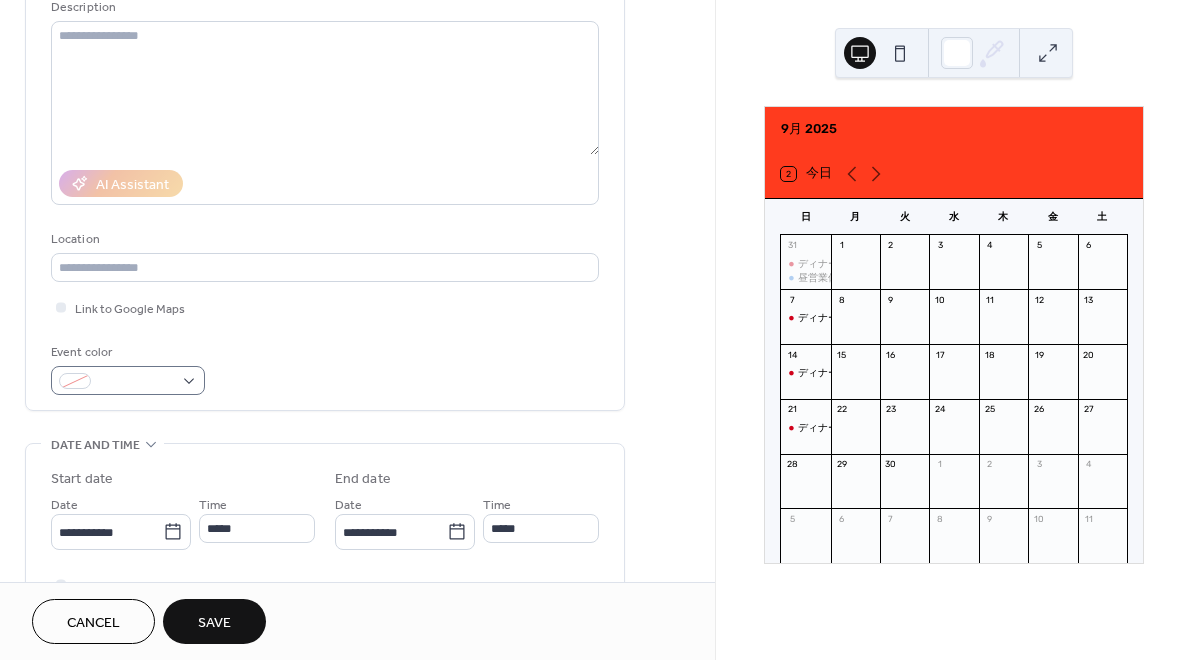 type on "********" 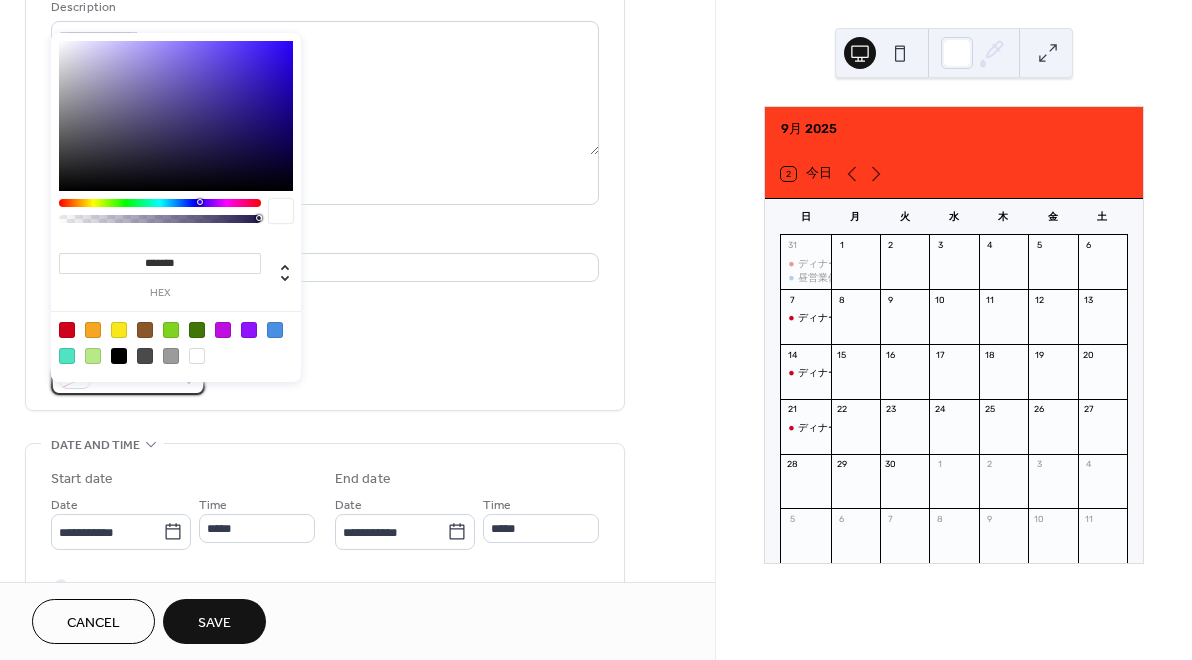 click at bounding box center (128, 380) 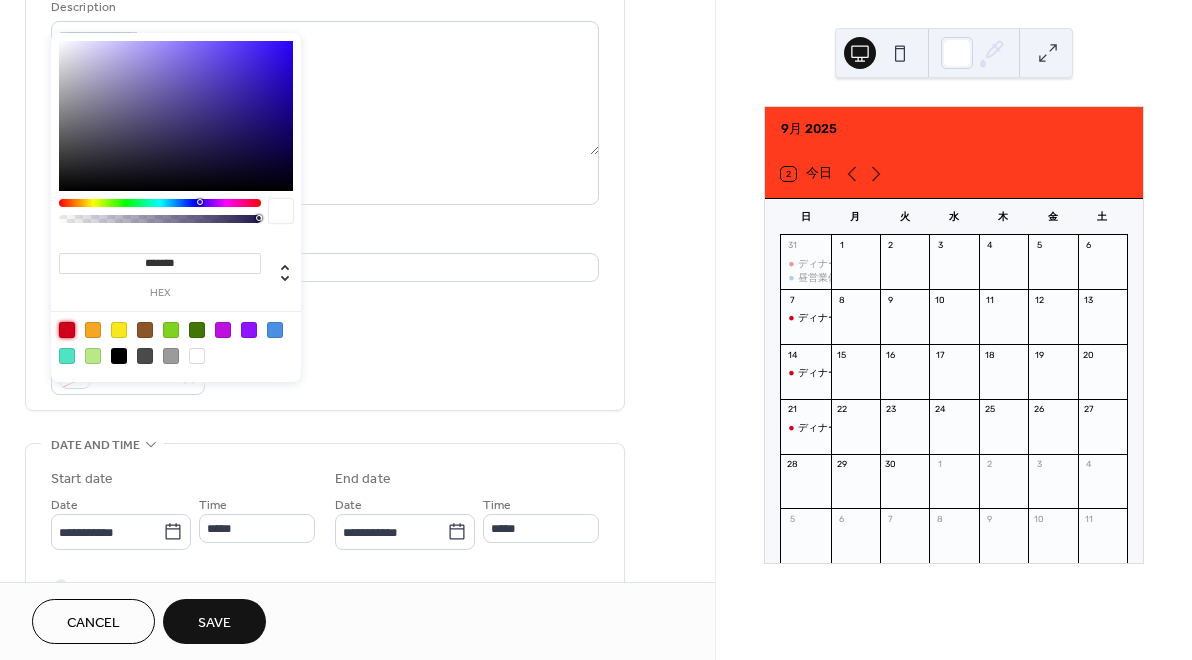 click at bounding box center [67, 330] 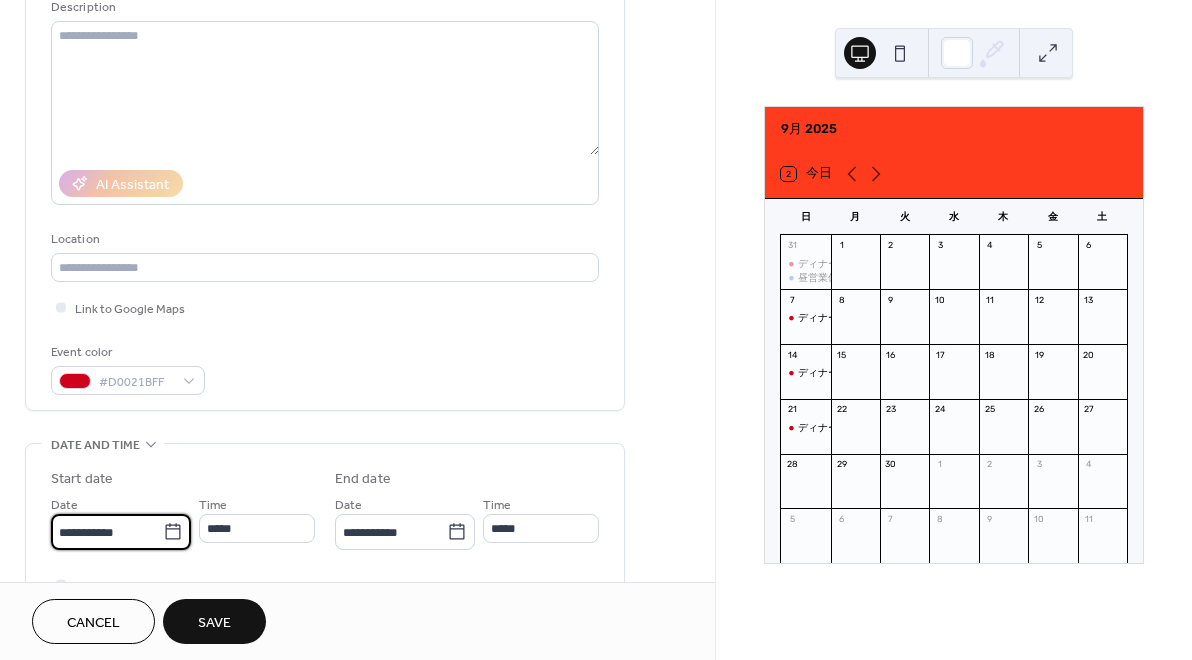 click on "**********" at bounding box center (107, 532) 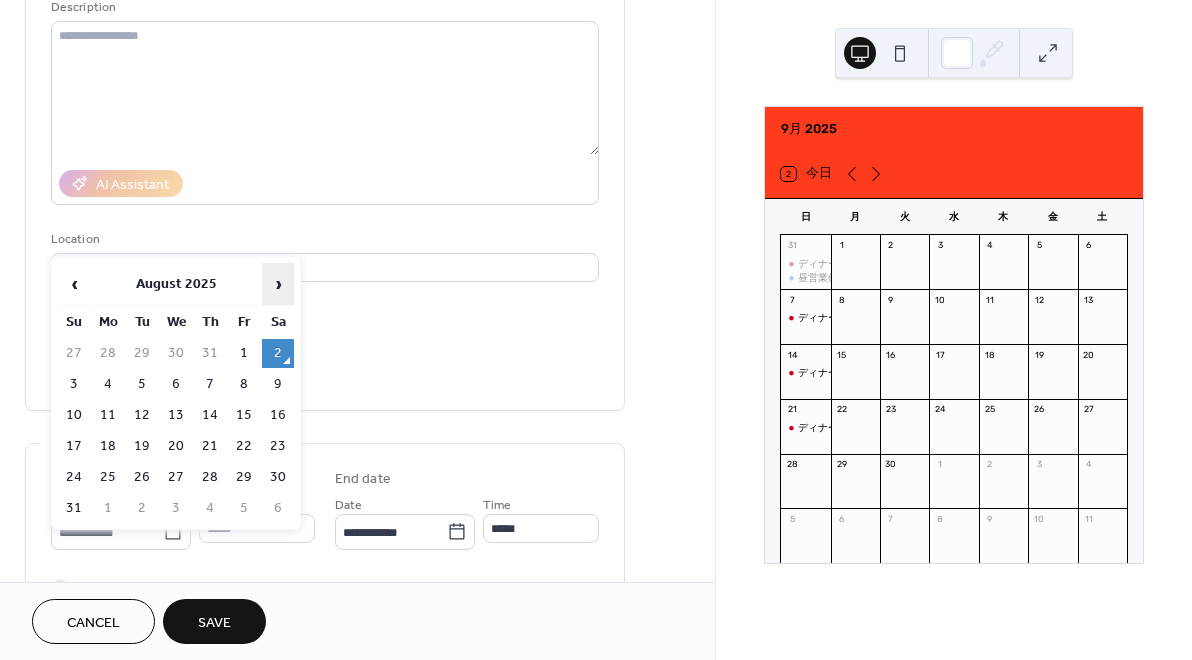 click on "›" at bounding box center [278, 284] 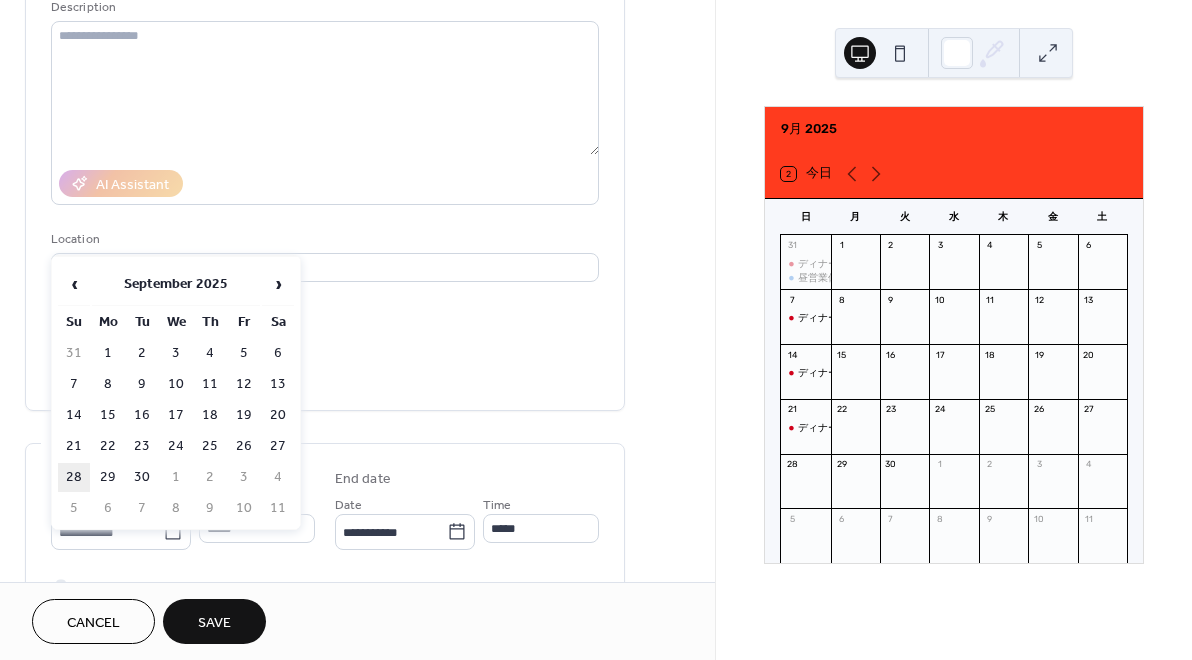 click on "28" at bounding box center (74, 477) 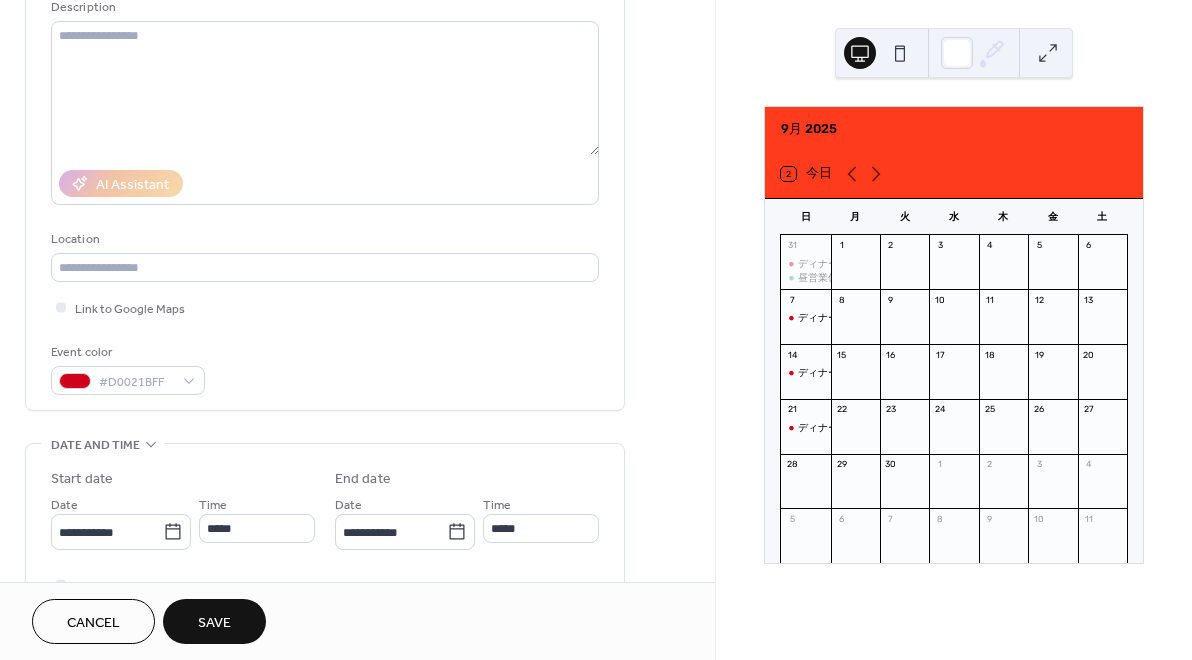 click on "Save" at bounding box center (214, 623) 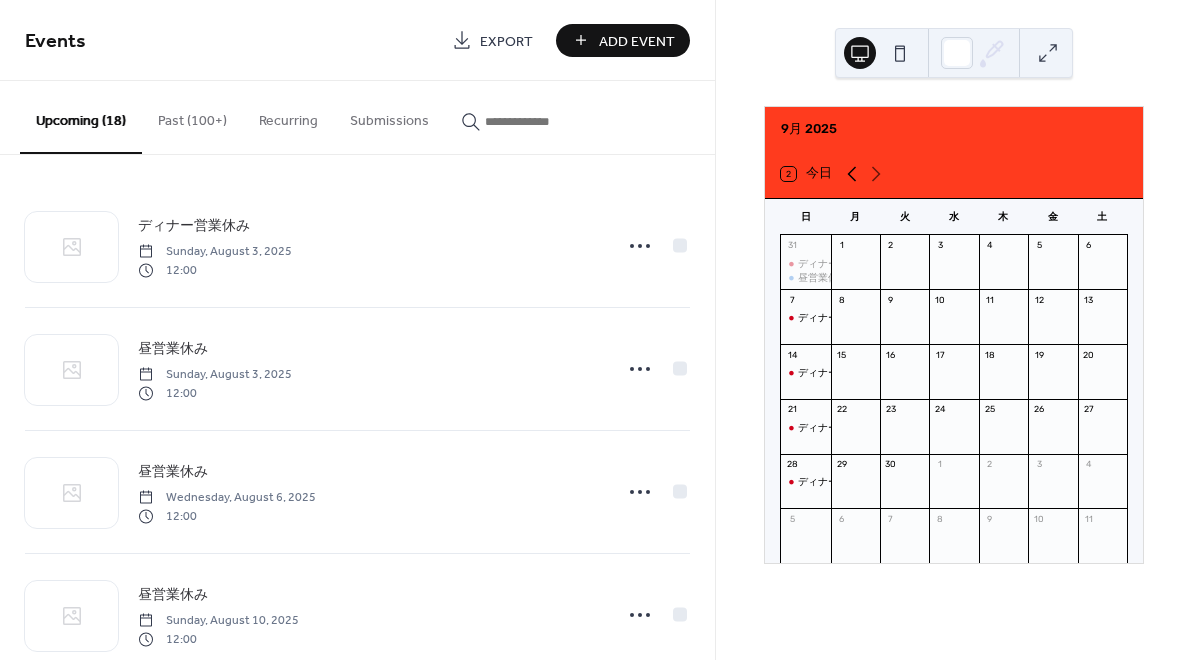 click 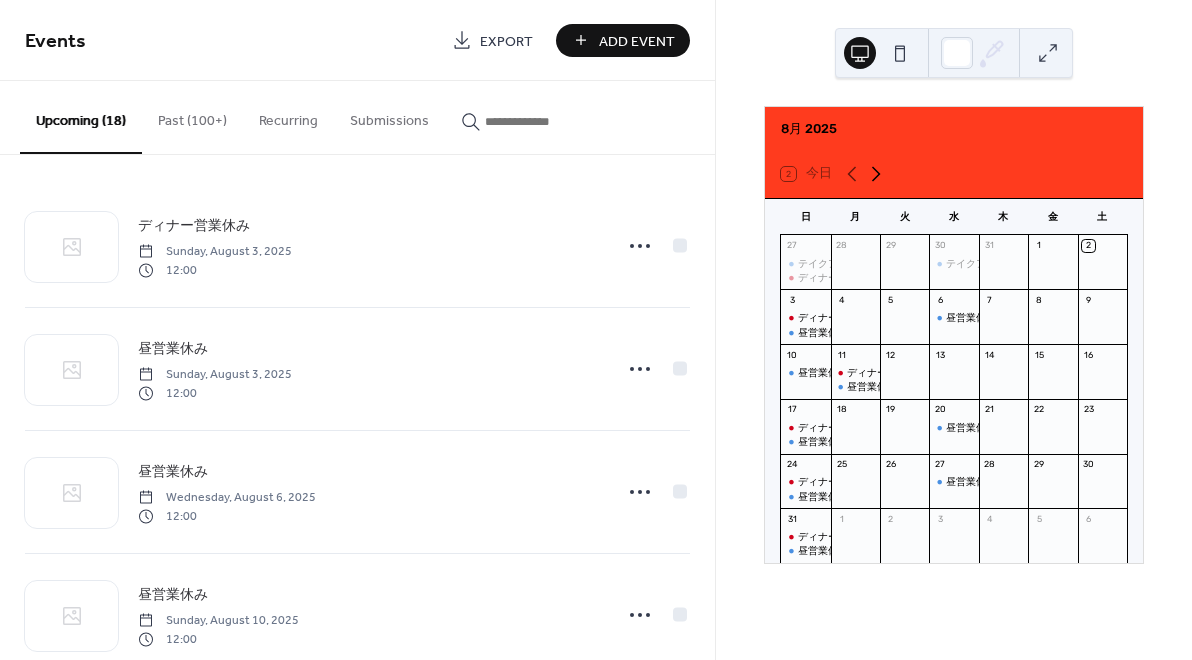 click 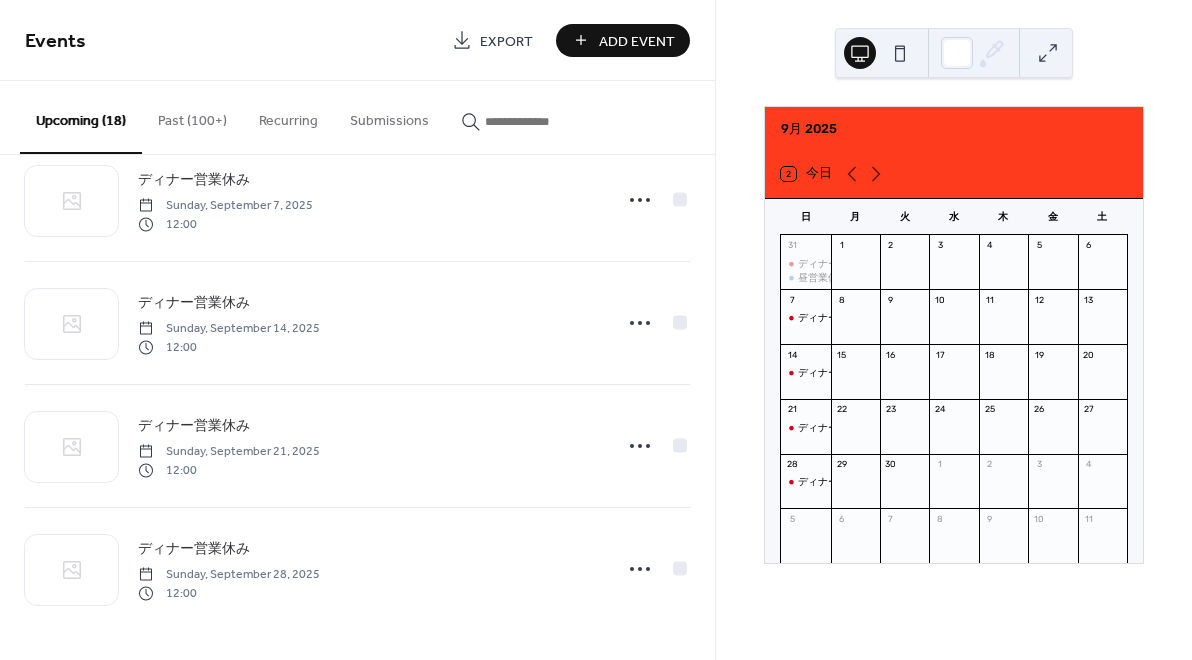 scroll, scrollTop: 1776, scrollLeft: 0, axis: vertical 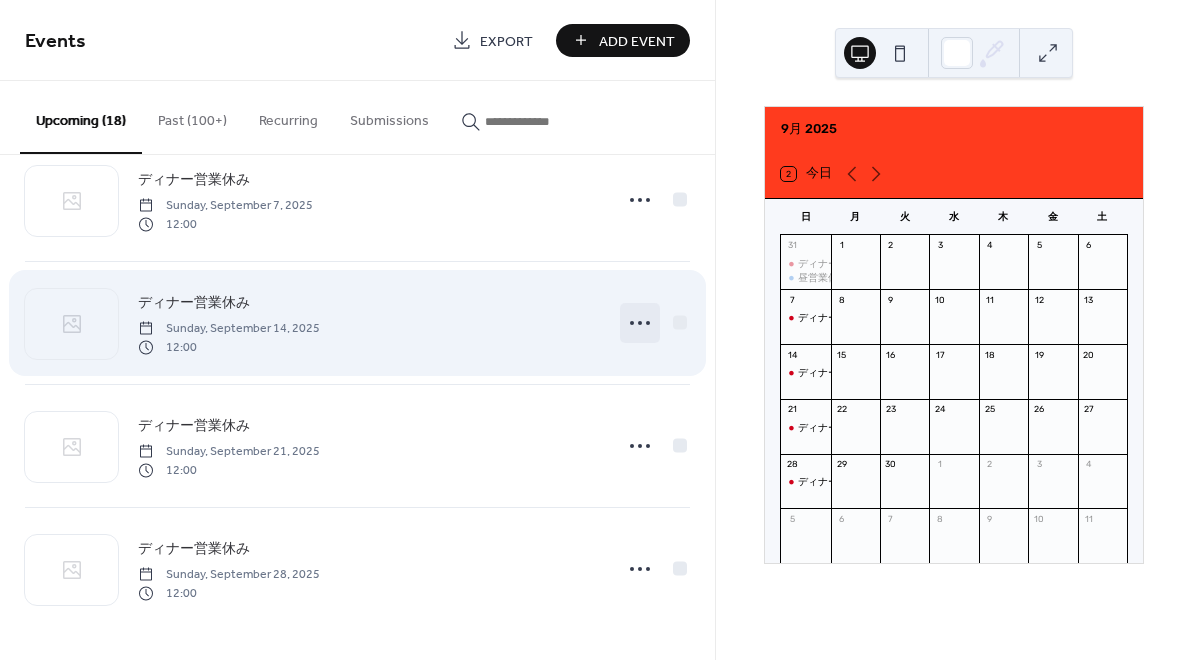 click 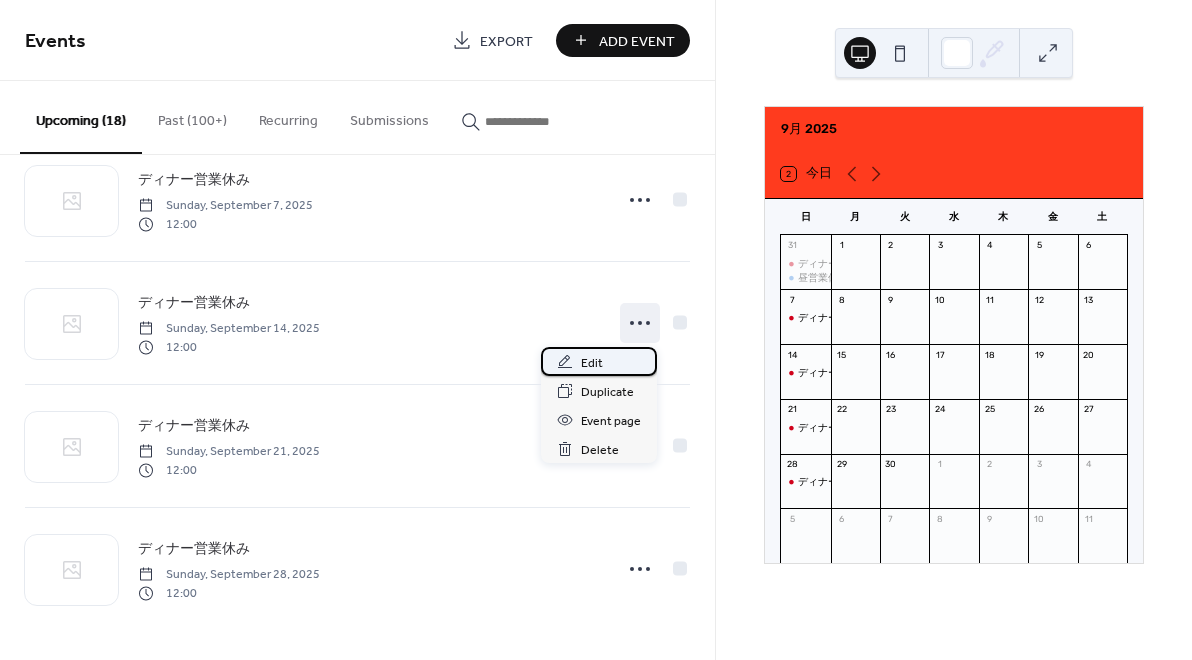 click on "Edit" at bounding box center [592, 363] 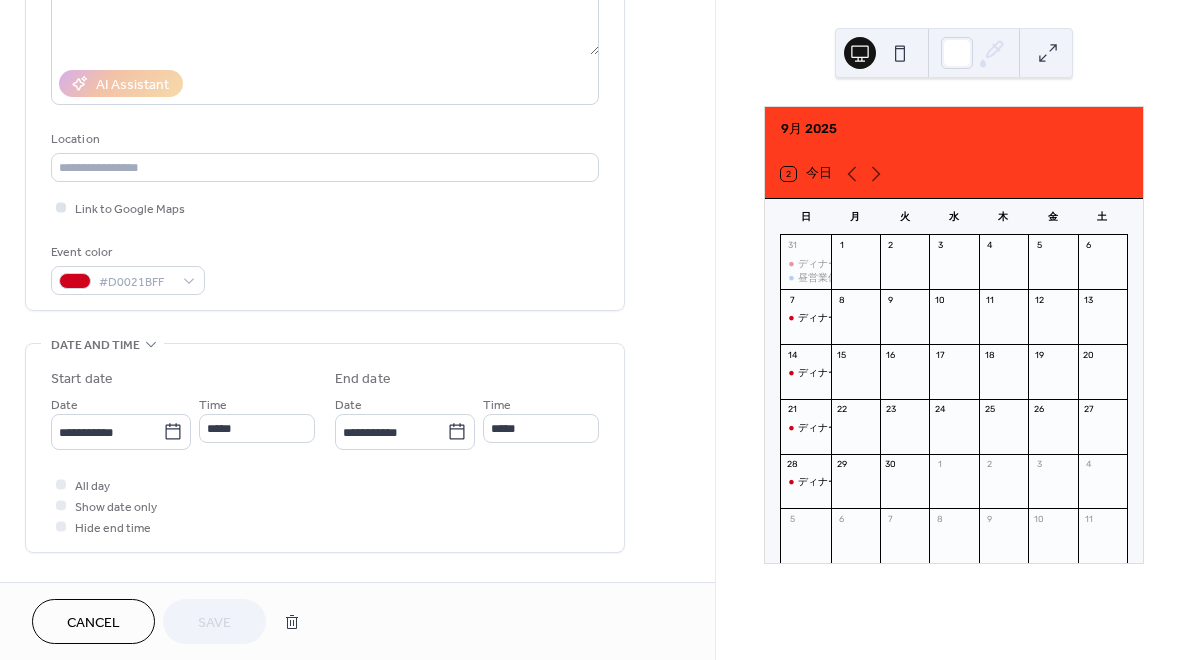 scroll, scrollTop: 324, scrollLeft: 0, axis: vertical 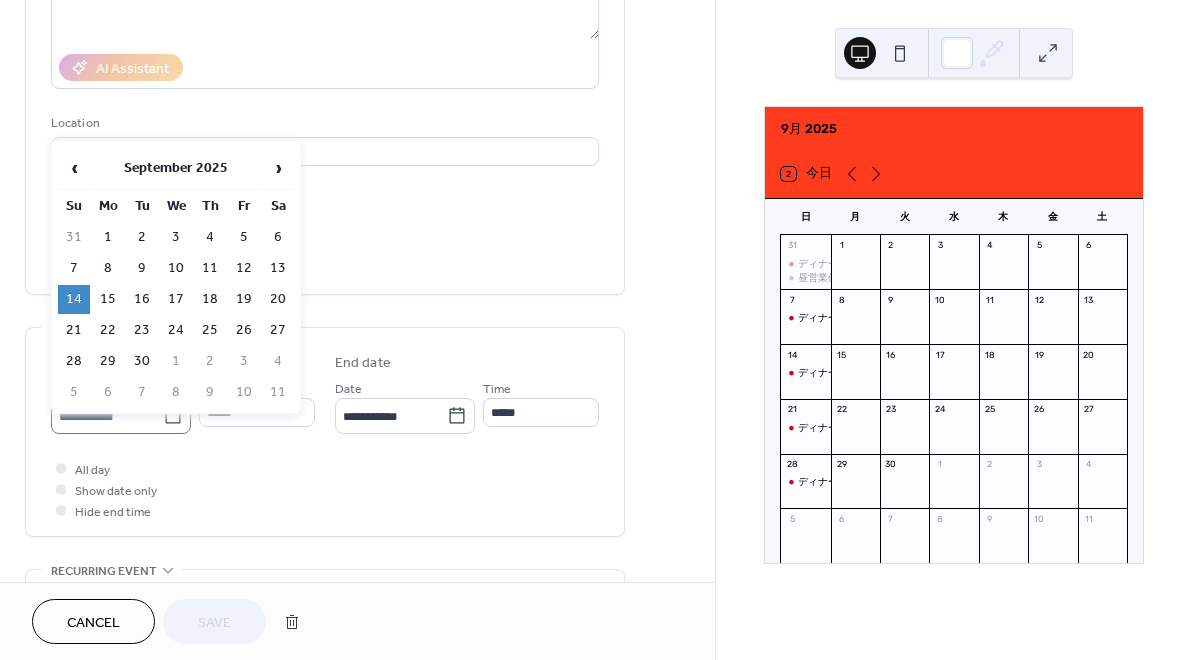 click 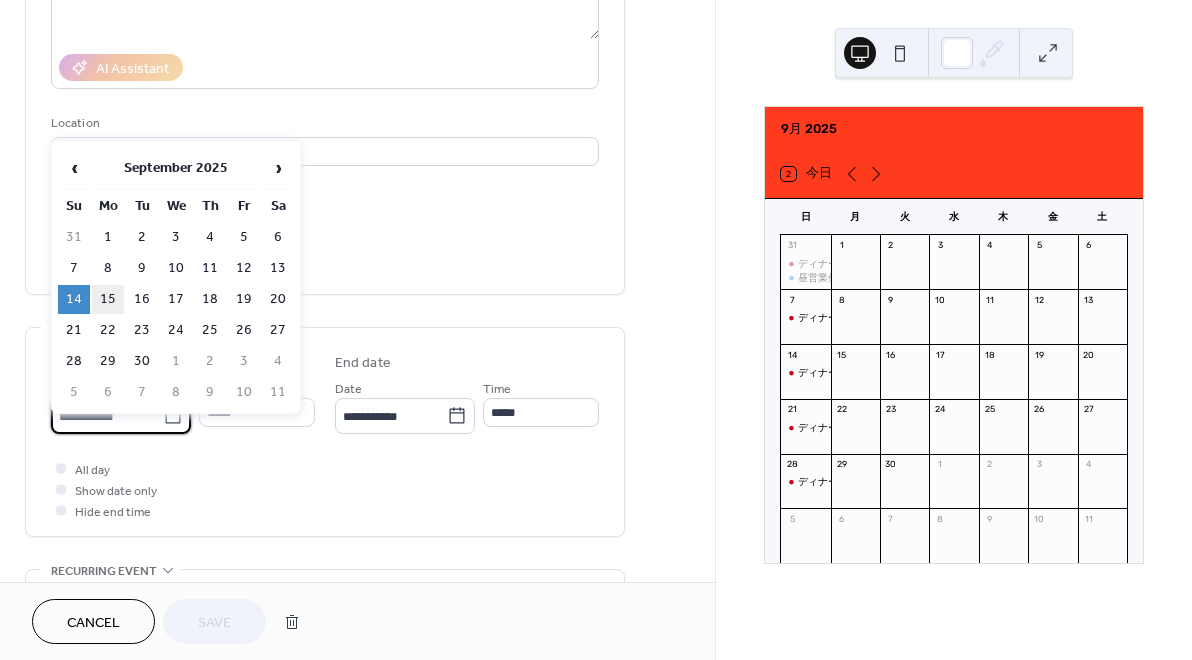 click on "15" at bounding box center (108, 299) 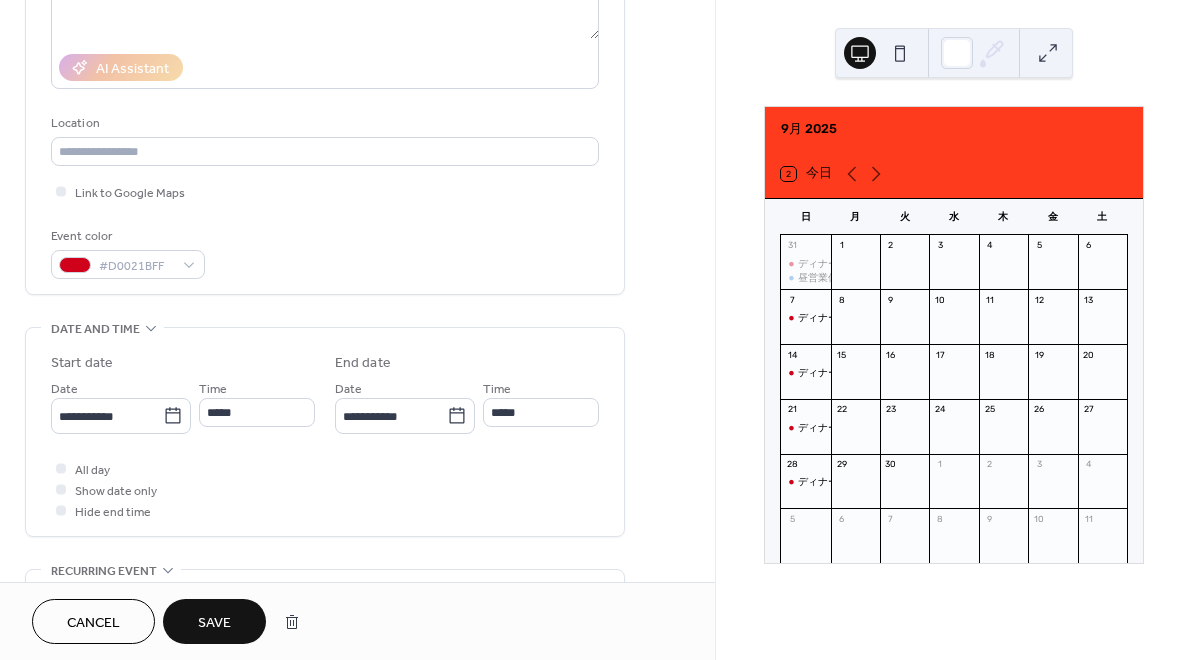type on "**********" 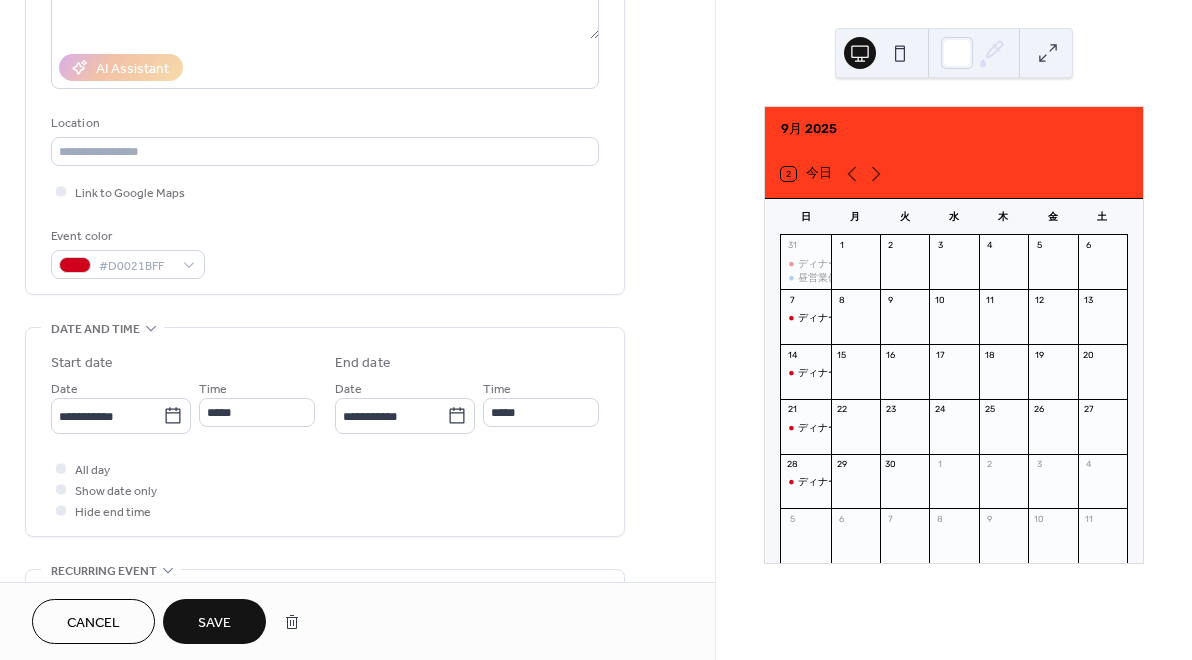 type on "**********" 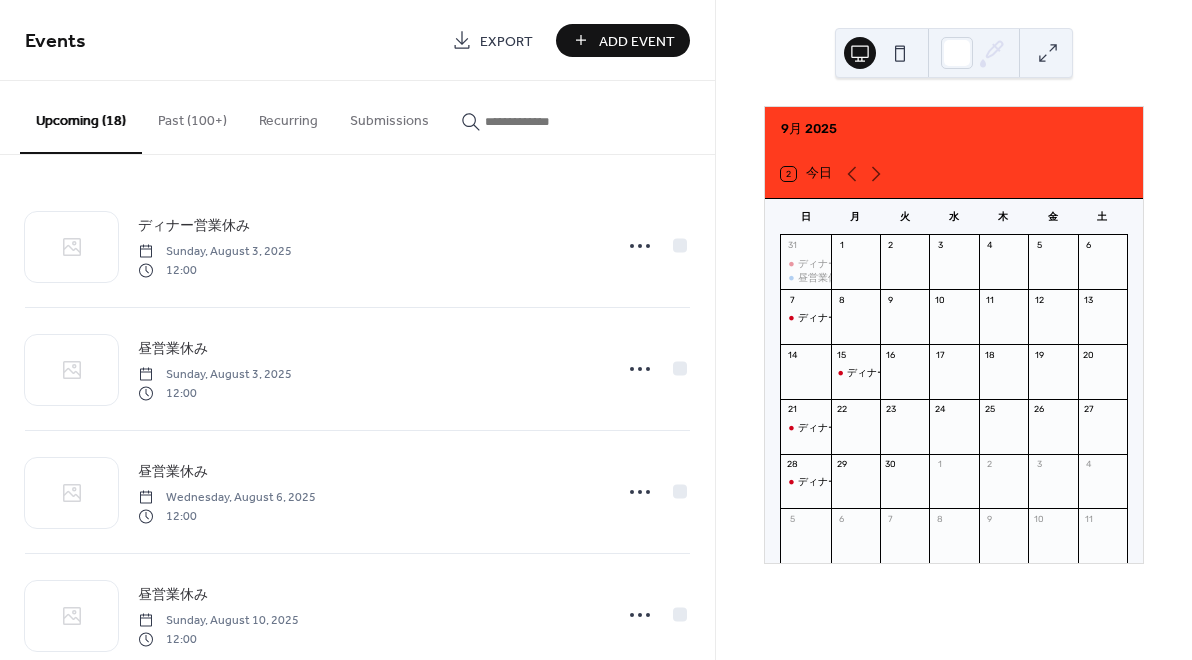 click on "Add Event" at bounding box center [637, 41] 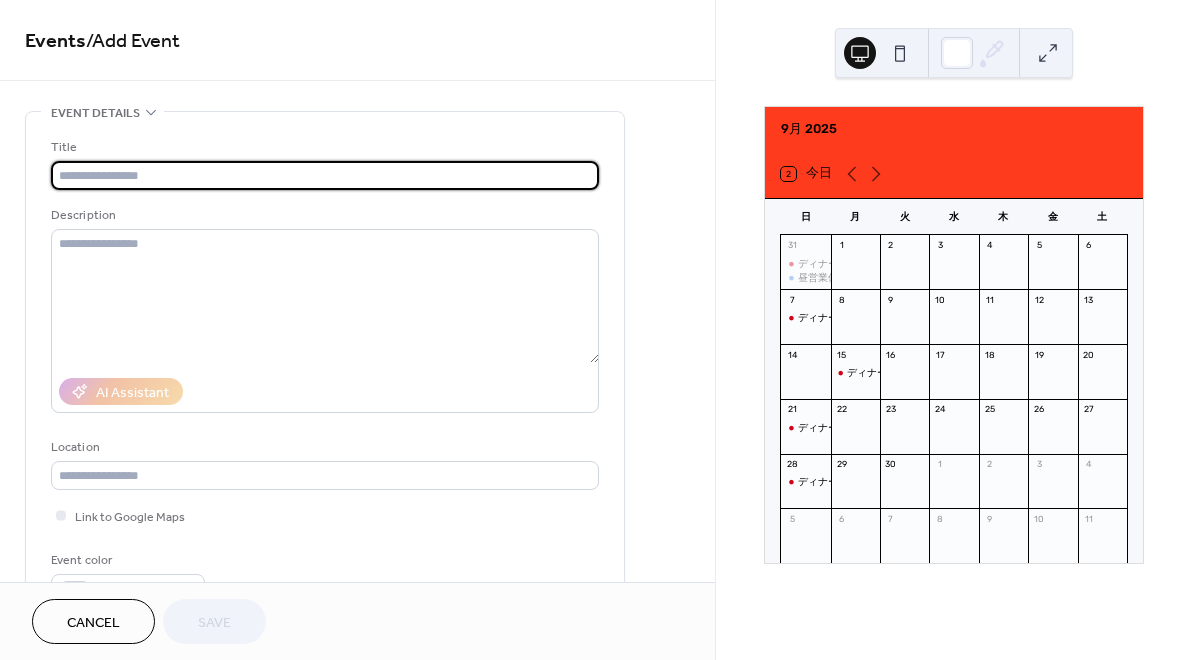 click at bounding box center [325, 175] 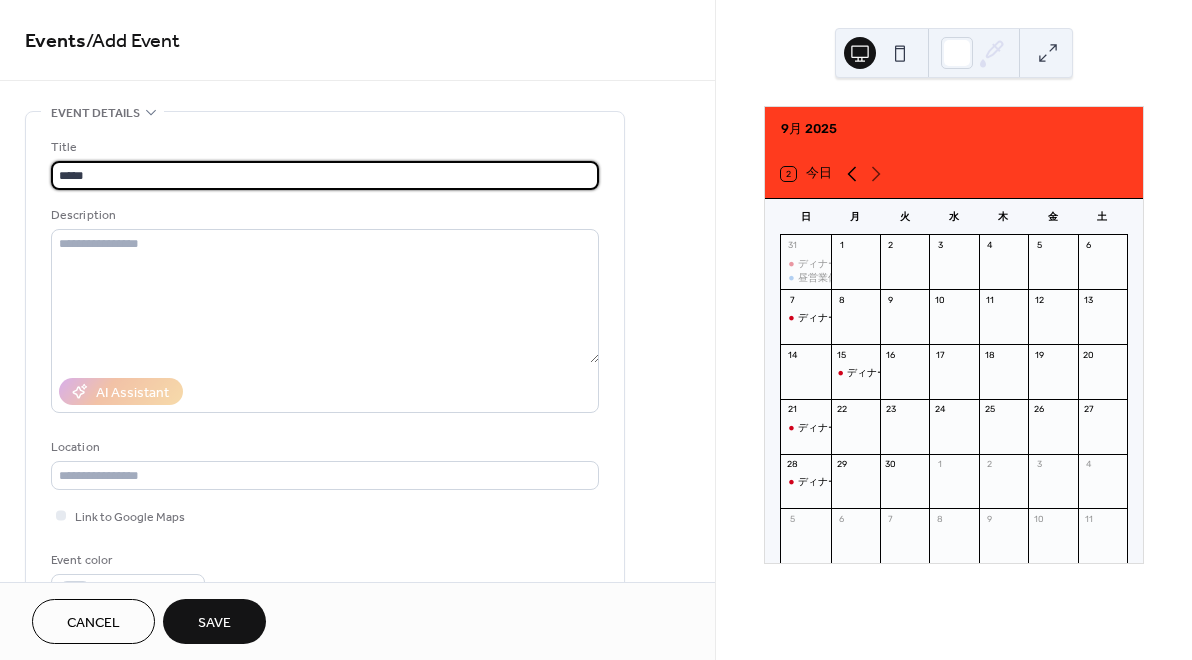 type on "*****" 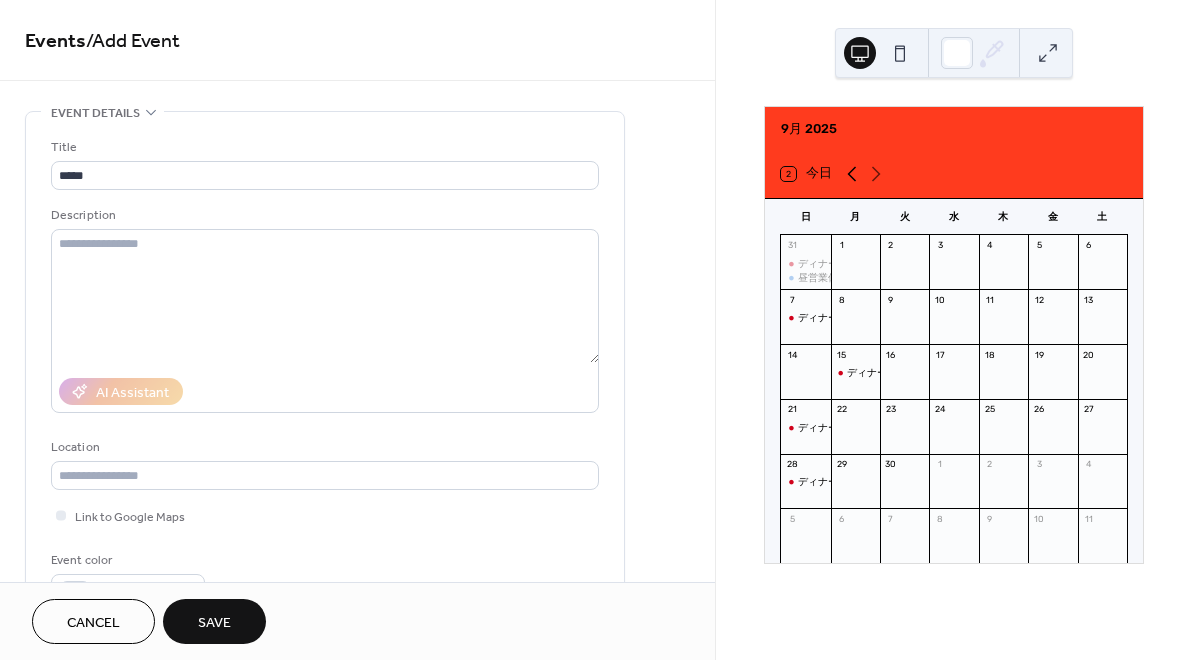 click 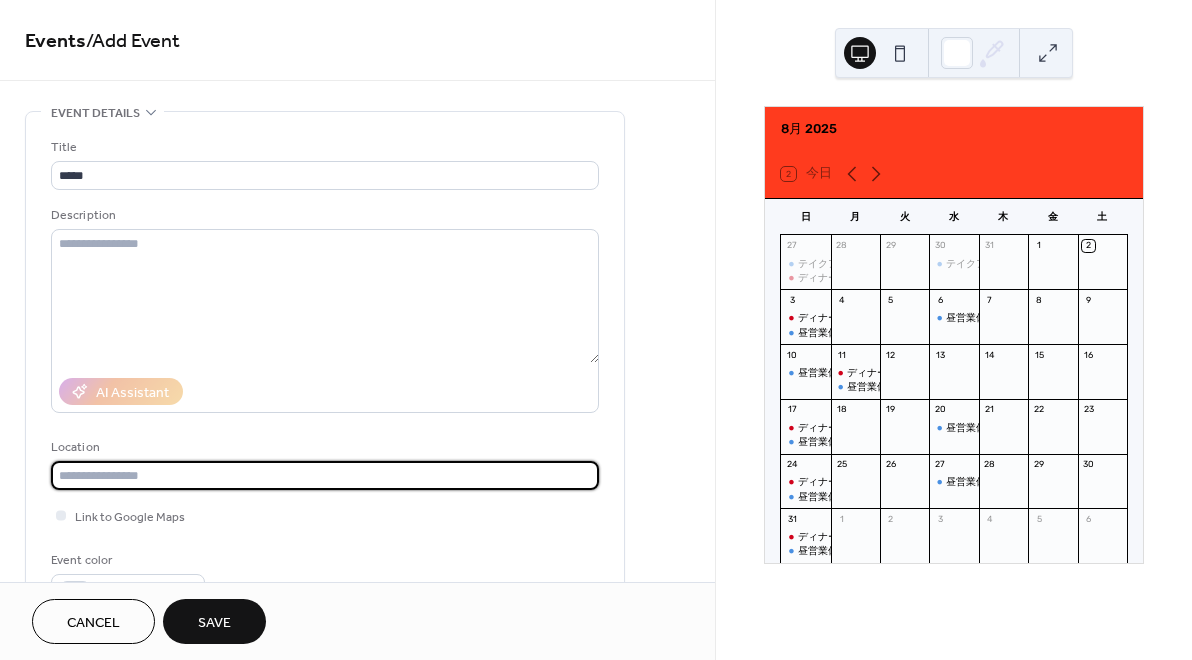 click at bounding box center [325, 475] 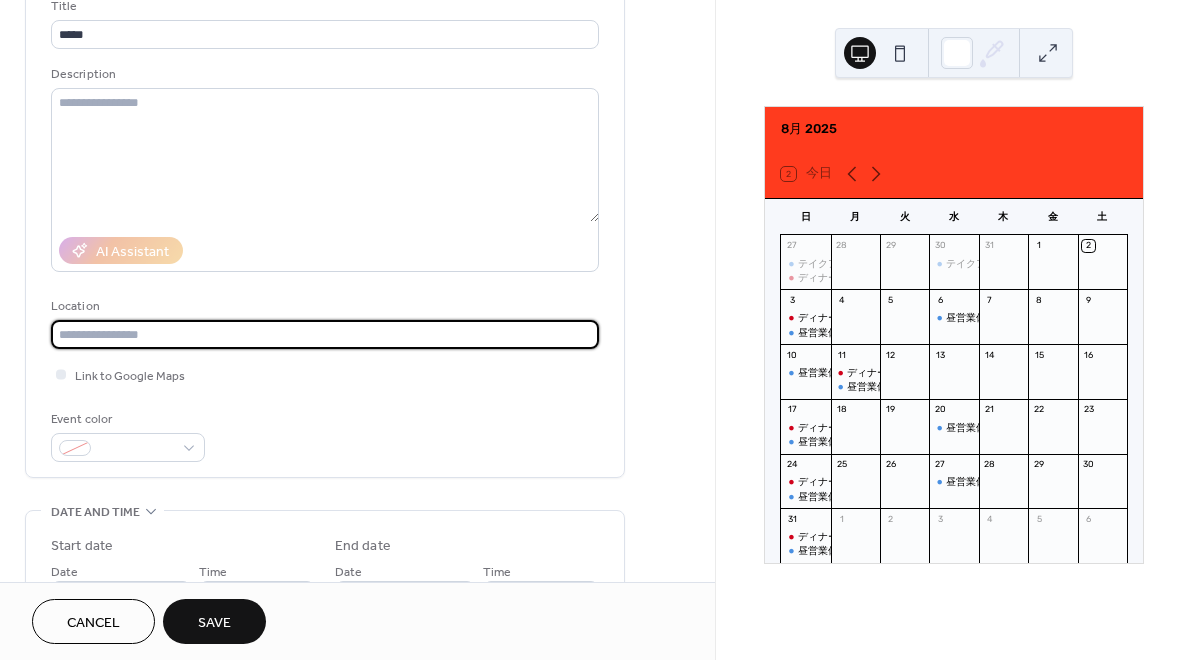 scroll, scrollTop: 147, scrollLeft: 0, axis: vertical 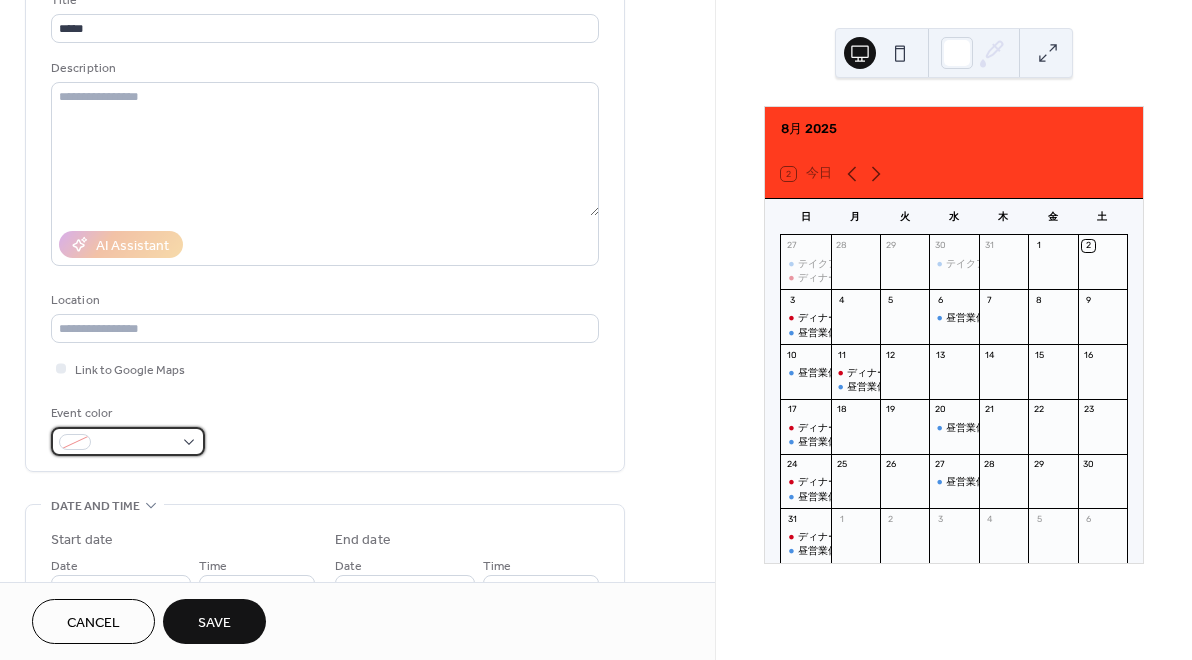 click at bounding box center (128, 441) 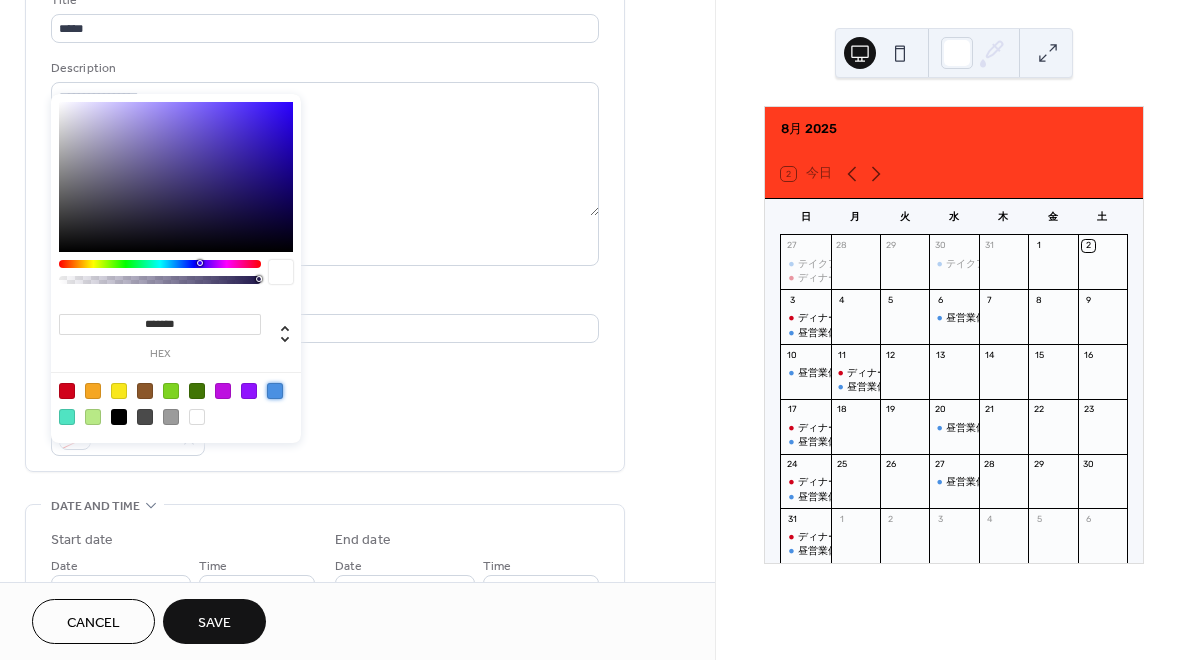 click at bounding box center (275, 391) 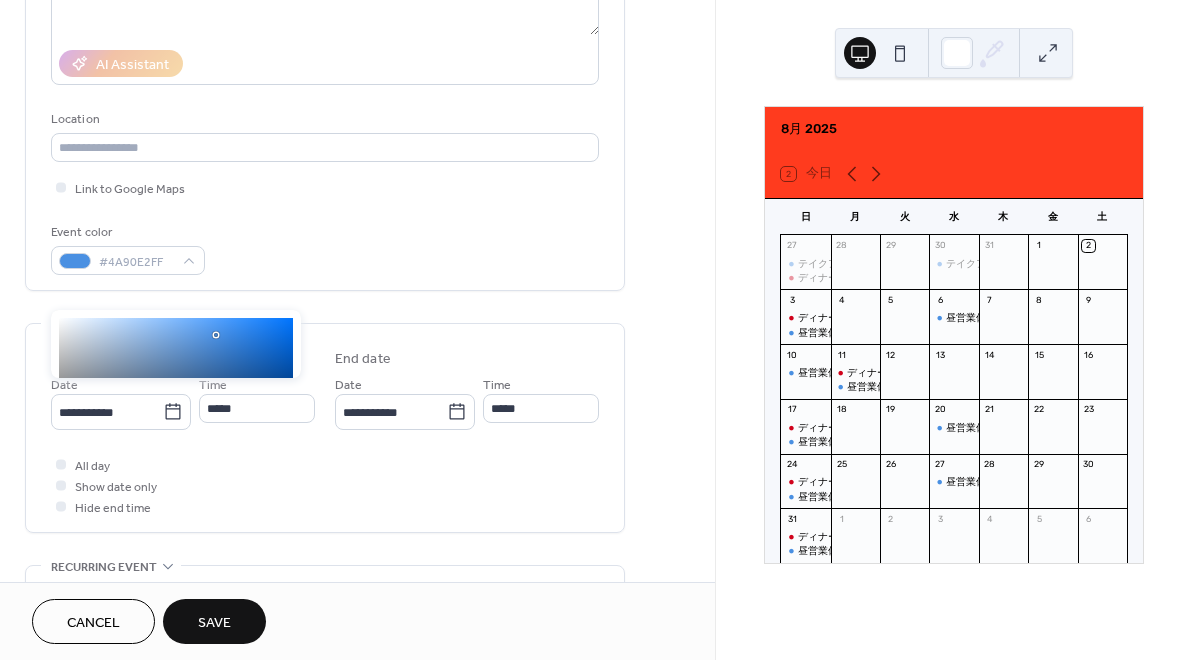 scroll, scrollTop: 313, scrollLeft: 0, axis: vertical 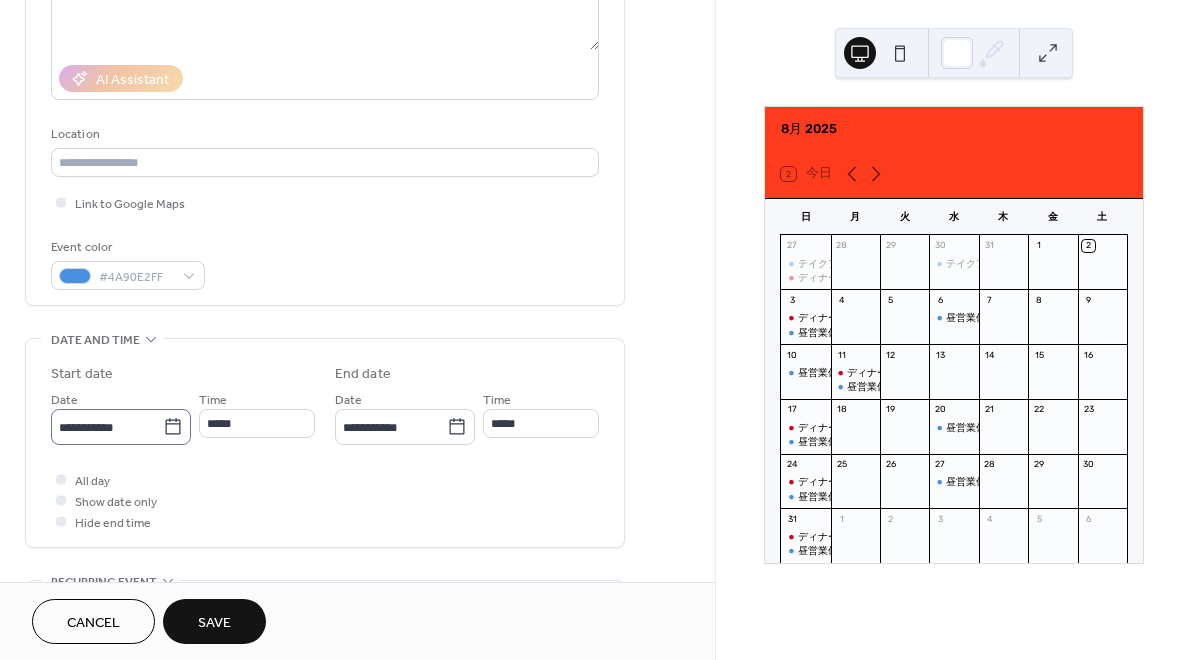 click 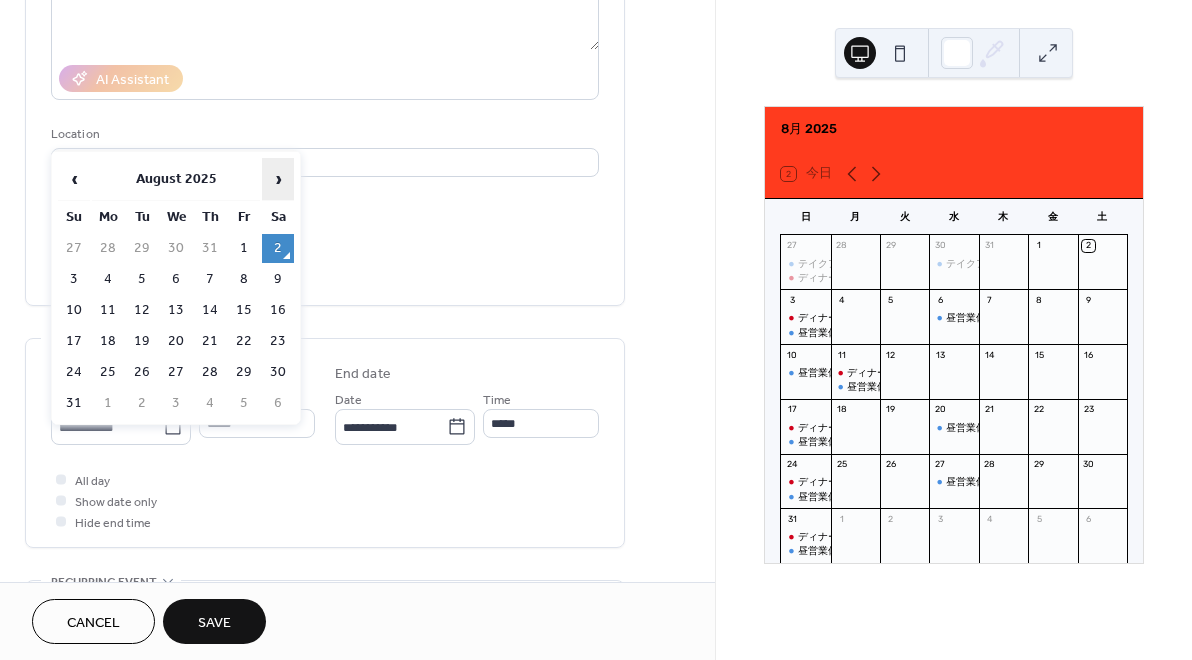 click on "›" at bounding box center (278, 179) 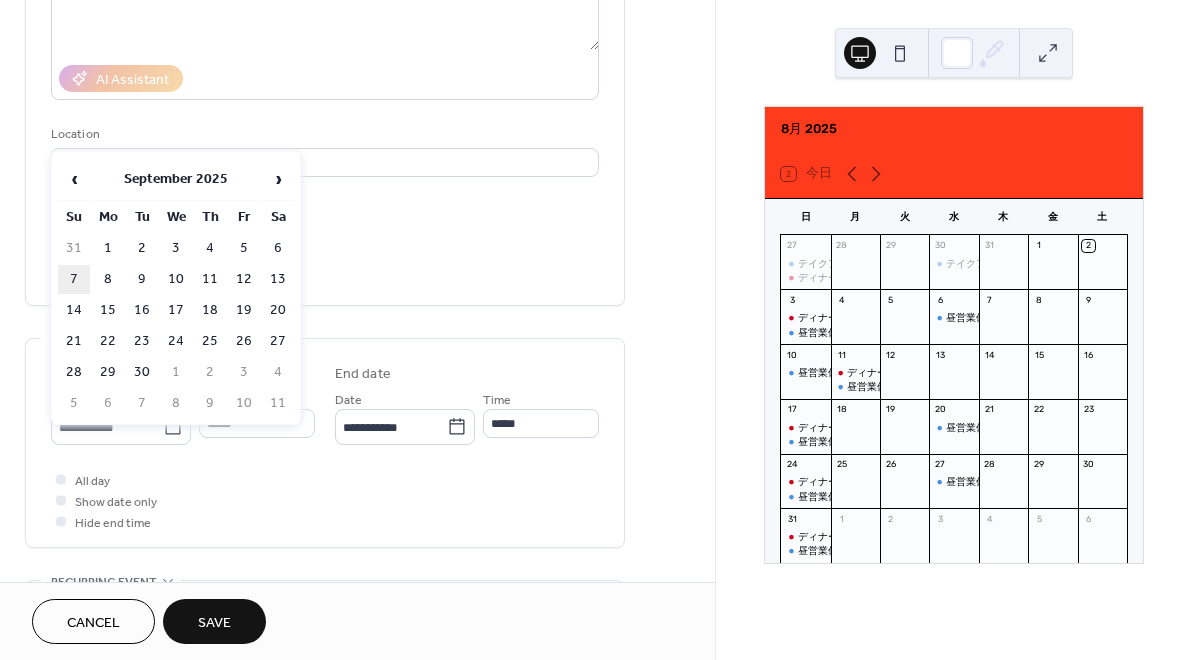 click on "7" at bounding box center (74, 279) 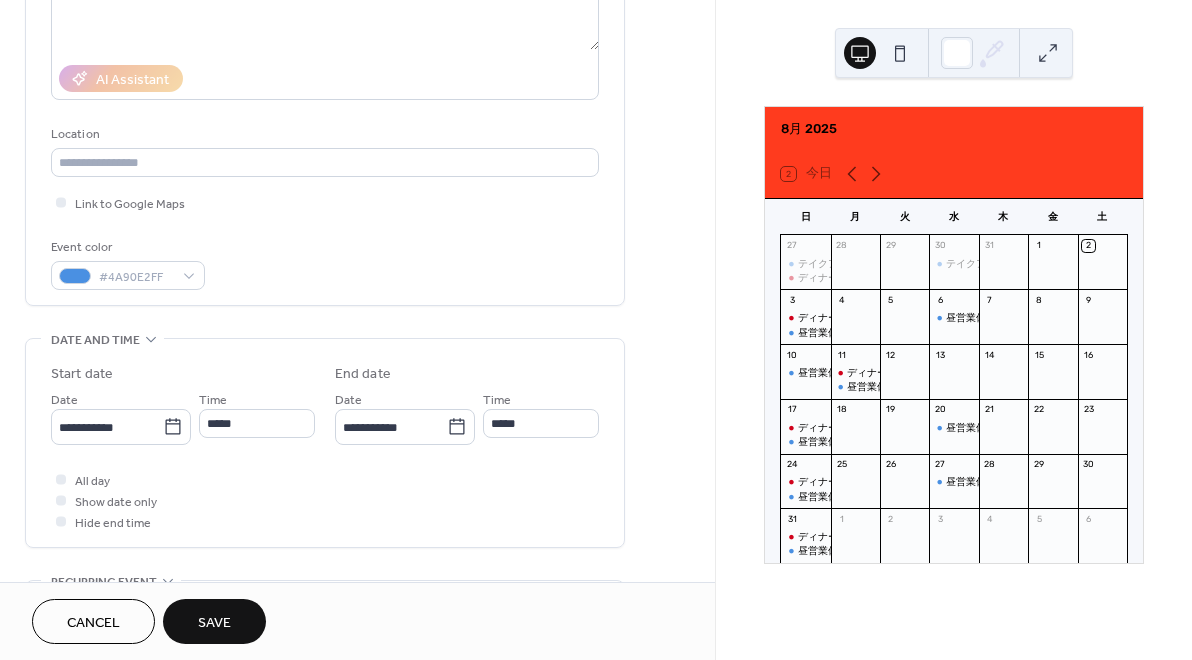 click on "Save" at bounding box center [214, 623] 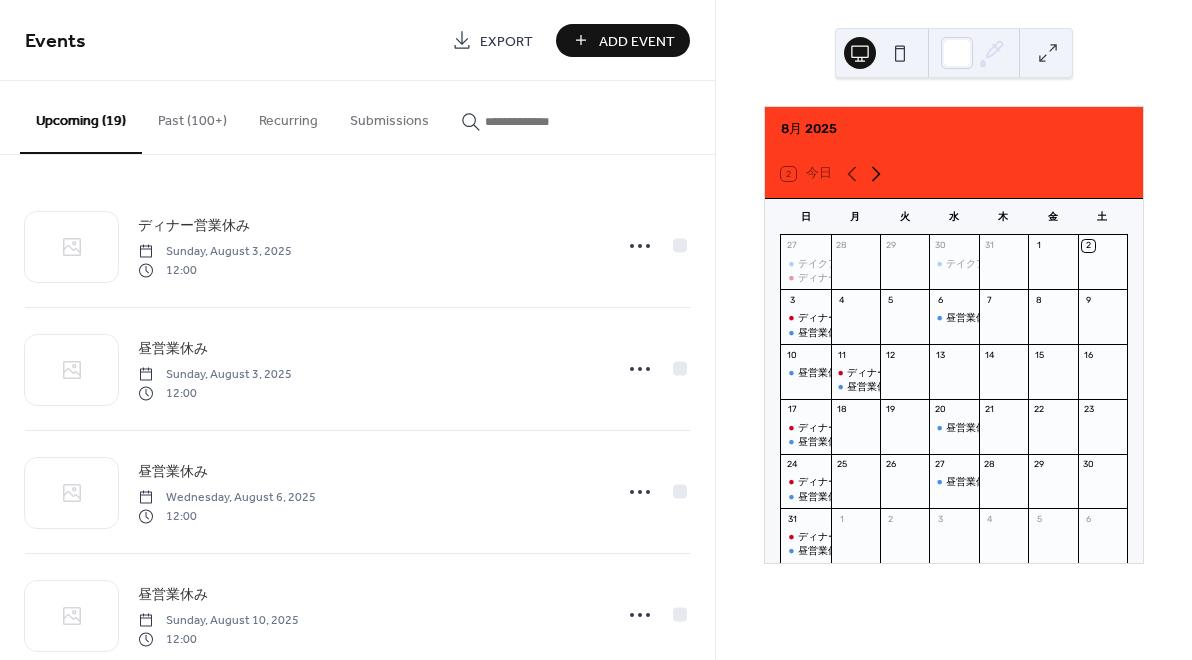 click 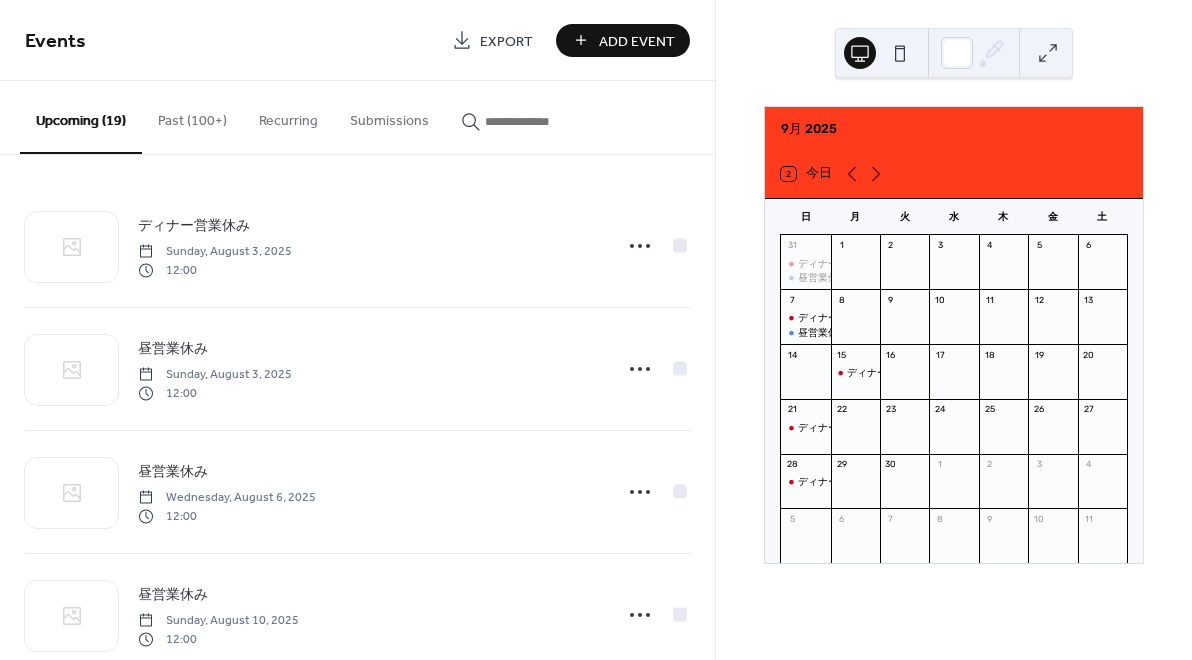 click on "Add Event" at bounding box center (637, 41) 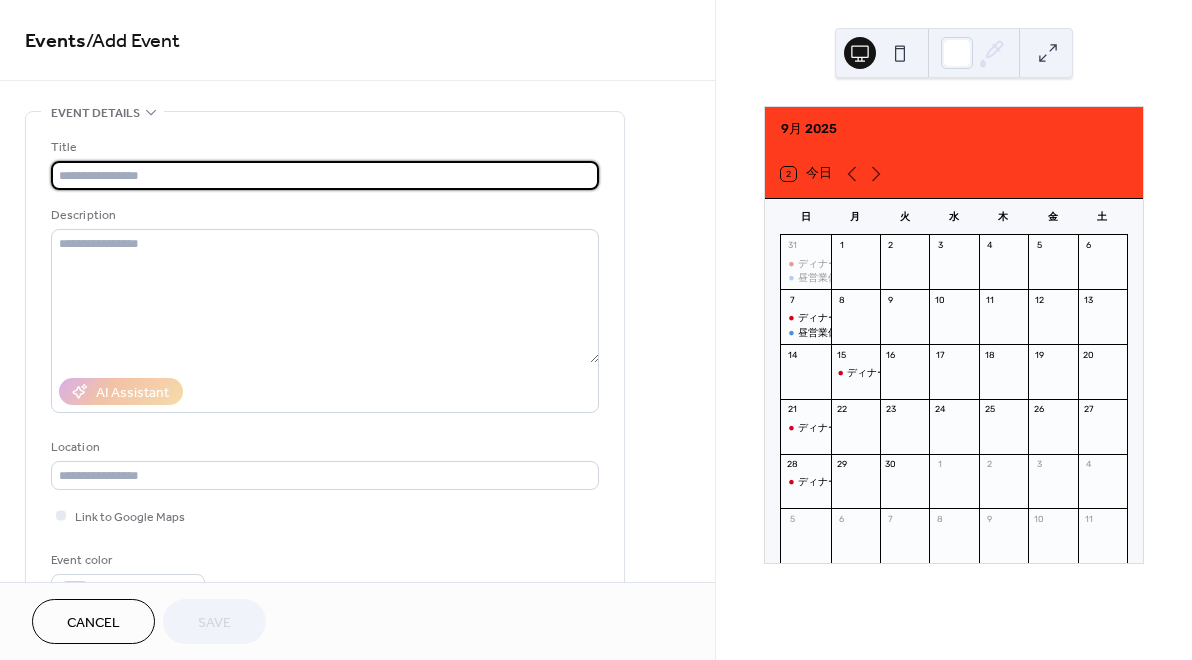 click at bounding box center [325, 175] 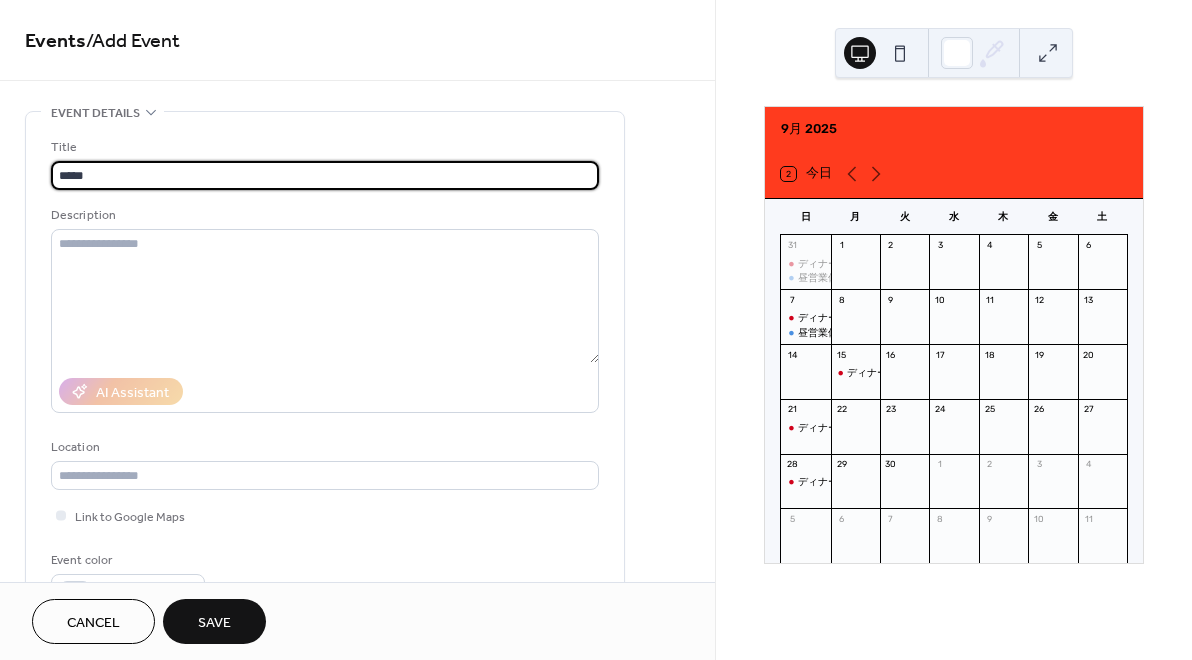 drag, startPoint x: 119, startPoint y: 179, endPoint x: 44, endPoint y: 179, distance: 75 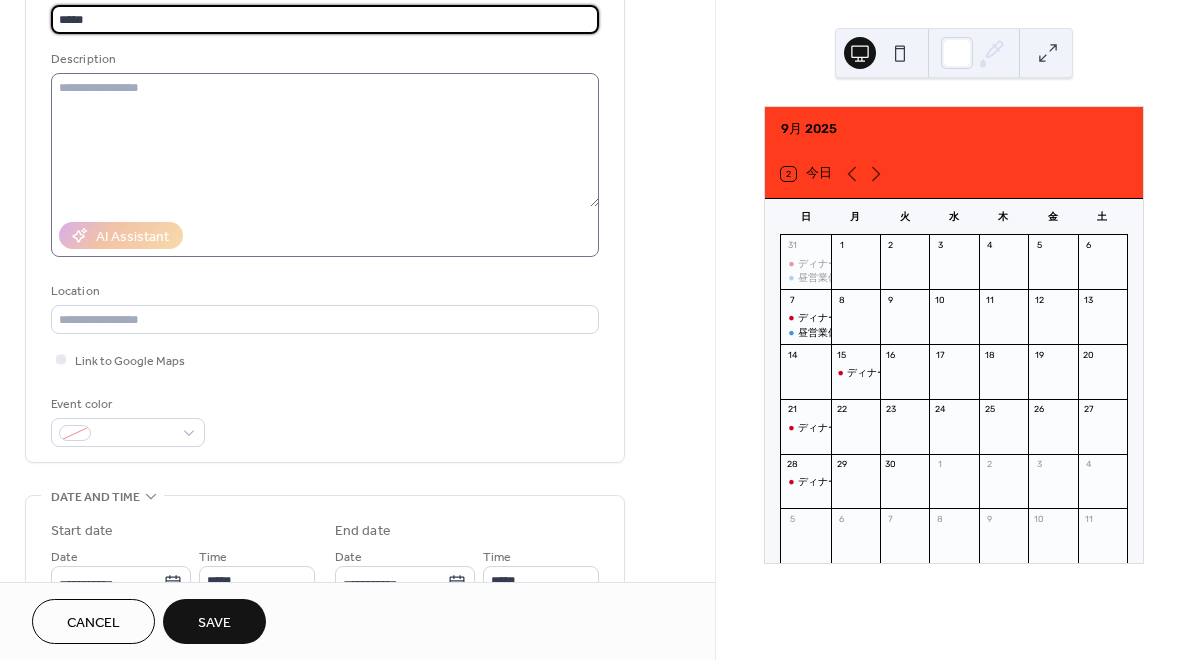 scroll, scrollTop: 166, scrollLeft: 0, axis: vertical 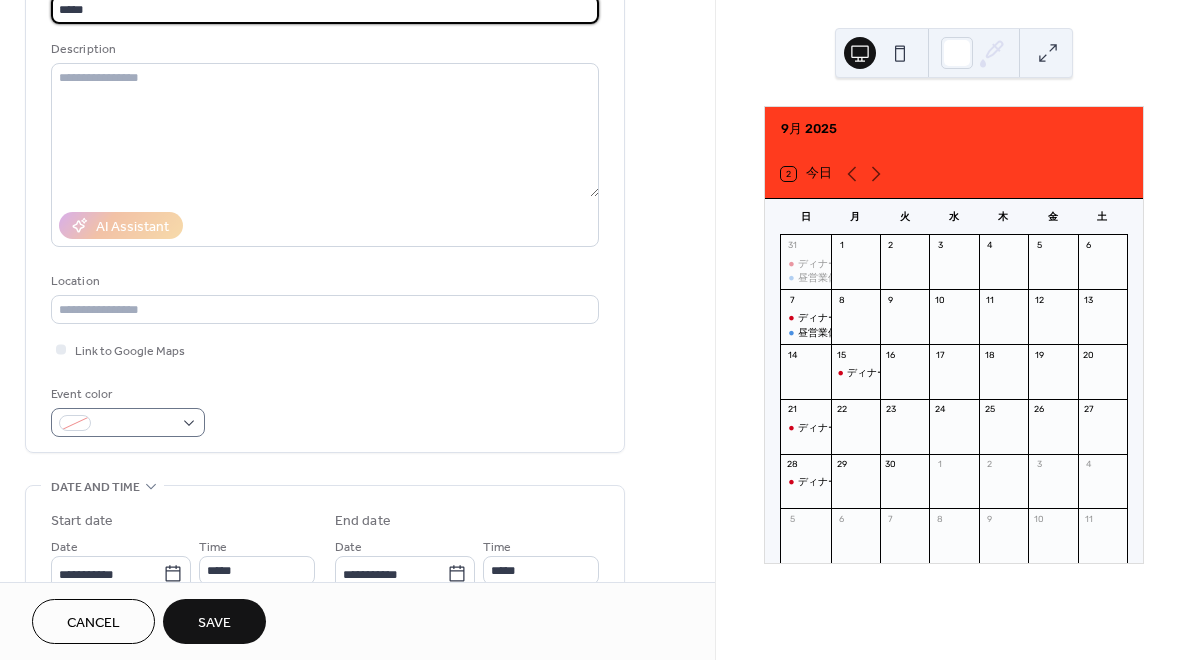 type on "*****" 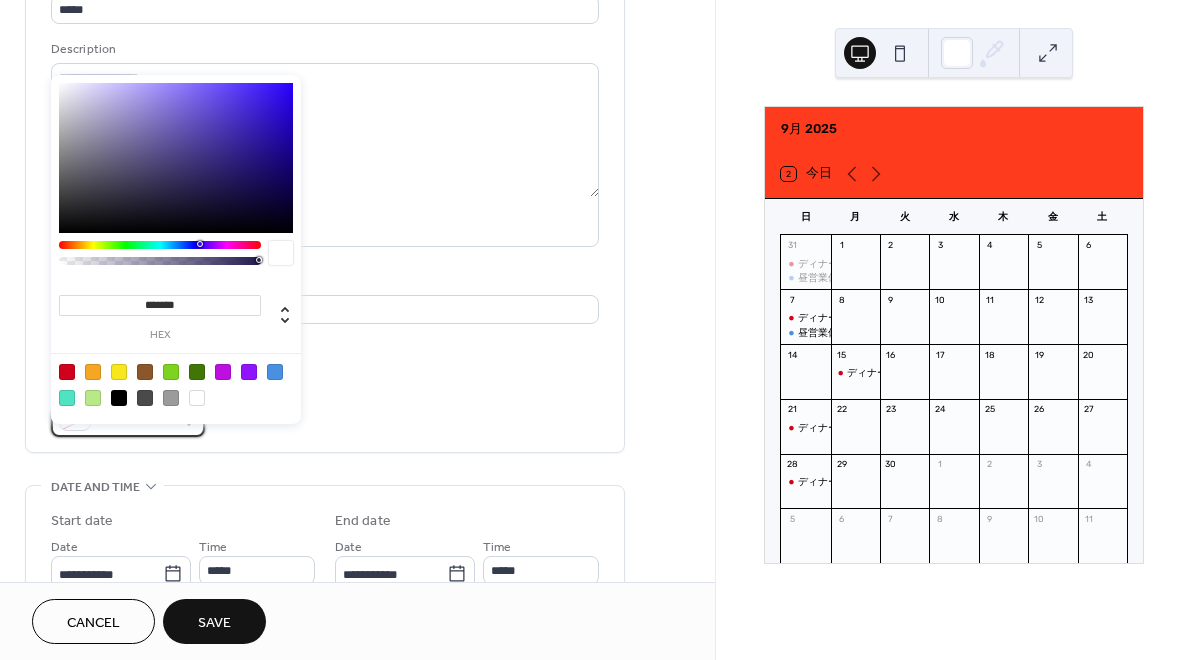 click at bounding box center (128, 422) 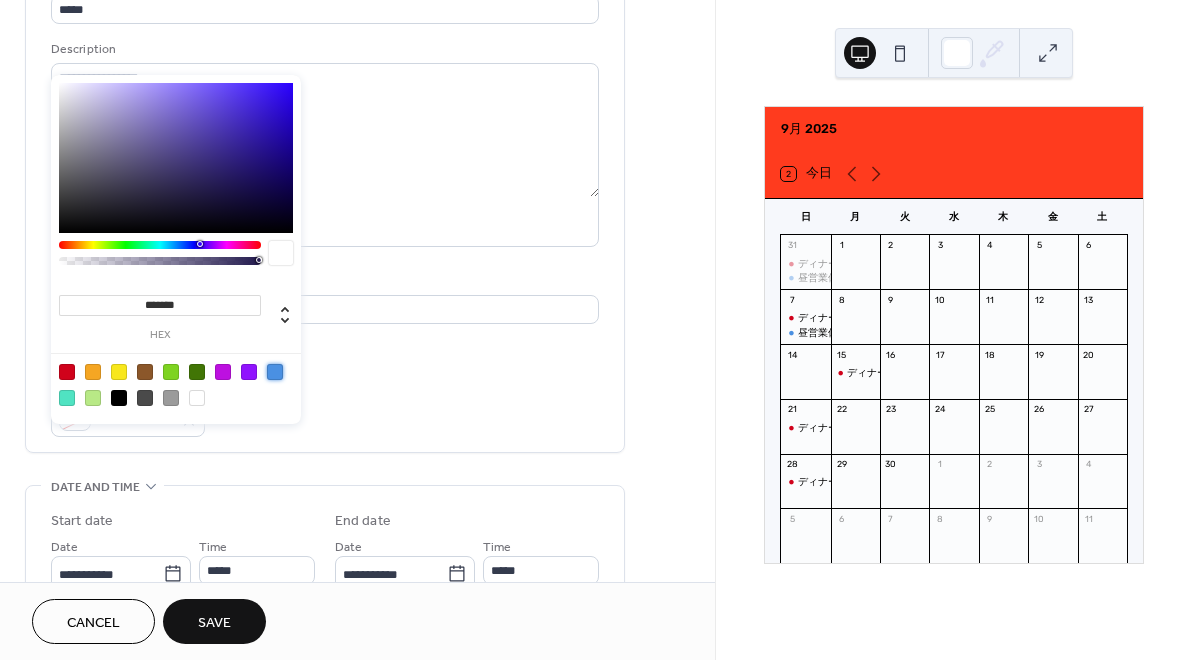 click at bounding box center (275, 372) 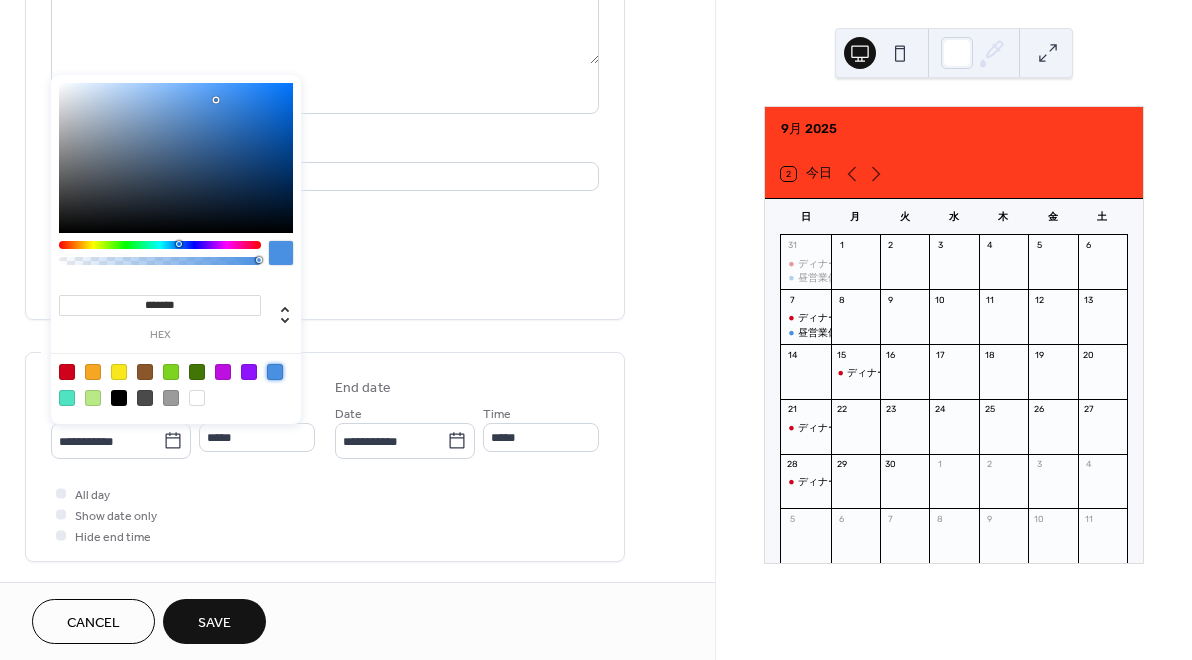 scroll, scrollTop: 301, scrollLeft: 0, axis: vertical 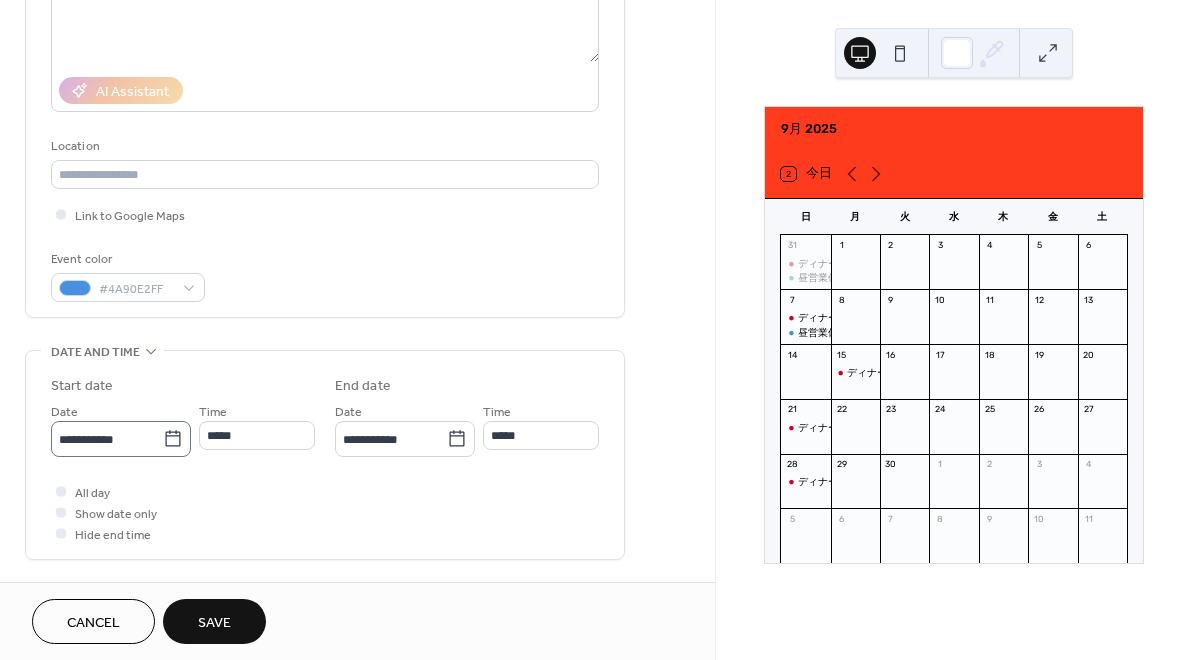click 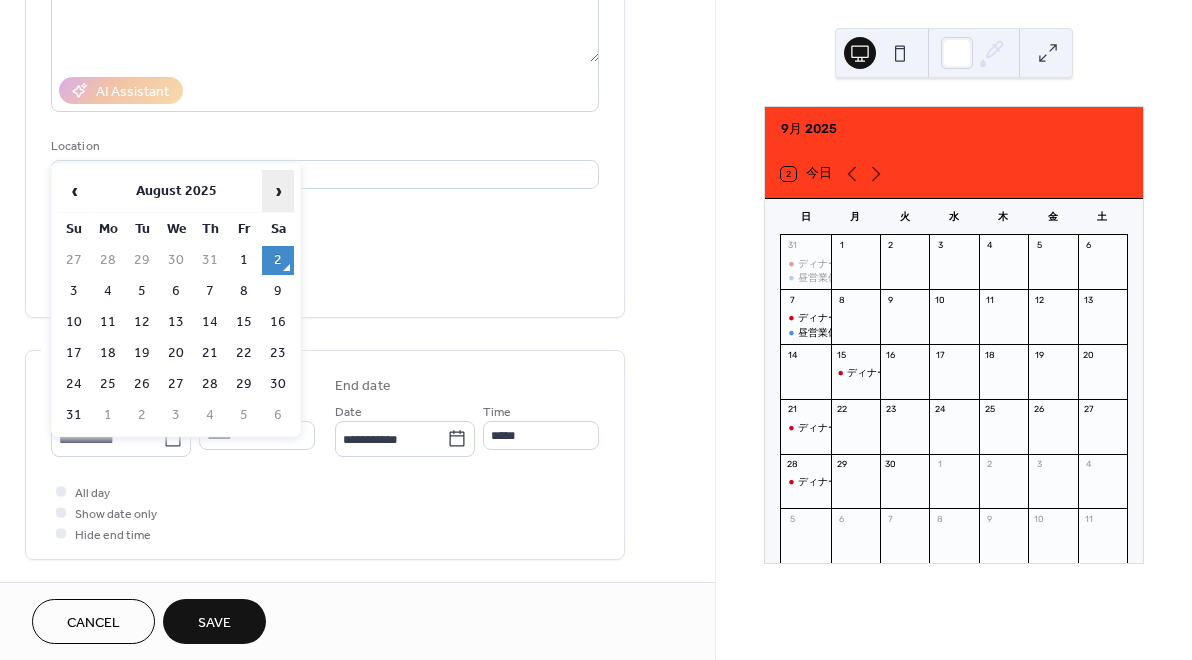 click on "›" at bounding box center [278, 191] 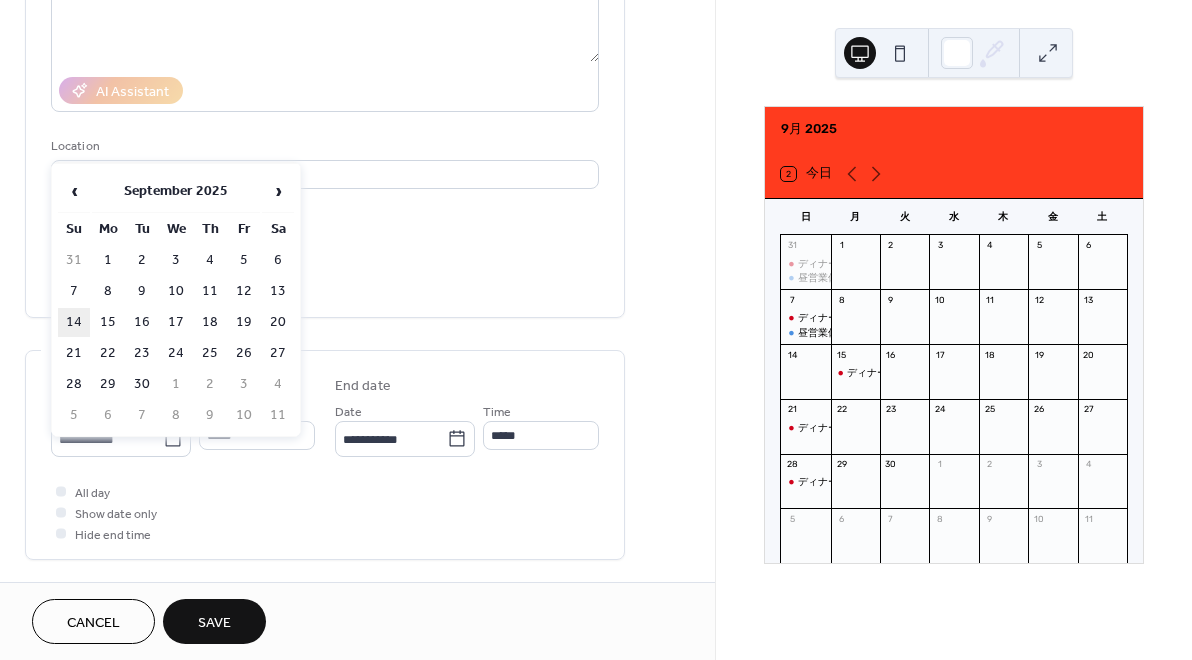 click on "14" at bounding box center [74, 322] 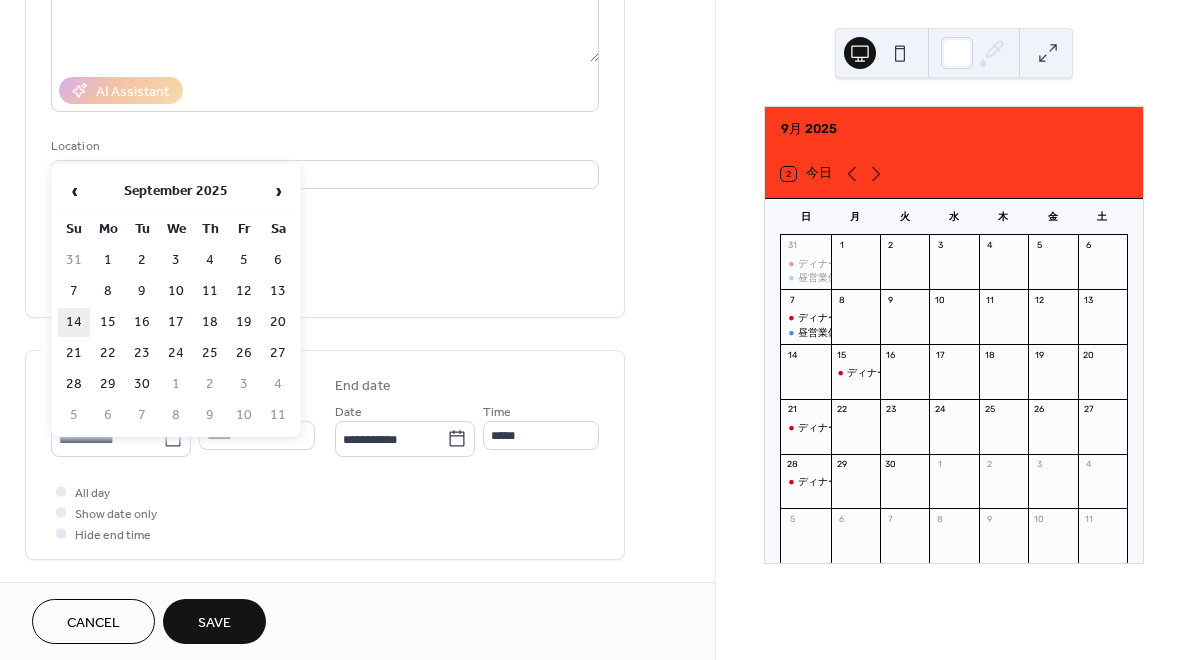 type on "**********" 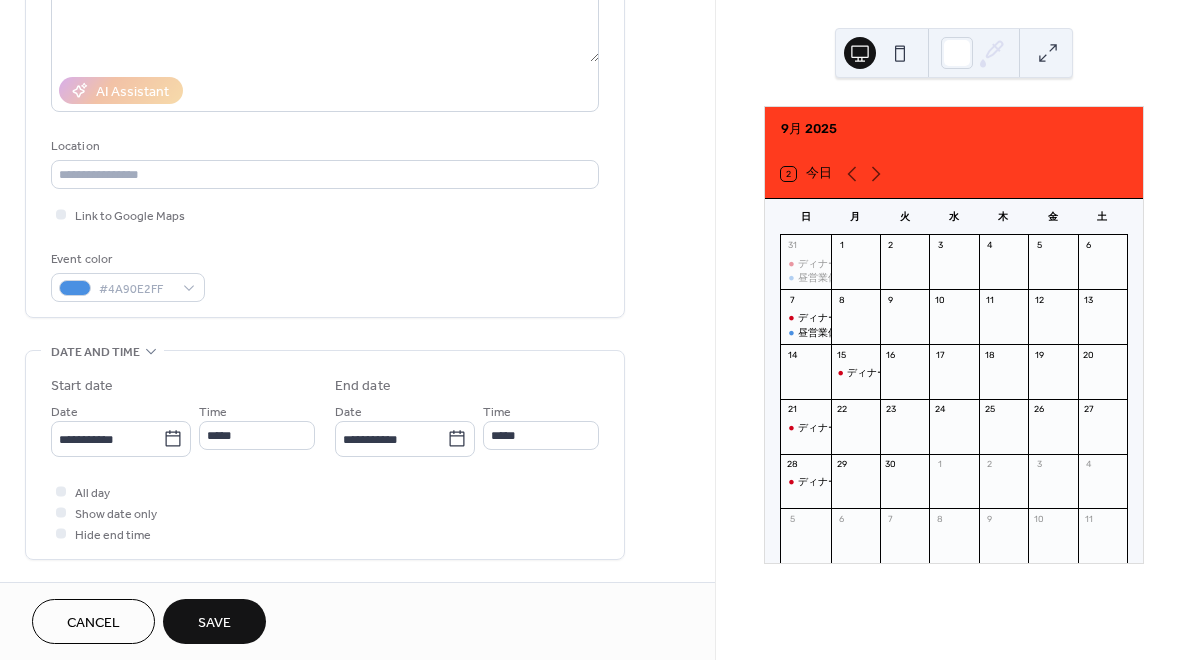 click on "Save" at bounding box center [214, 621] 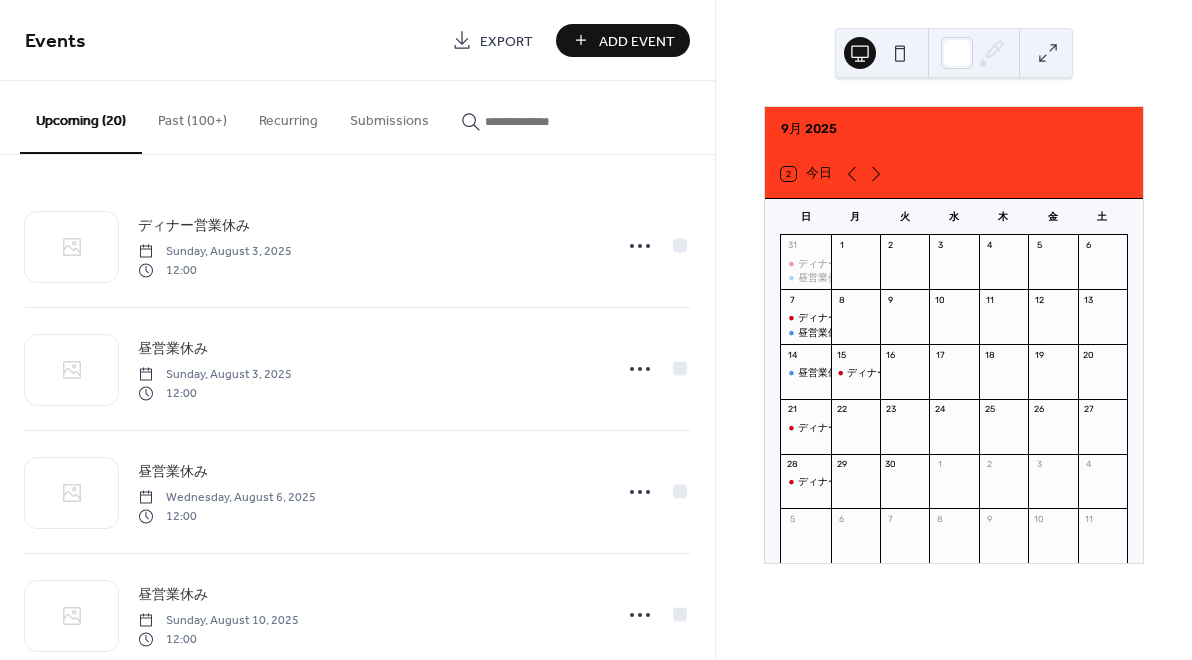 click on "Add Event" at bounding box center [623, 40] 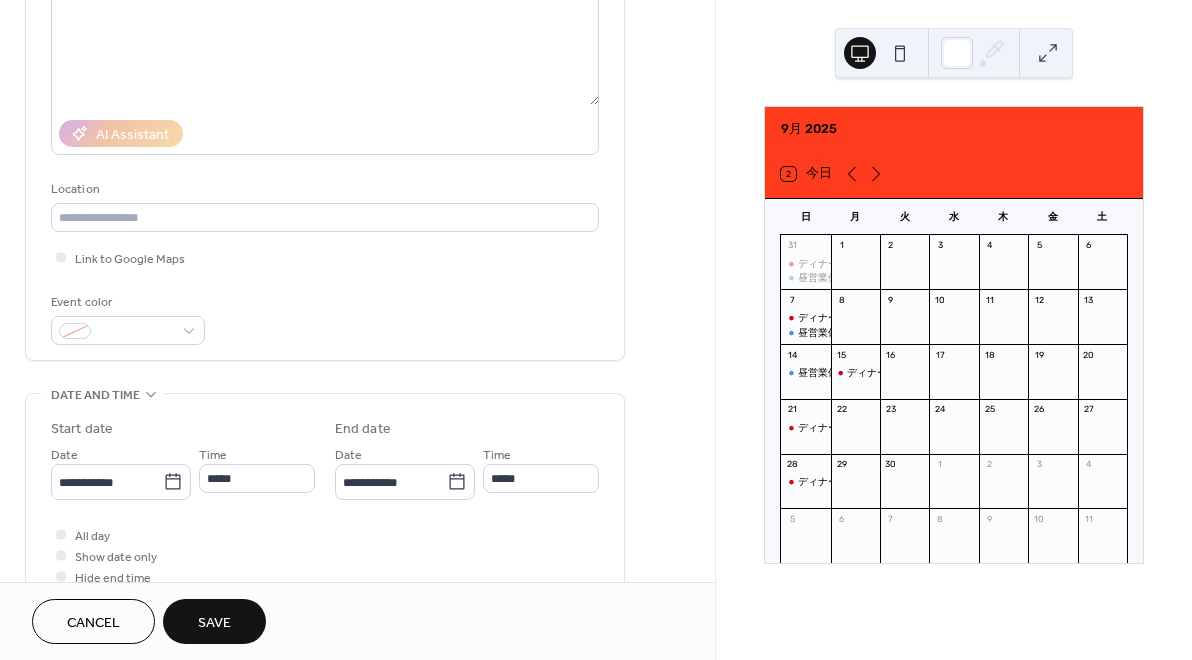 scroll, scrollTop: 260, scrollLeft: 0, axis: vertical 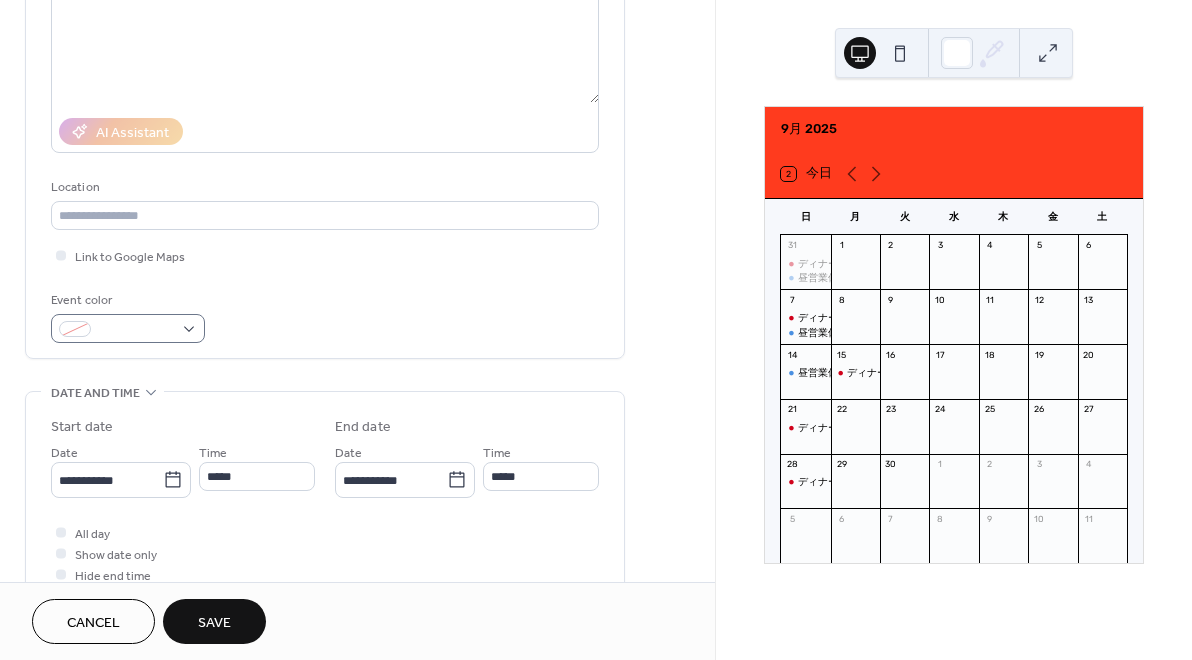 type on "*****" 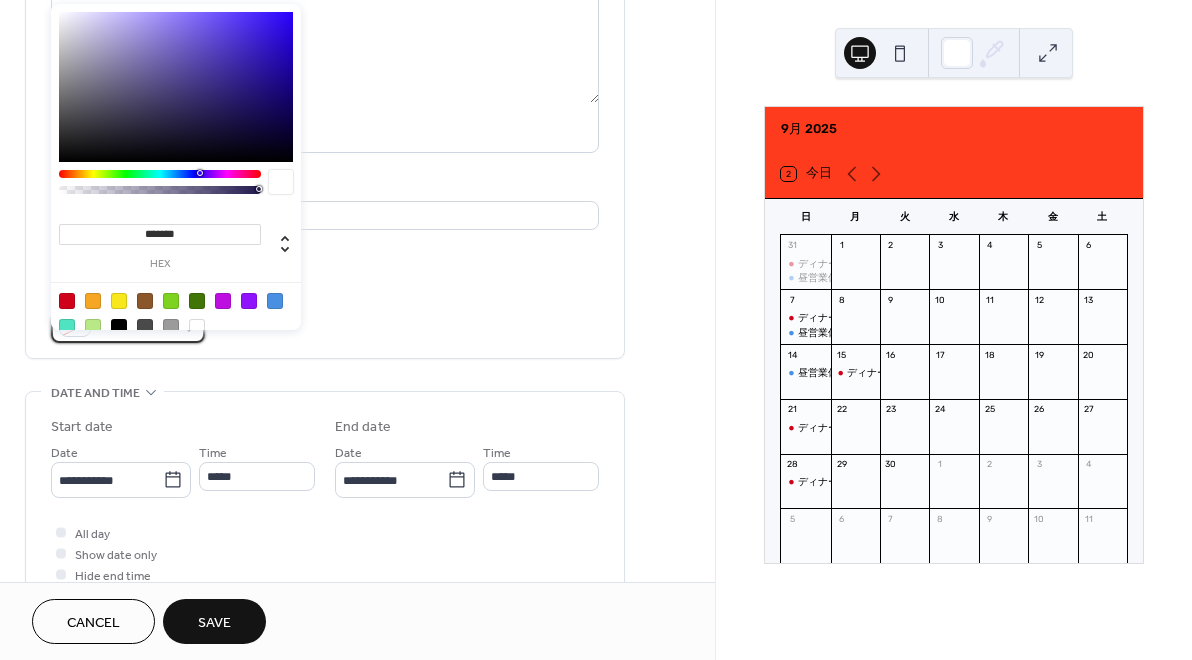 click at bounding box center (128, 328) 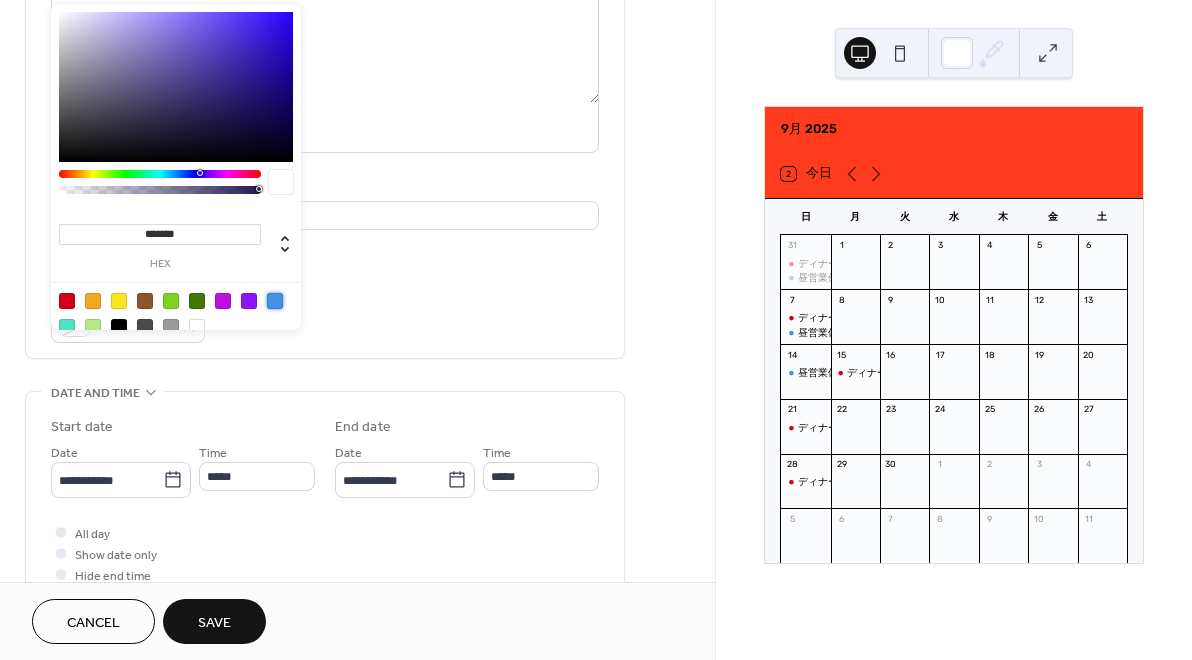click at bounding box center (275, 301) 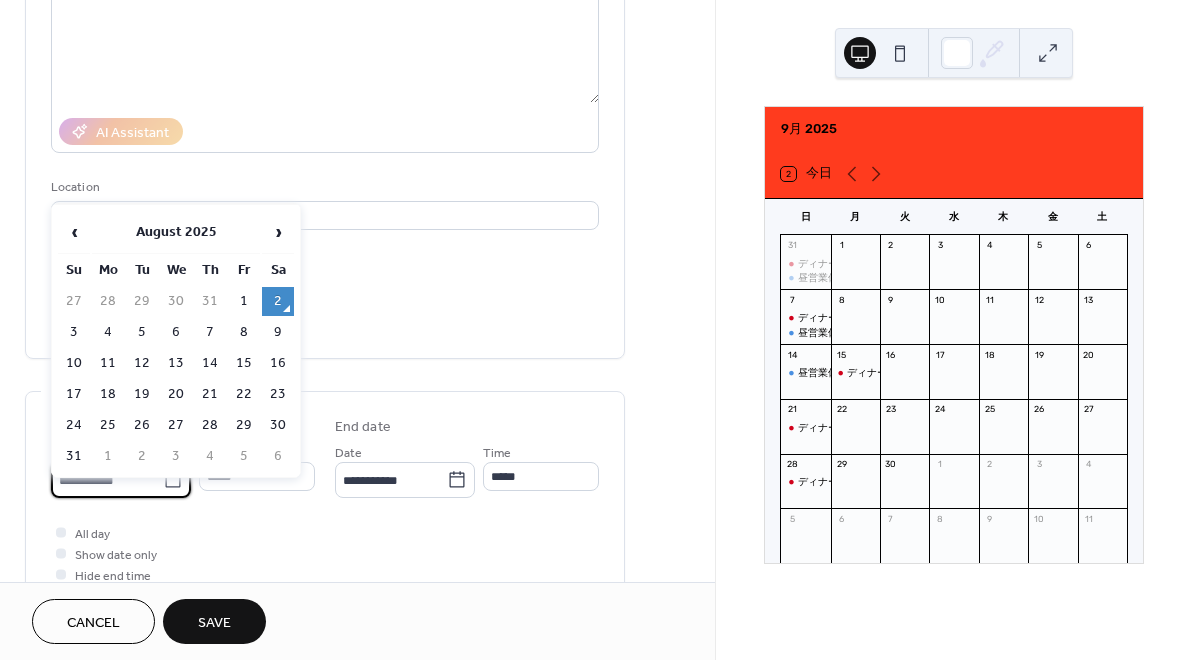 click on "**********" at bounding box center [107, 480] 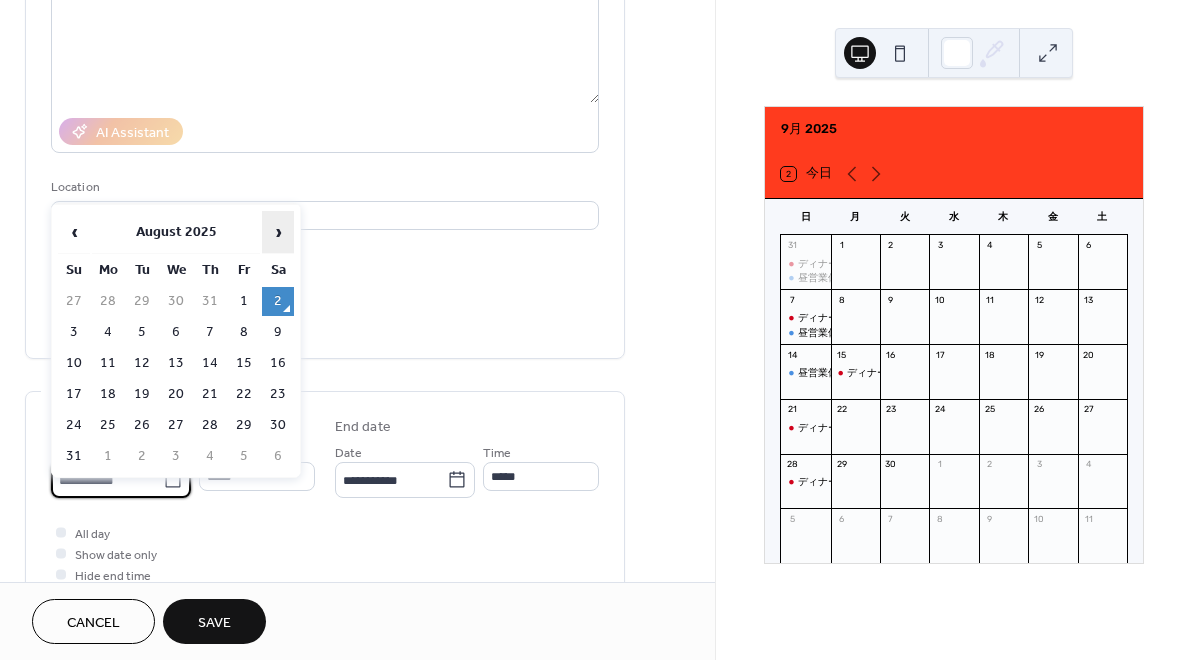 click on "›" at bounding box center [278, 232] 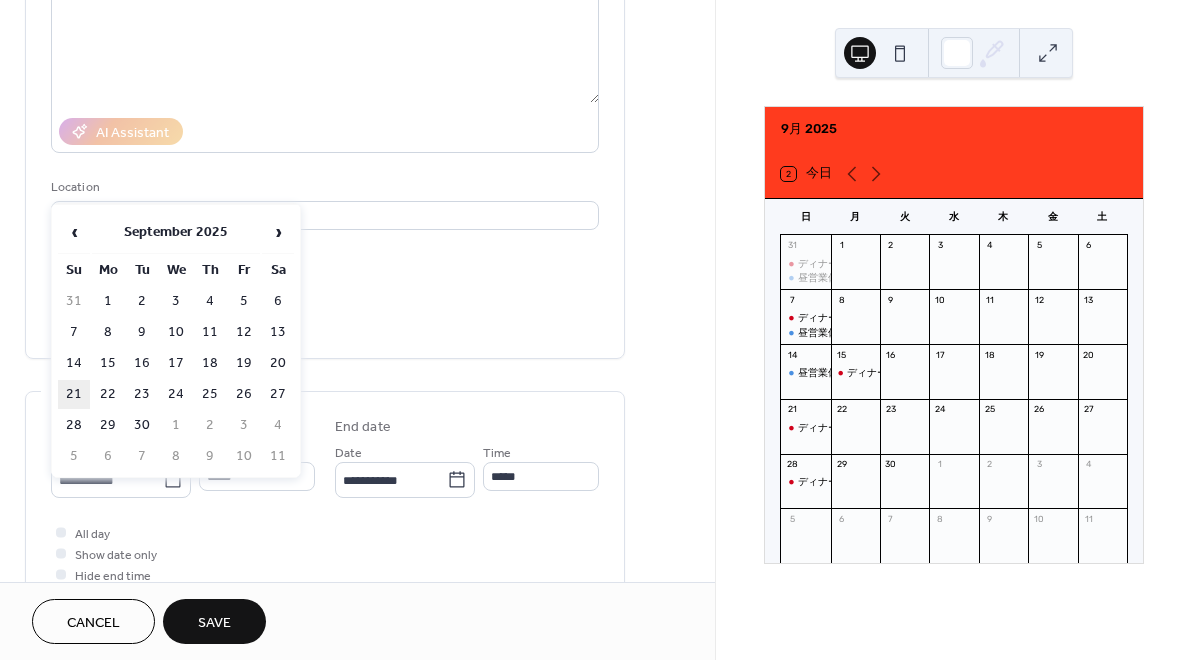 click on "21" at bounding box center [74, 394] 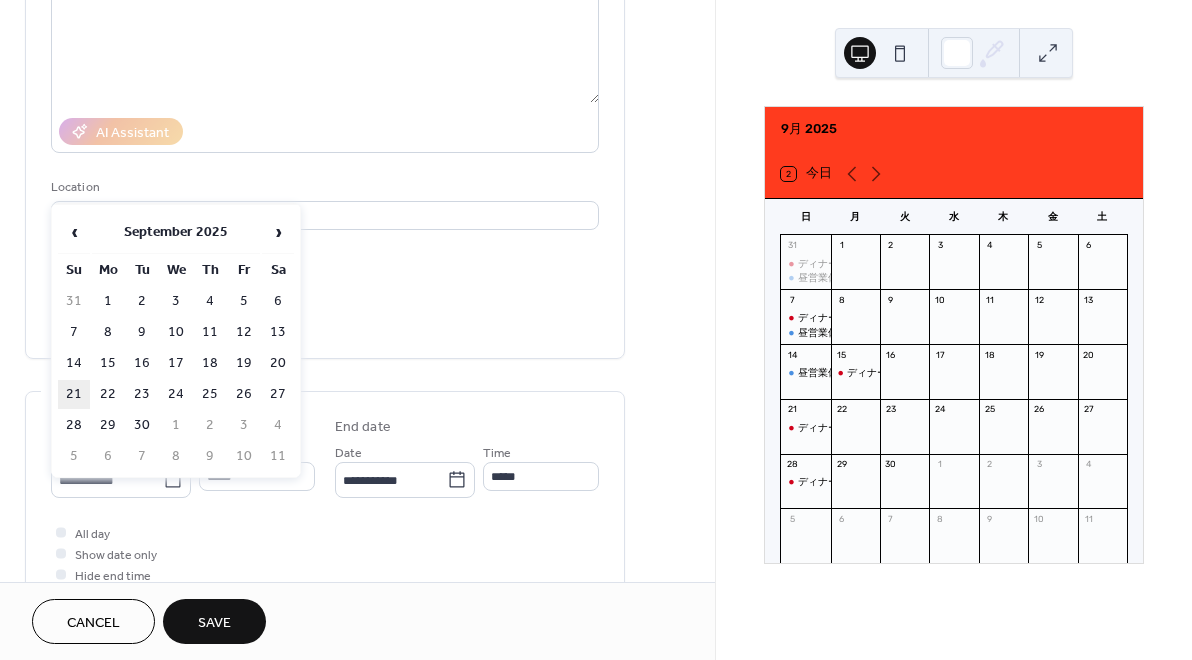 type on "**********" 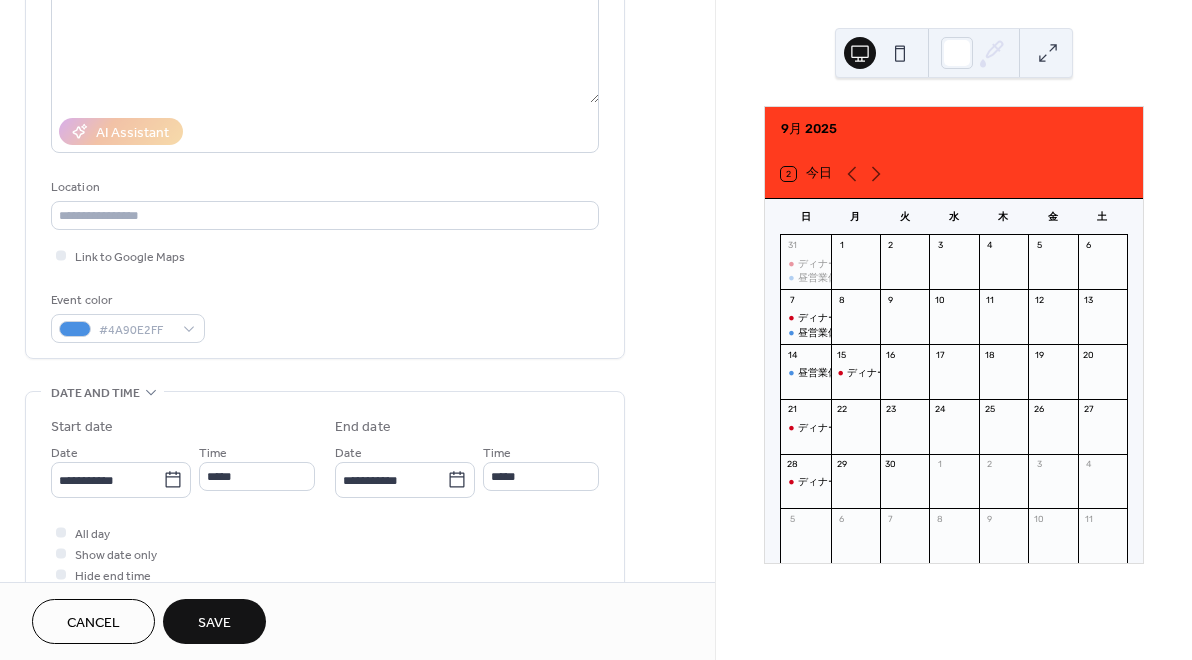 click on "Save" at bounding box center (214, 621) 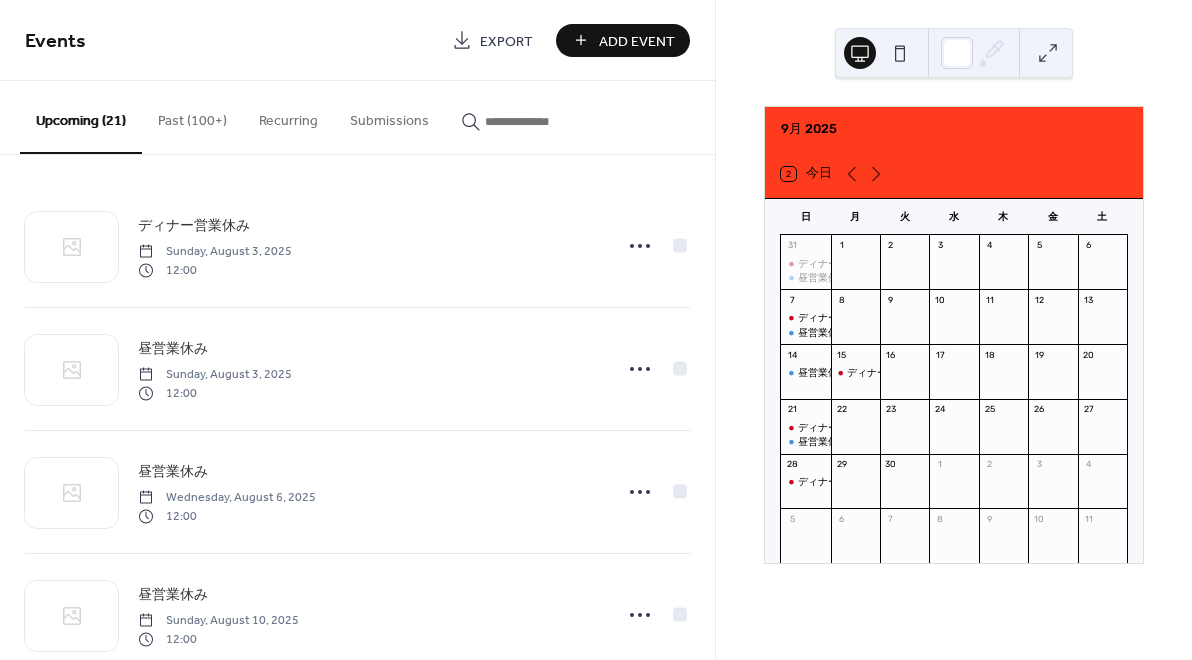 click on "Events Export Add Event" at bounding box center (357, 40) 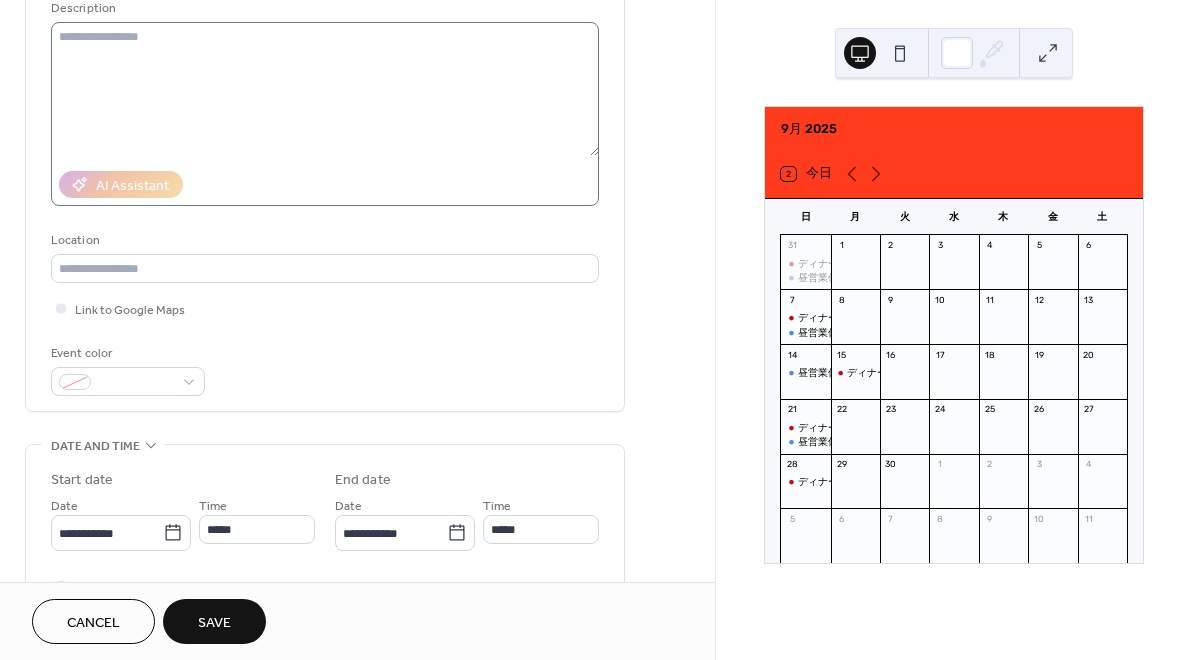 scroll, scrollTop: 240, scrollLeft: 0, axis: vertical 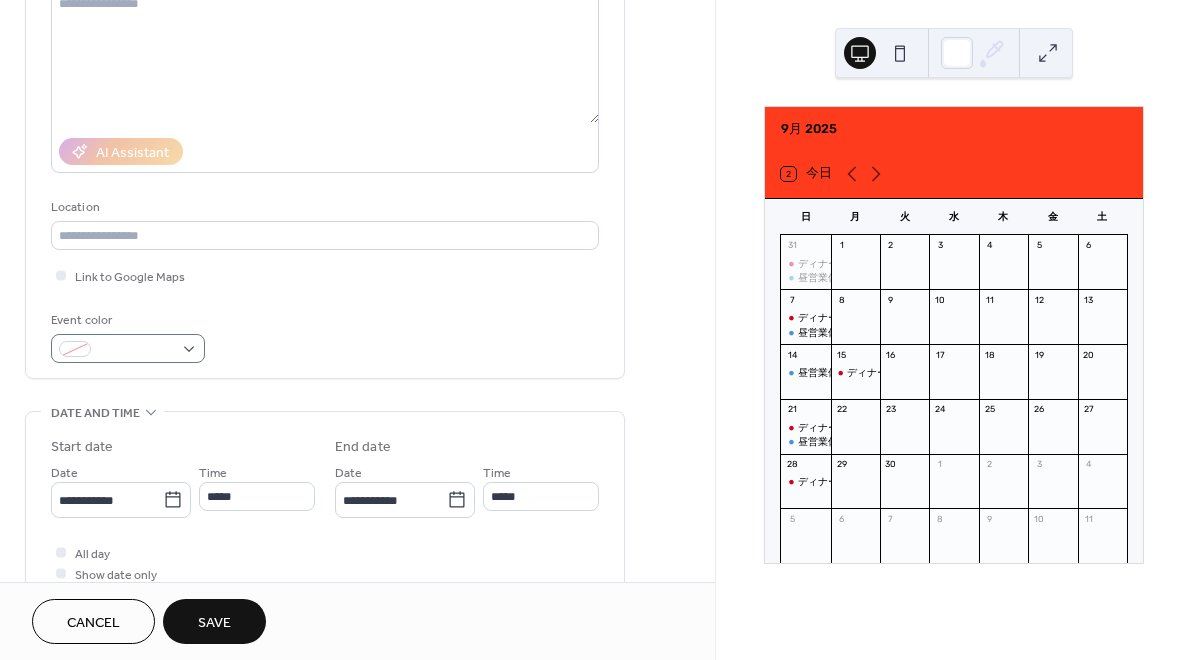 type on "*****" 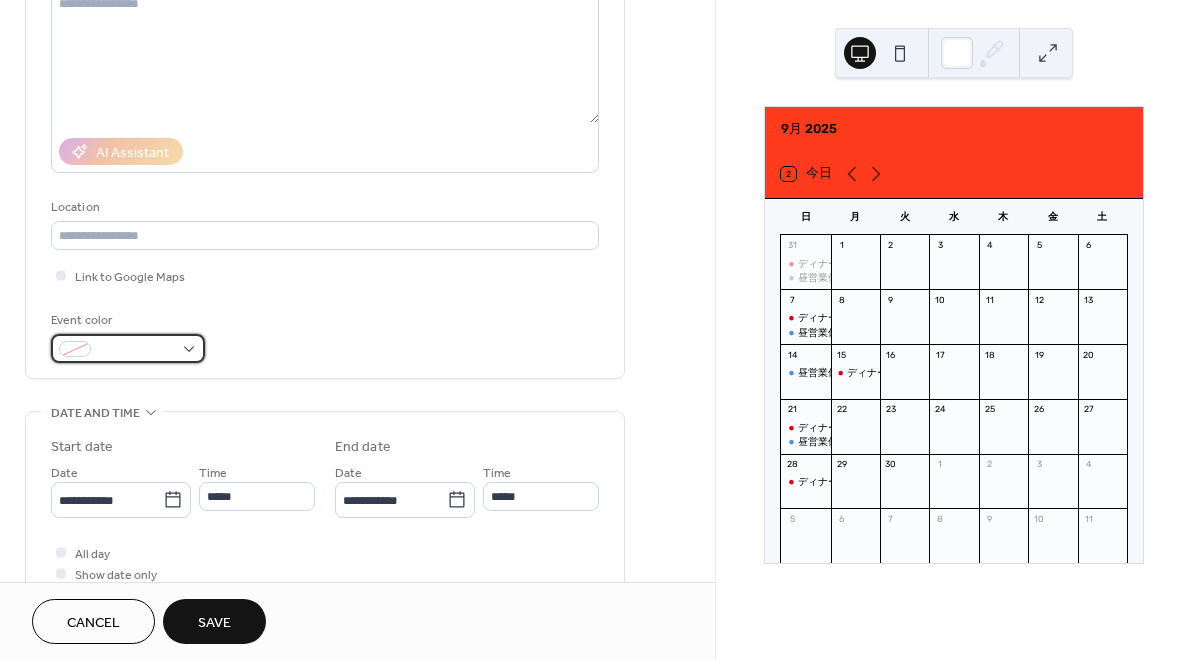 click at bounding box center (128, 348) 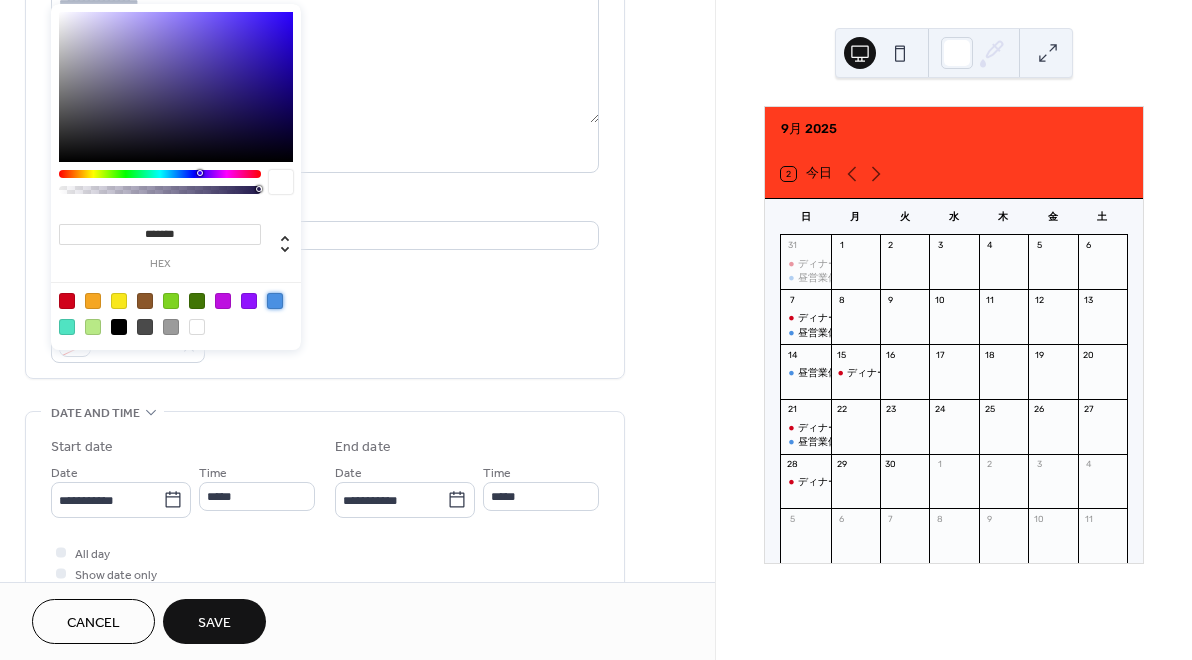 click at bounding box center (275, 301) 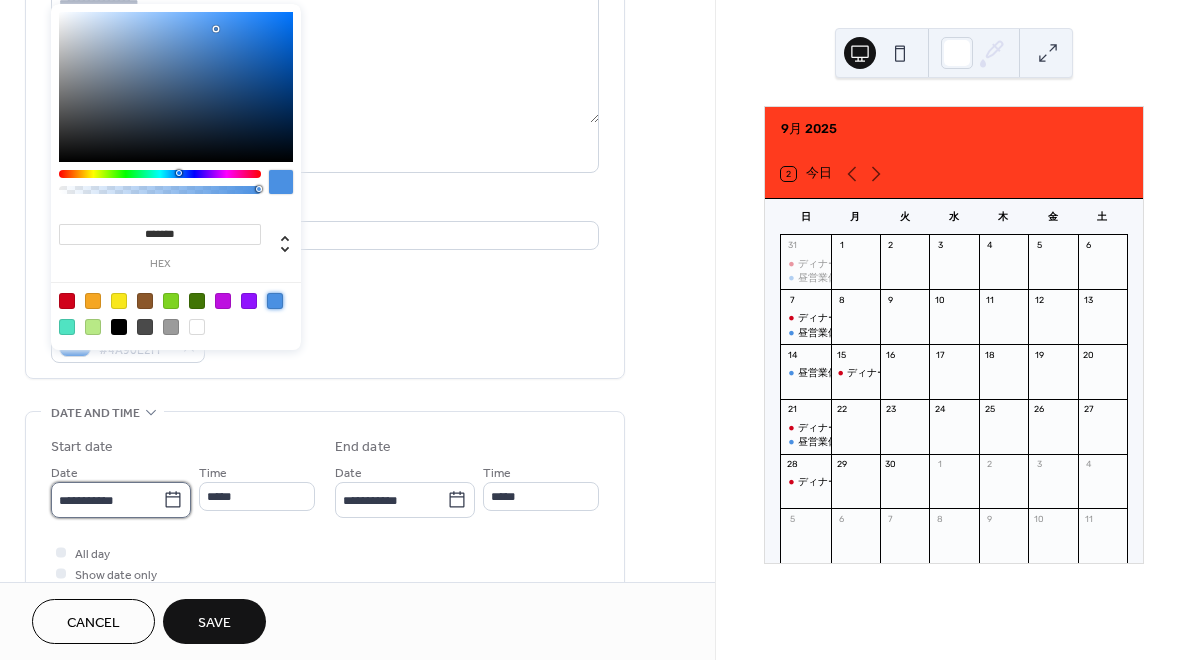 click on "**********" at bounding box center (107, 500) 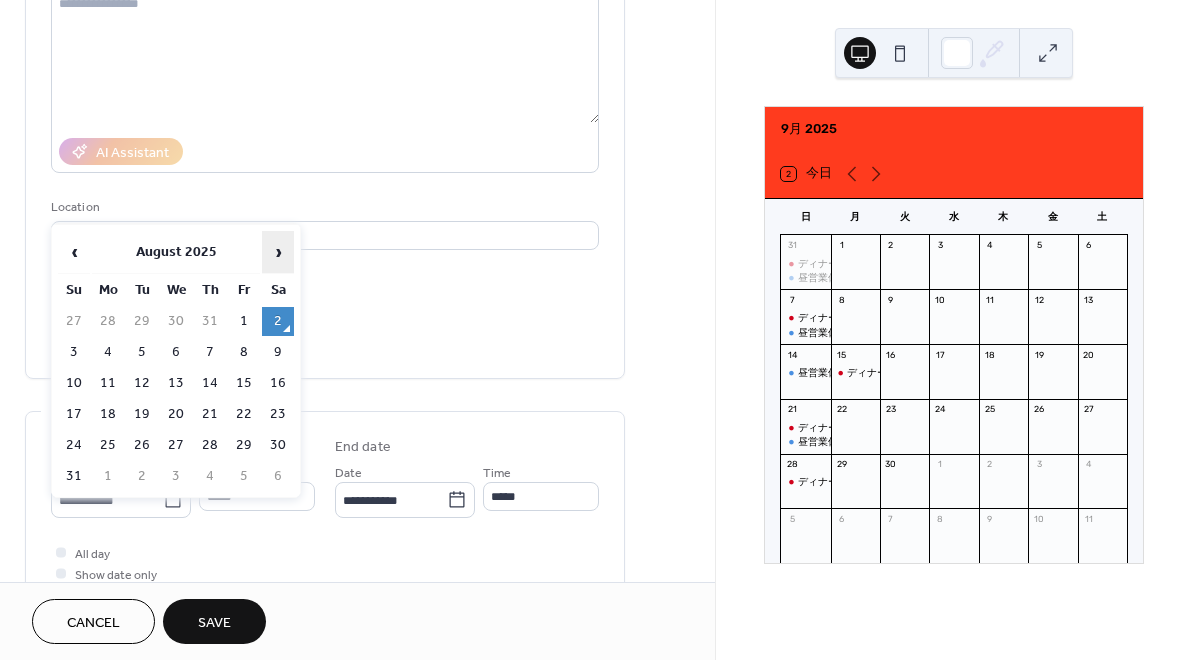 click on "›" at bounding box center (278, 252) 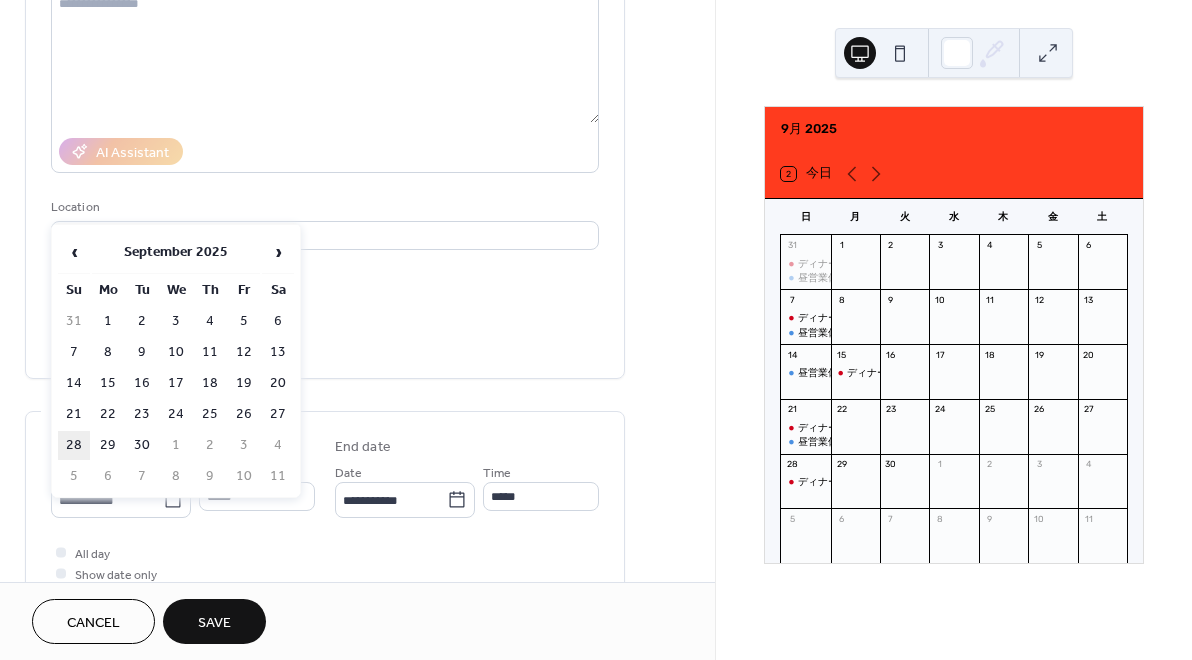 click on "28" at bounding box center (74, 445) 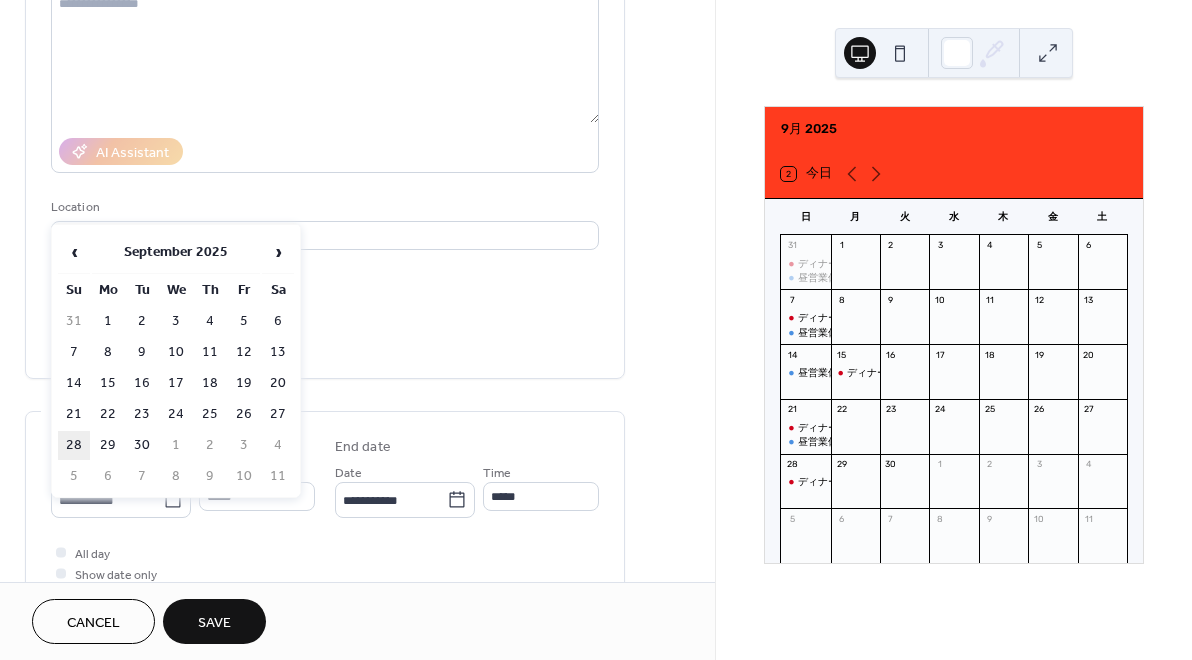 type on "**********" 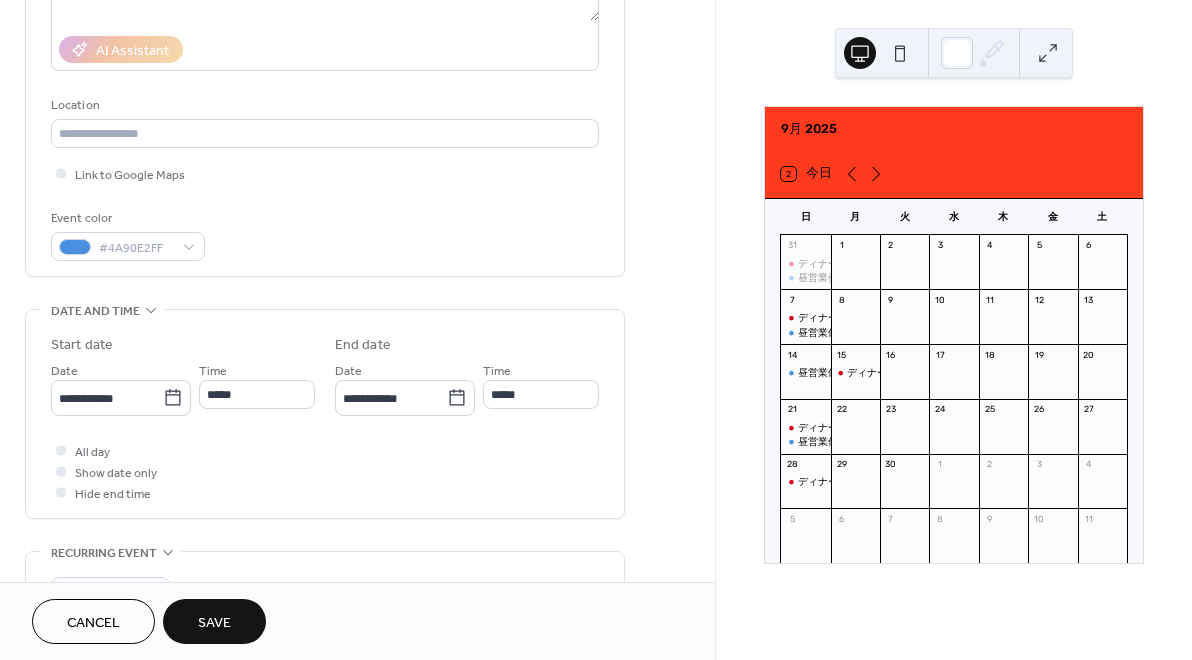 scroll, scrollTop: 370, scrollLeft: 0, axis: vertical 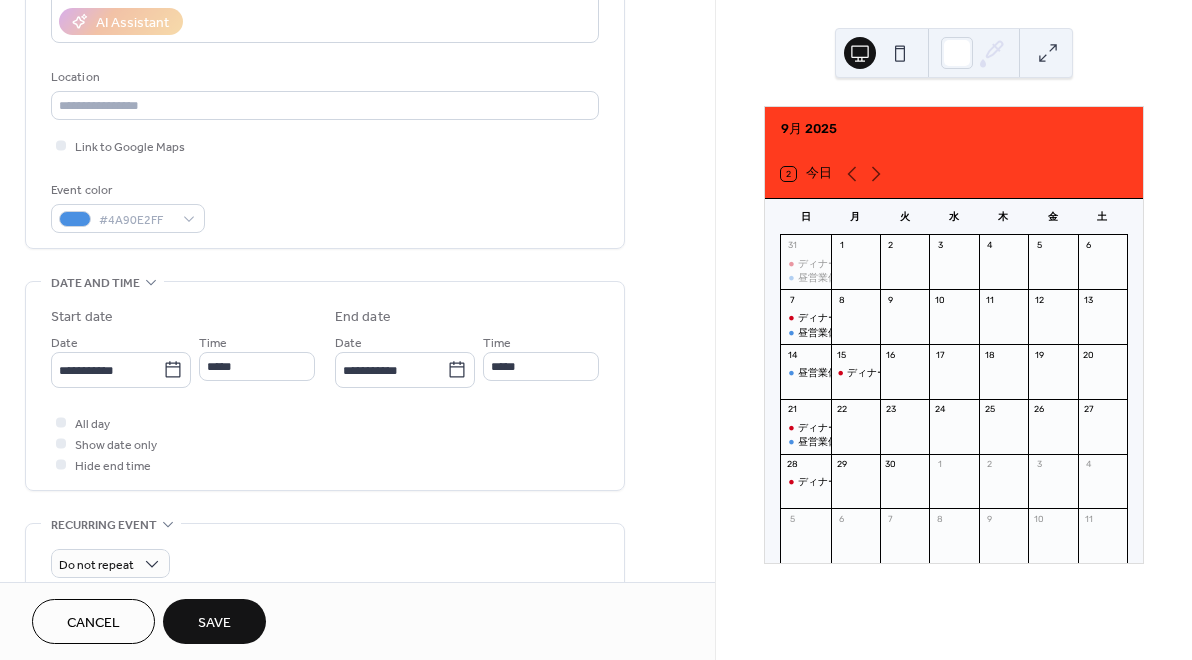 click on "Save" at bounding box center (214, 621) 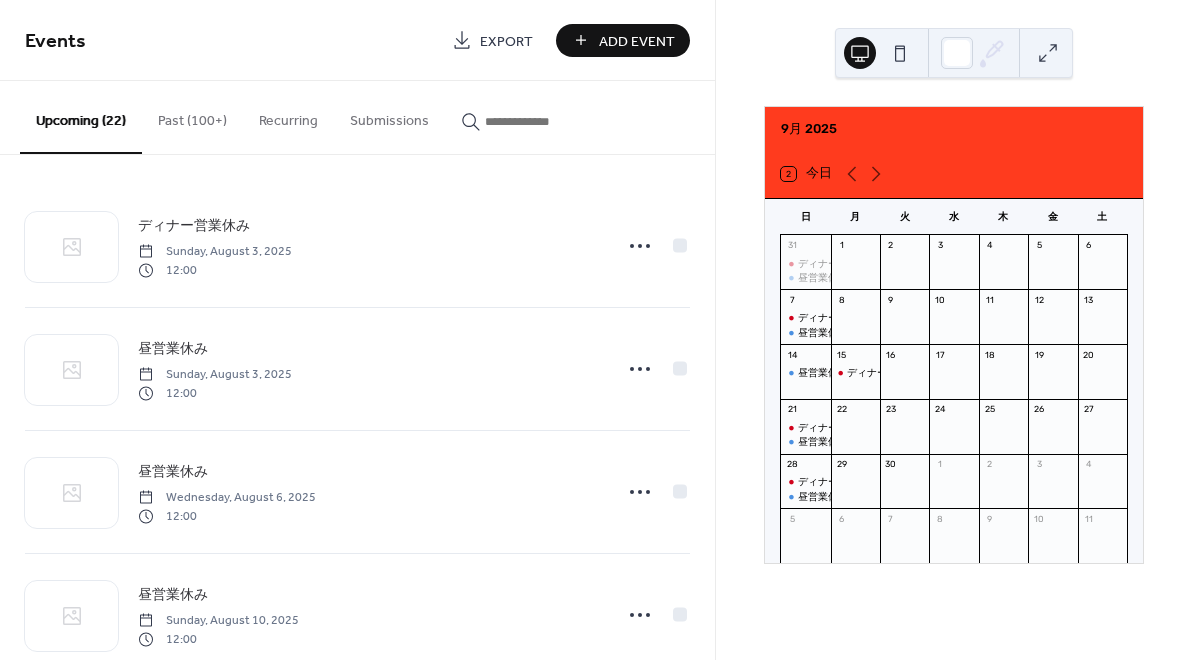 click on "Add Event" at bounding box center [637, 41] 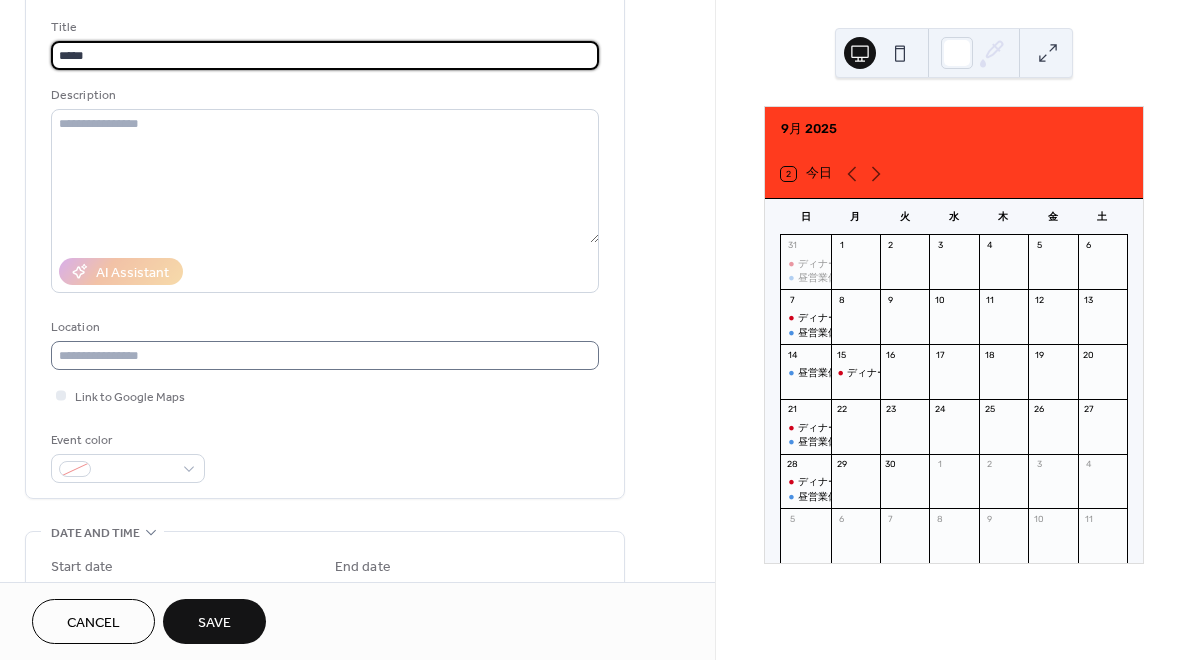 scroll, scrollTop: 124, scrollLeft: 0, axis: vertical 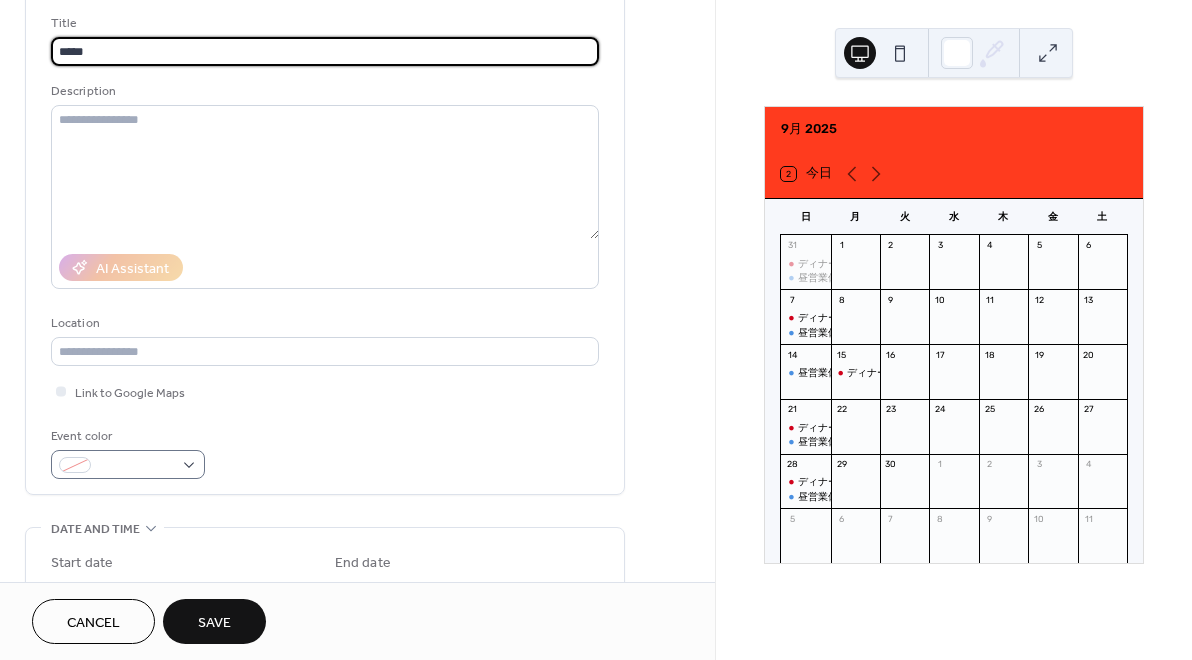 type on "*****" 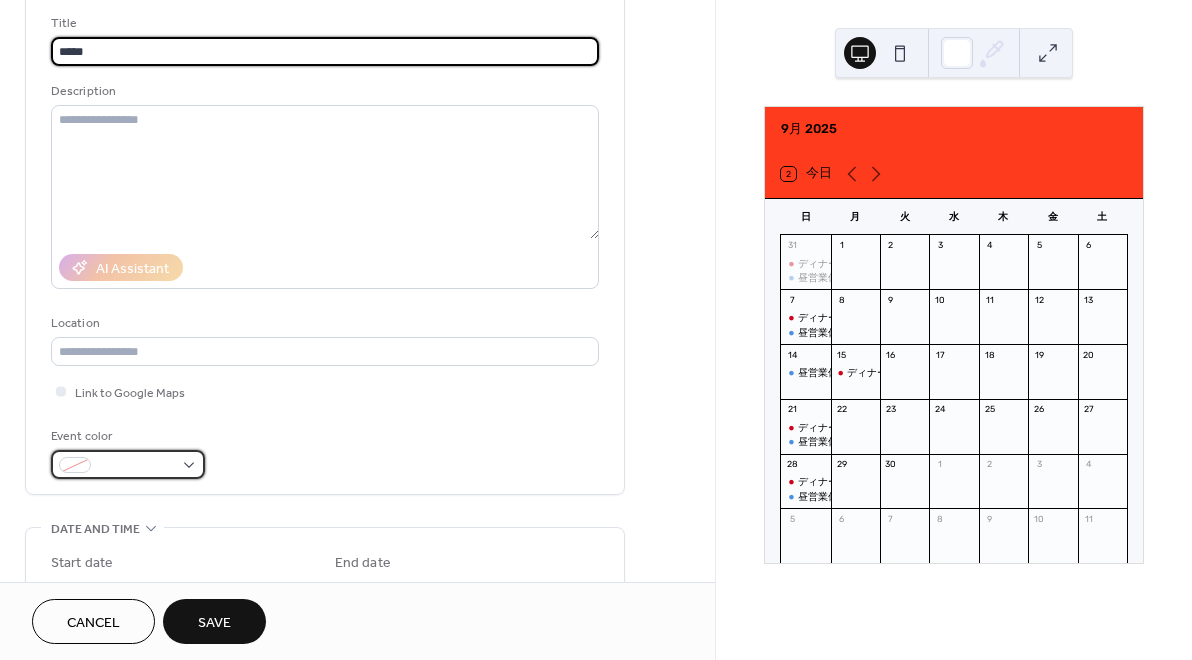 click at bounding box center [128, 464] 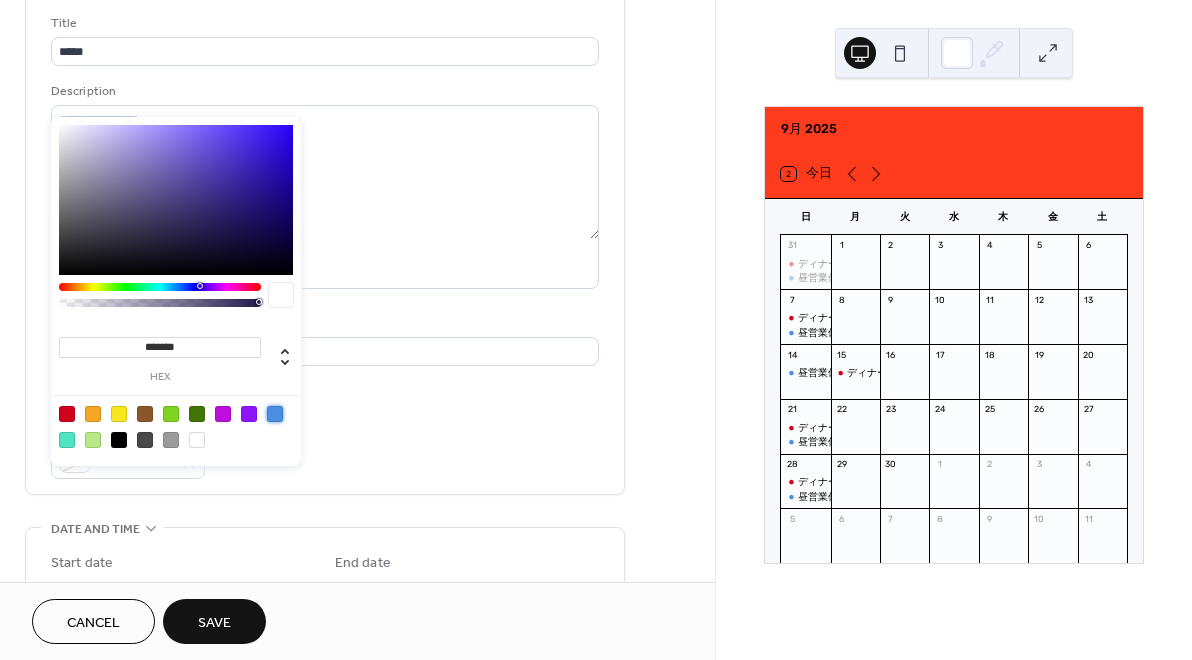 click at bounding box center [275, 414] 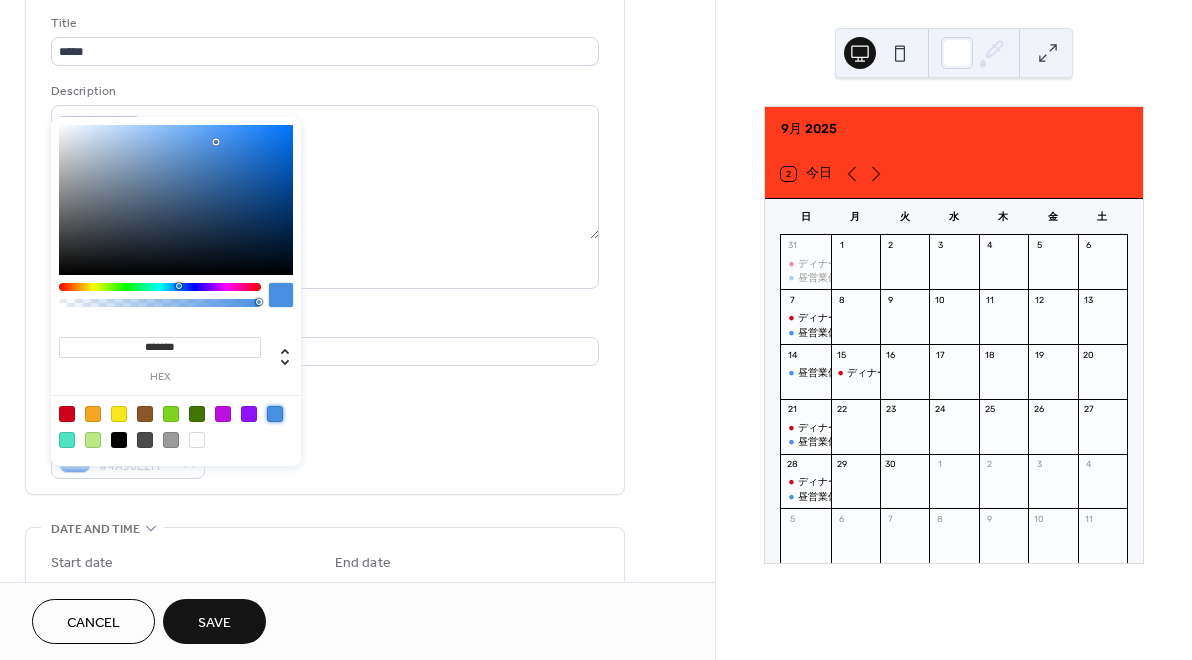 click on "**********" at bounding box center [325, 589] 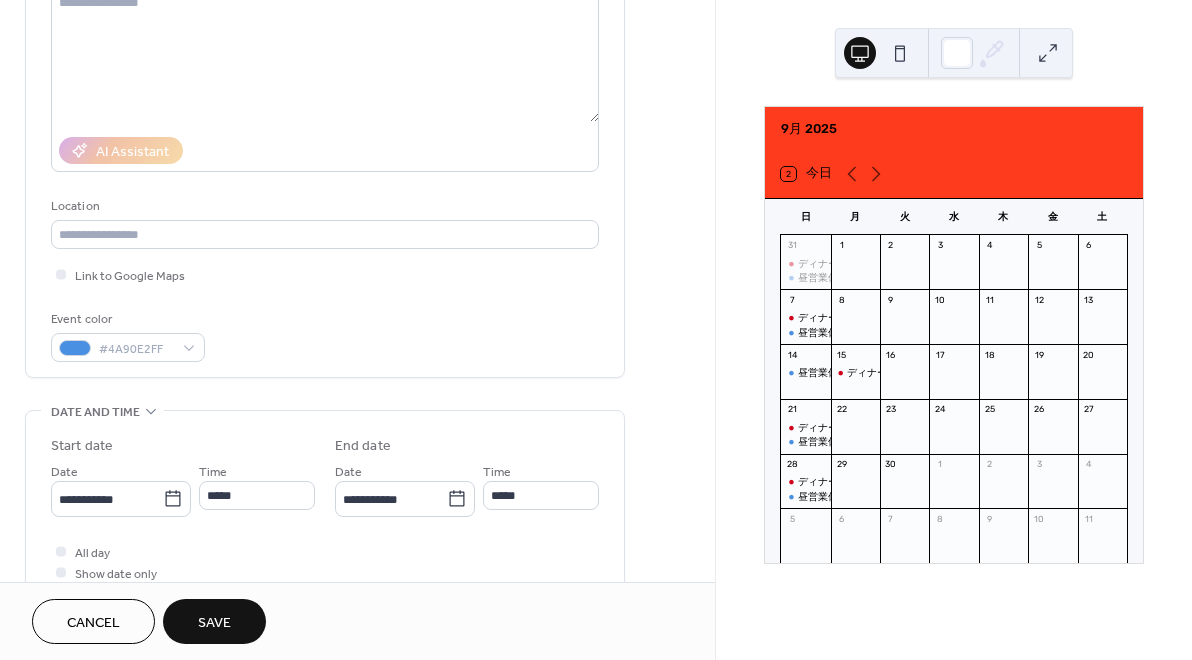 scroll, scrollTop: 256, scrollLeft: 0, axis: vertical 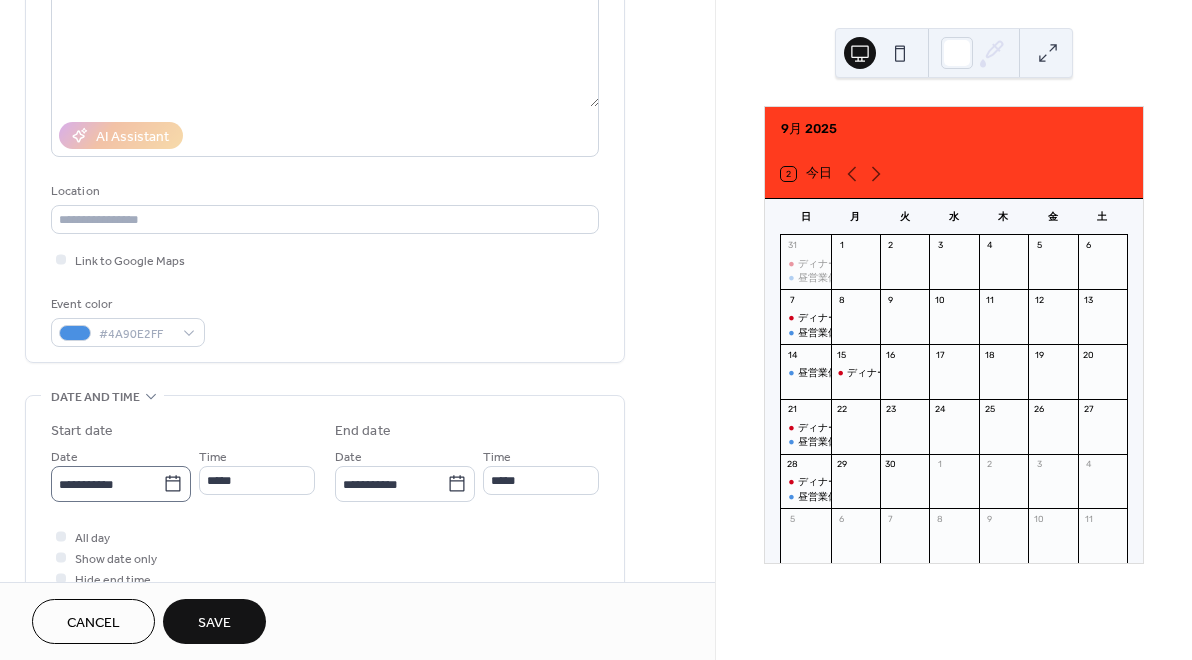click 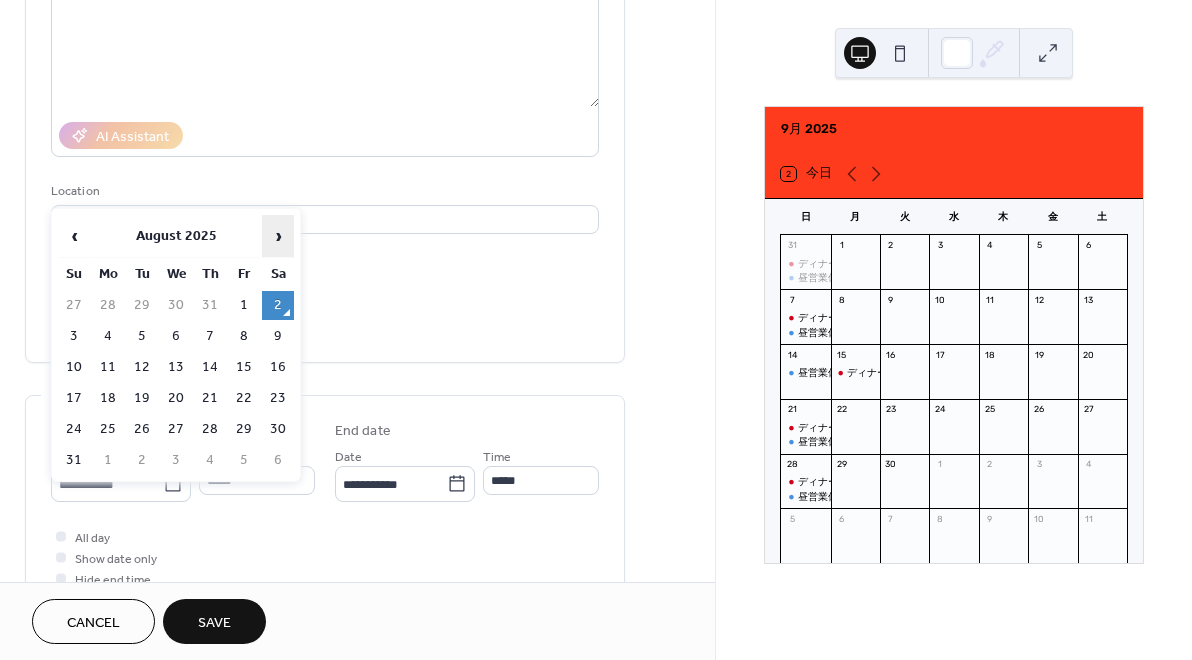 click on "›" at bounding box center (278, 236) 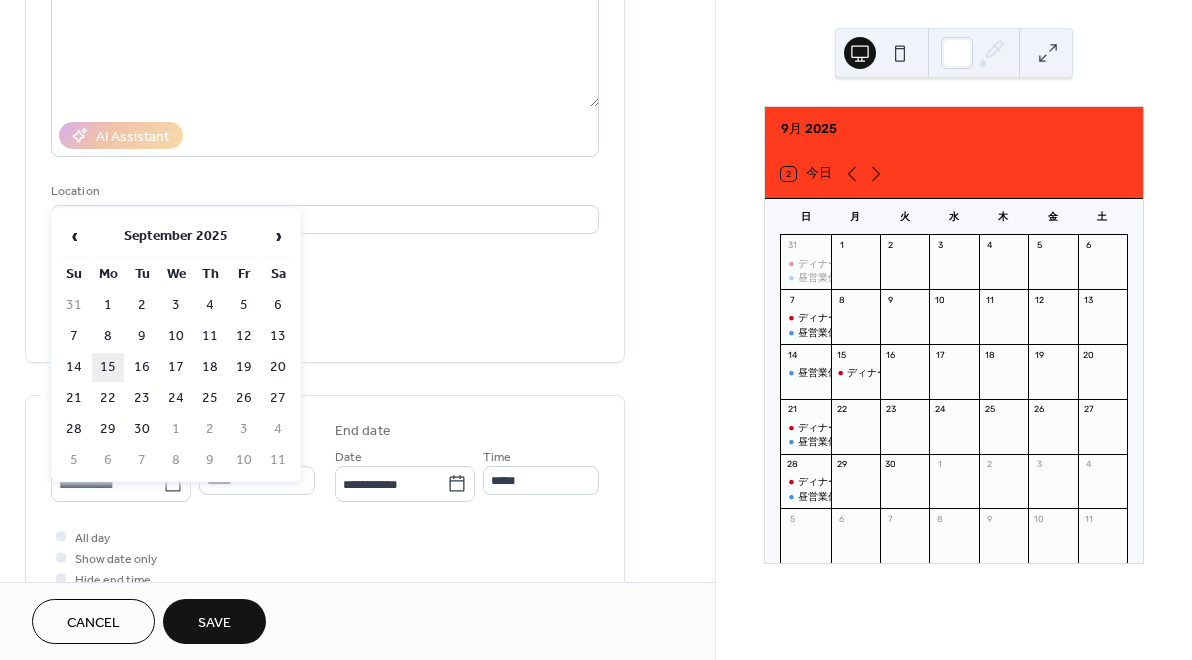 click on "15" at bounding box center (108, 367) 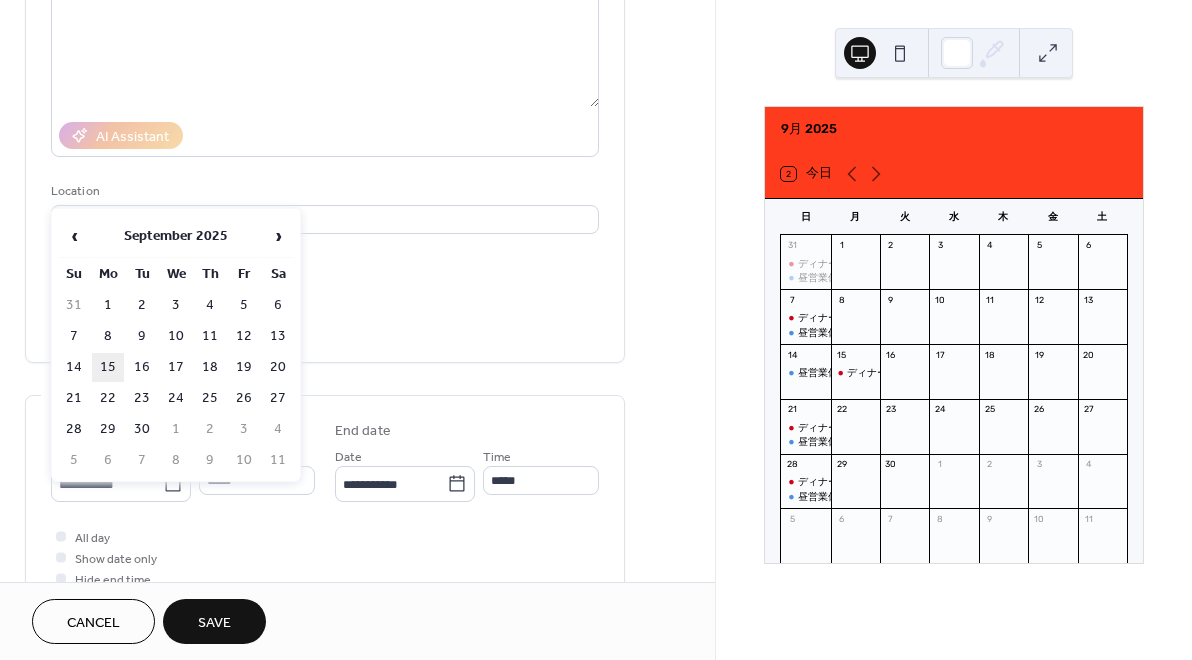 type on "**********" 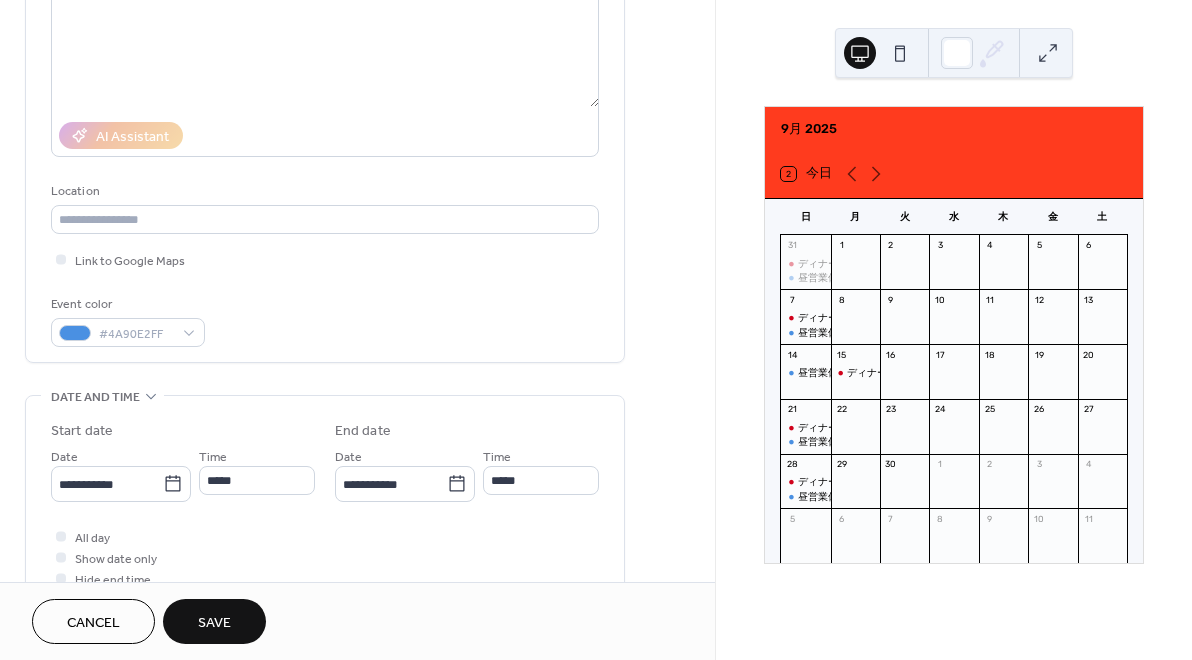 click on "Save" at bounding box center [214, 623] 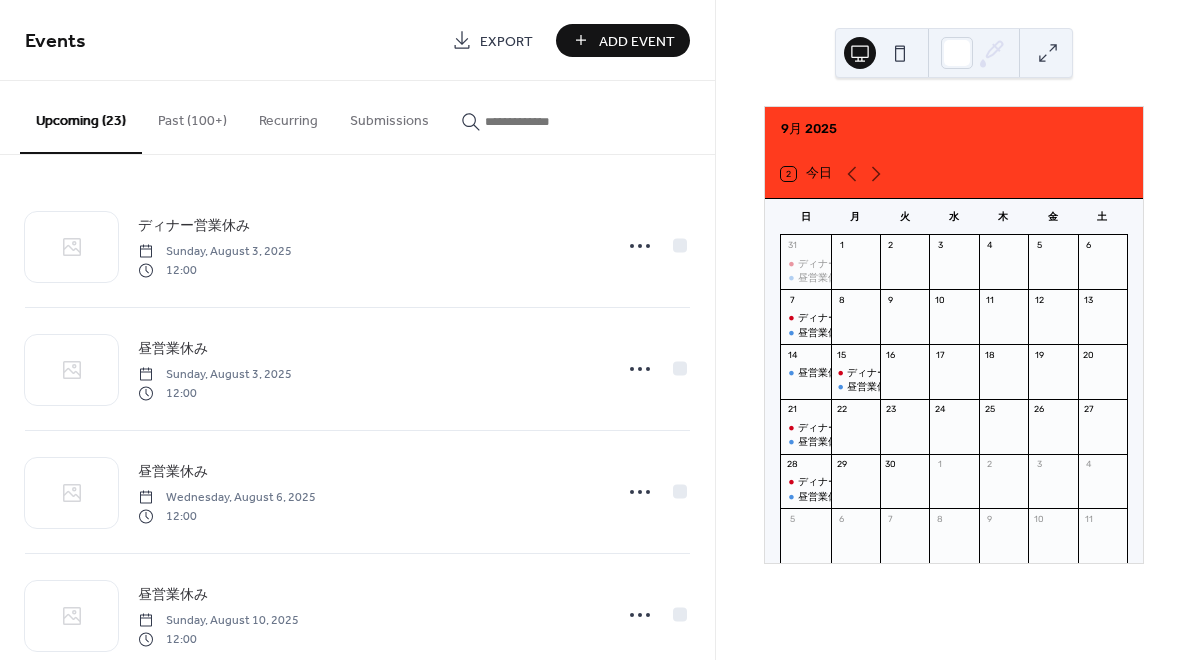 click on "Add Event" at bounding box center [637, 41] 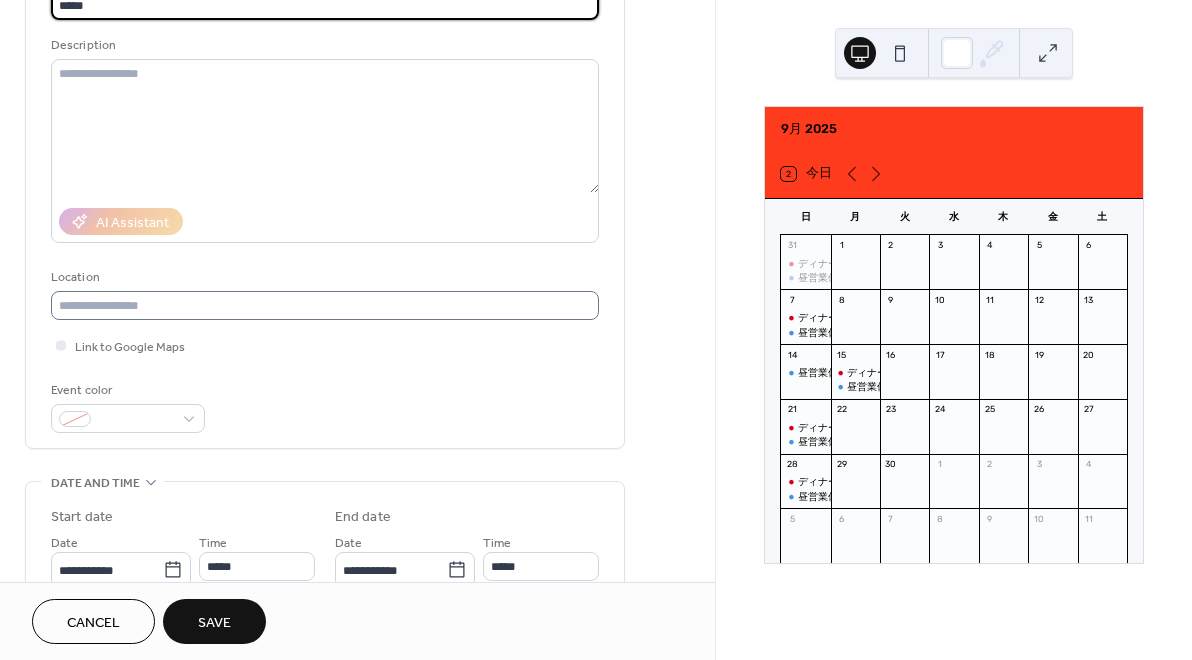 scroll, scrollTop: 173, scrollLeft: 0, axis: vertical 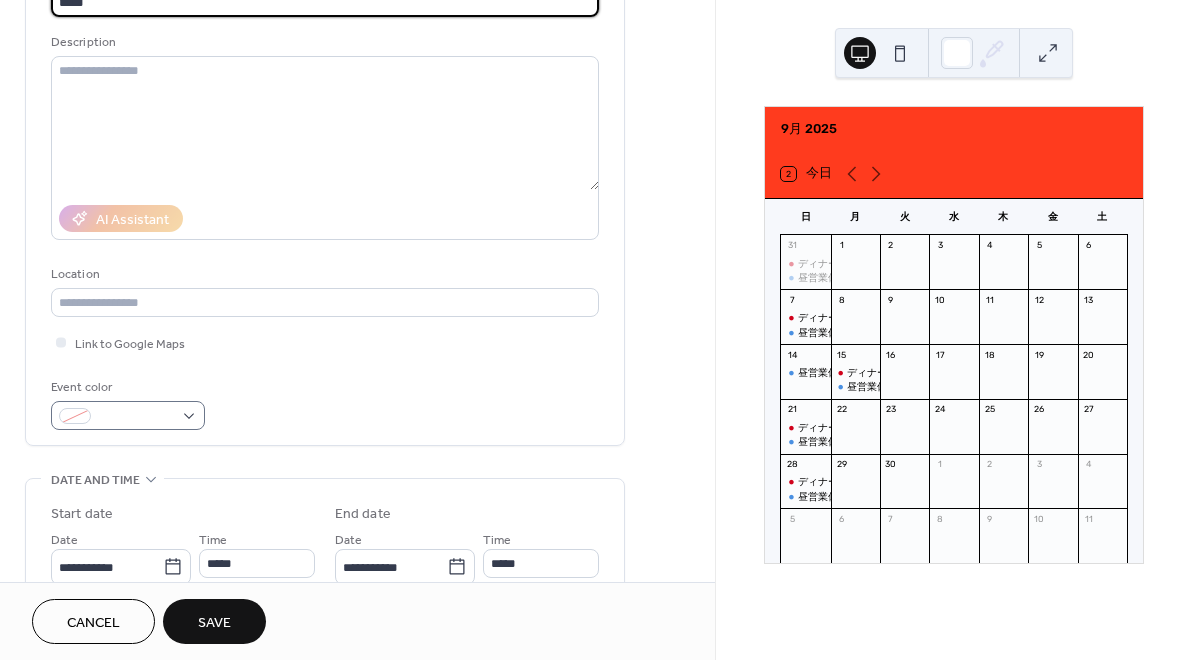 type on "*****" 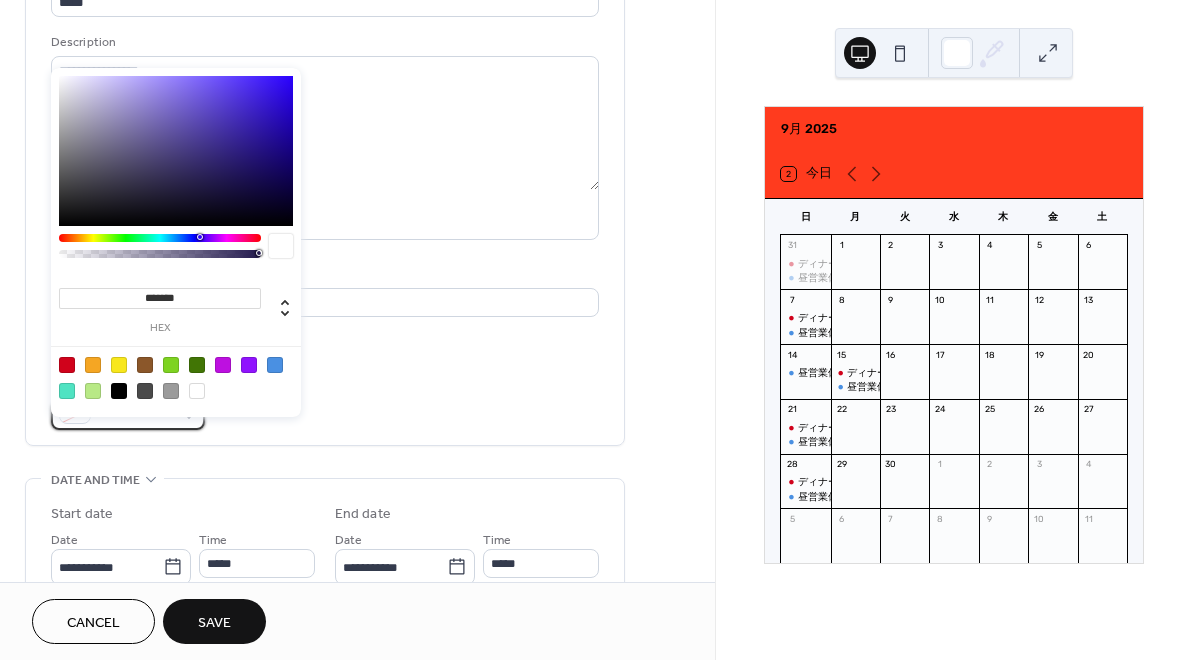 click at bounding box center [128, 415] 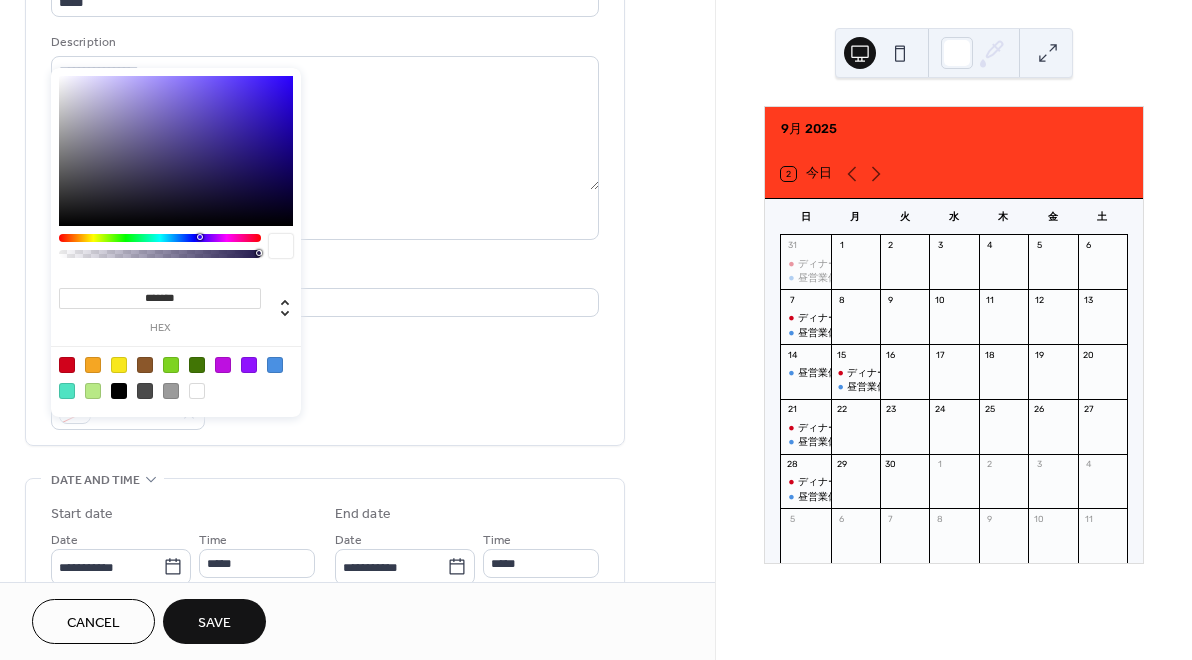 click at bounding box center (275, 365) 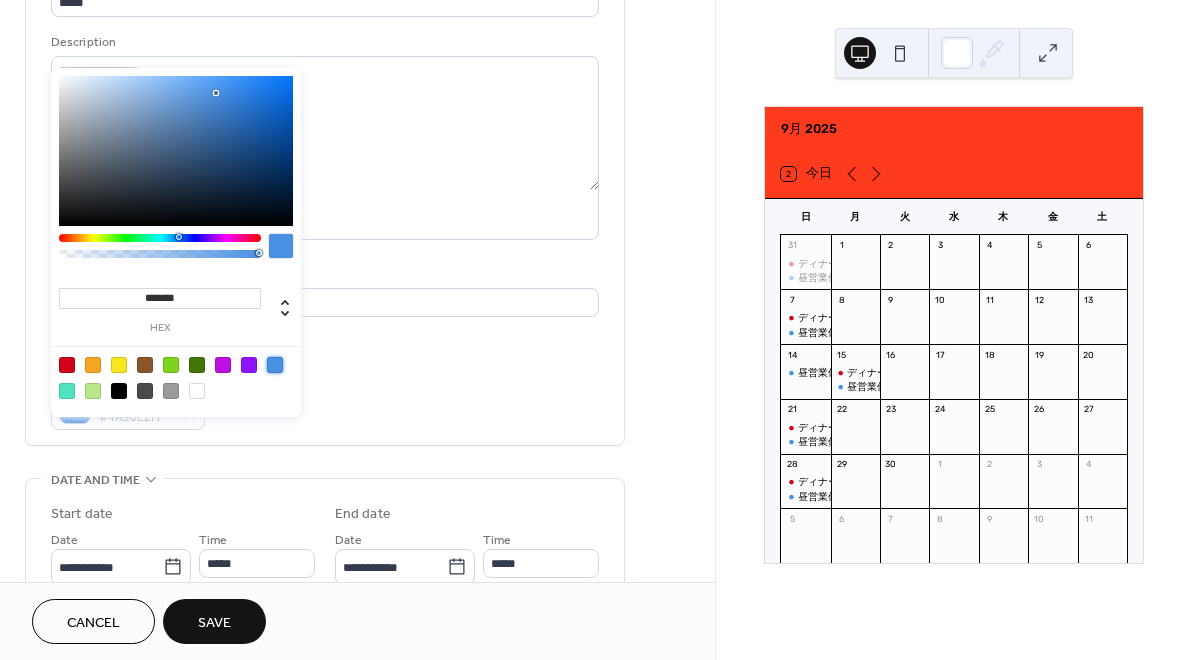 type on "*******" 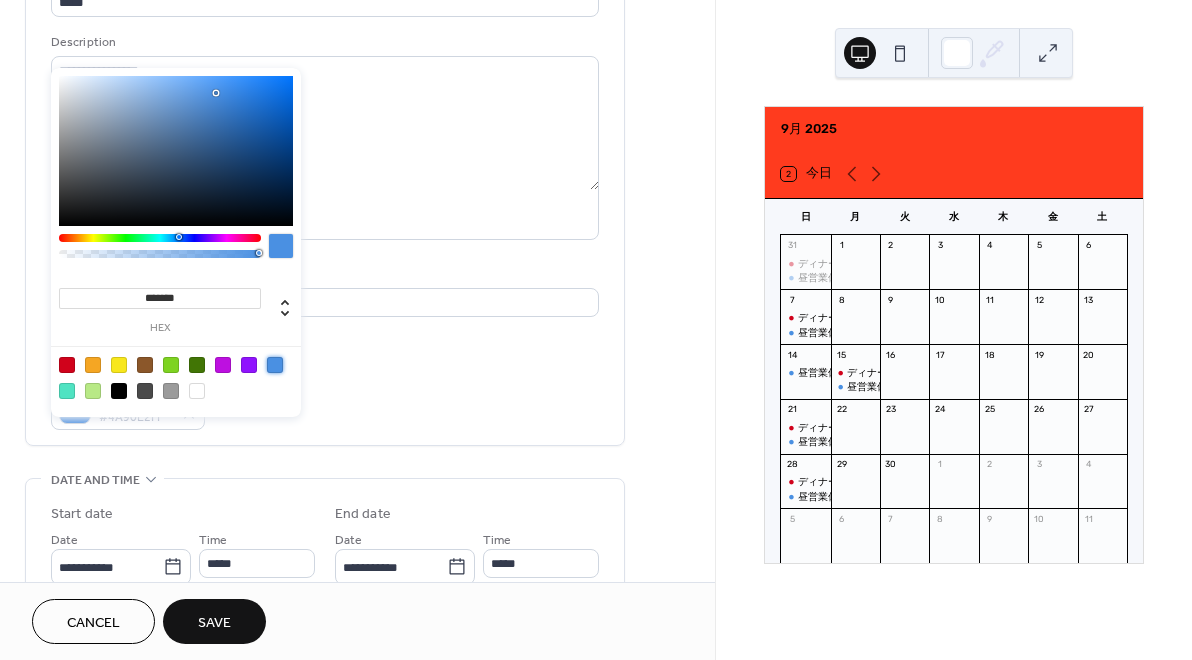 click on "**********" at bounding box center (325, 540) 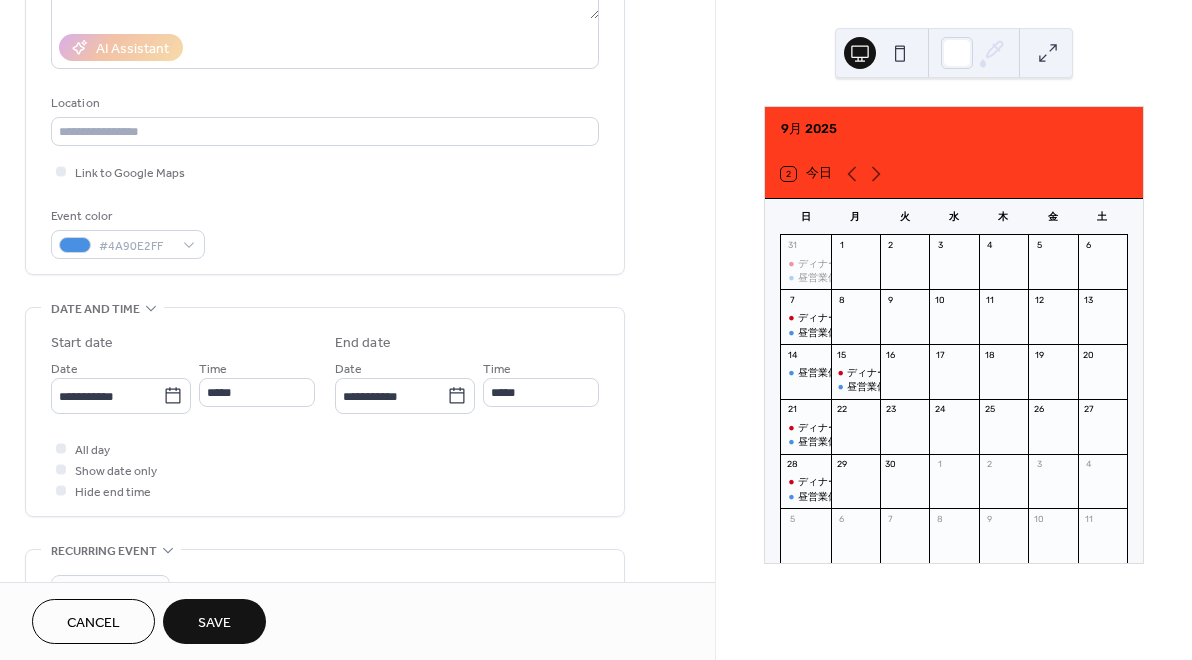 scroll, scrollTop: 350, scrollLeft: 0, axis: vertical 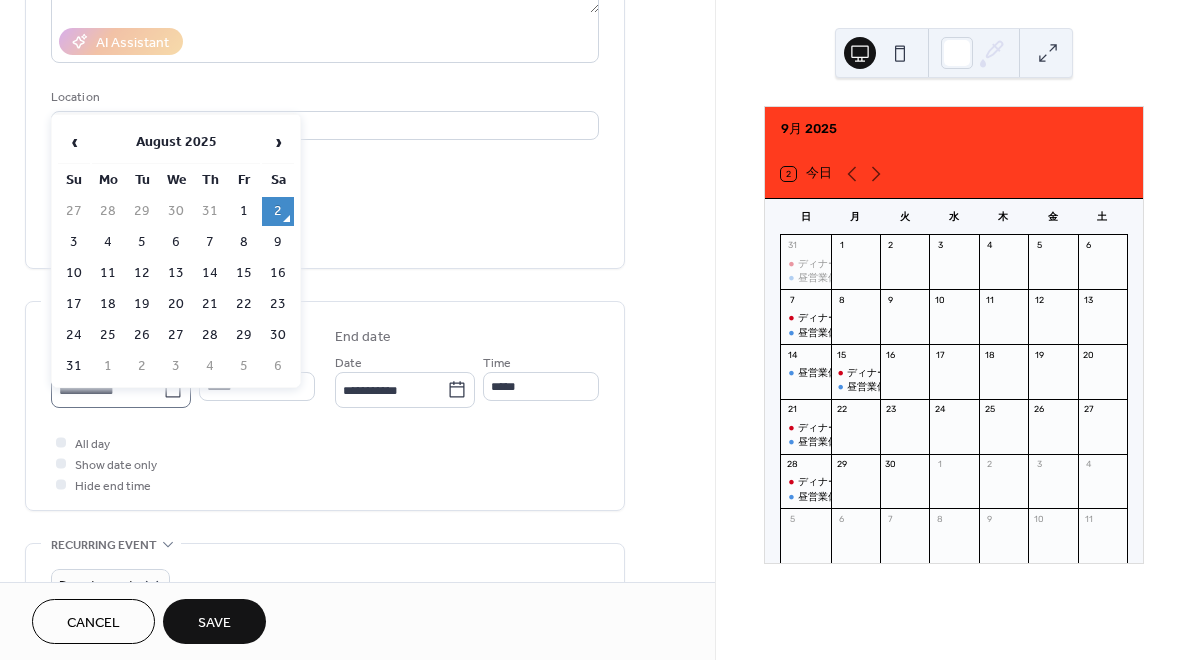 click 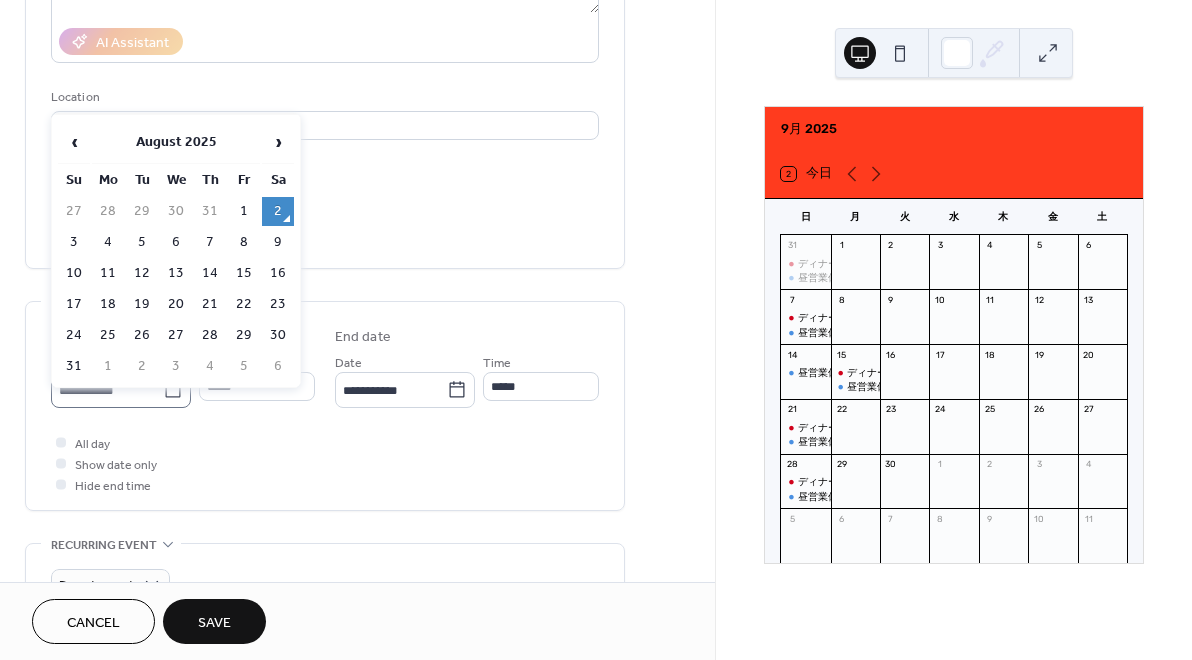 click on "**********" at bounding box center [107, 390] 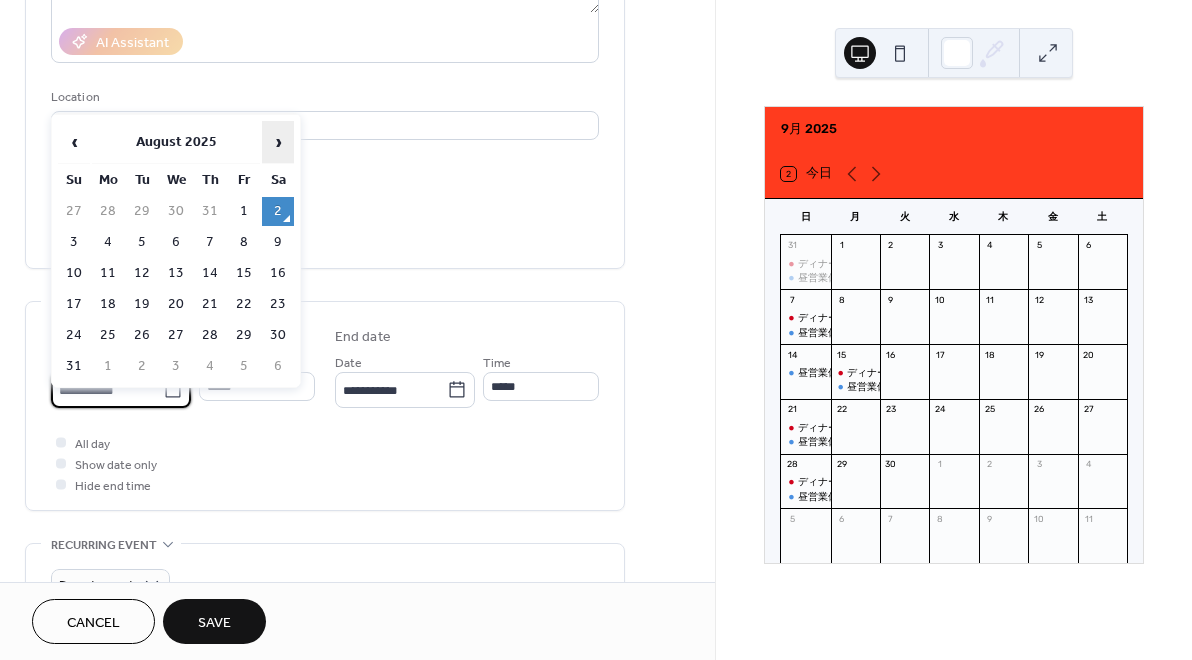 click on "›" at bounding box center (278, 142) 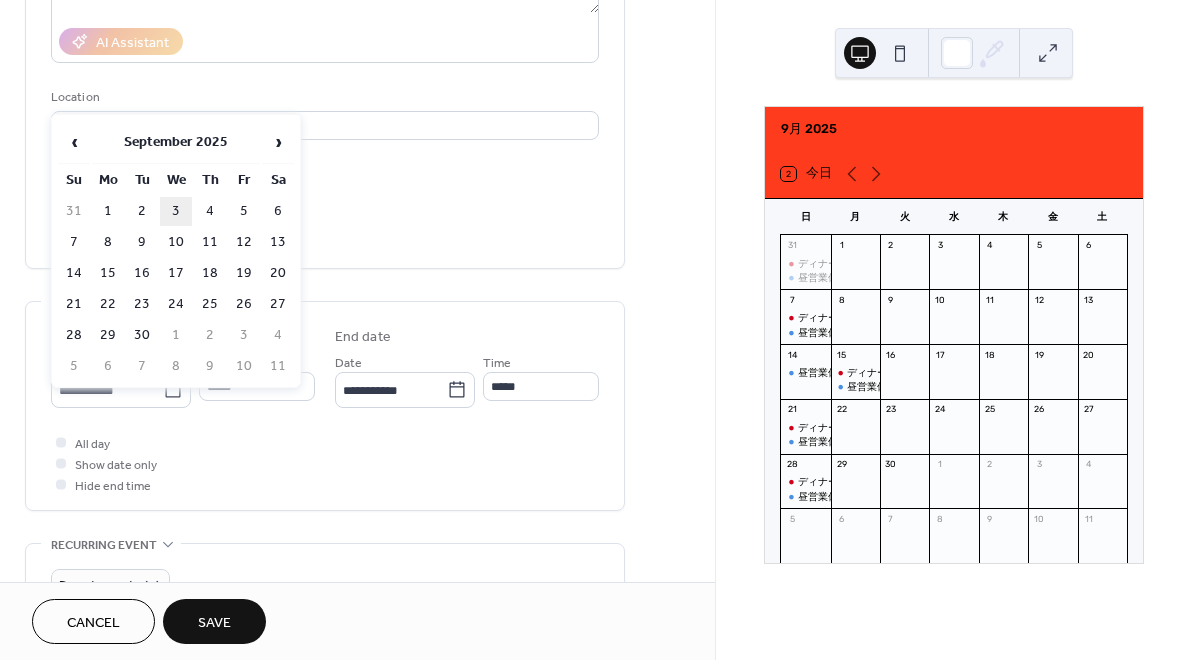 click on "3" at bounding box center [176, 211] 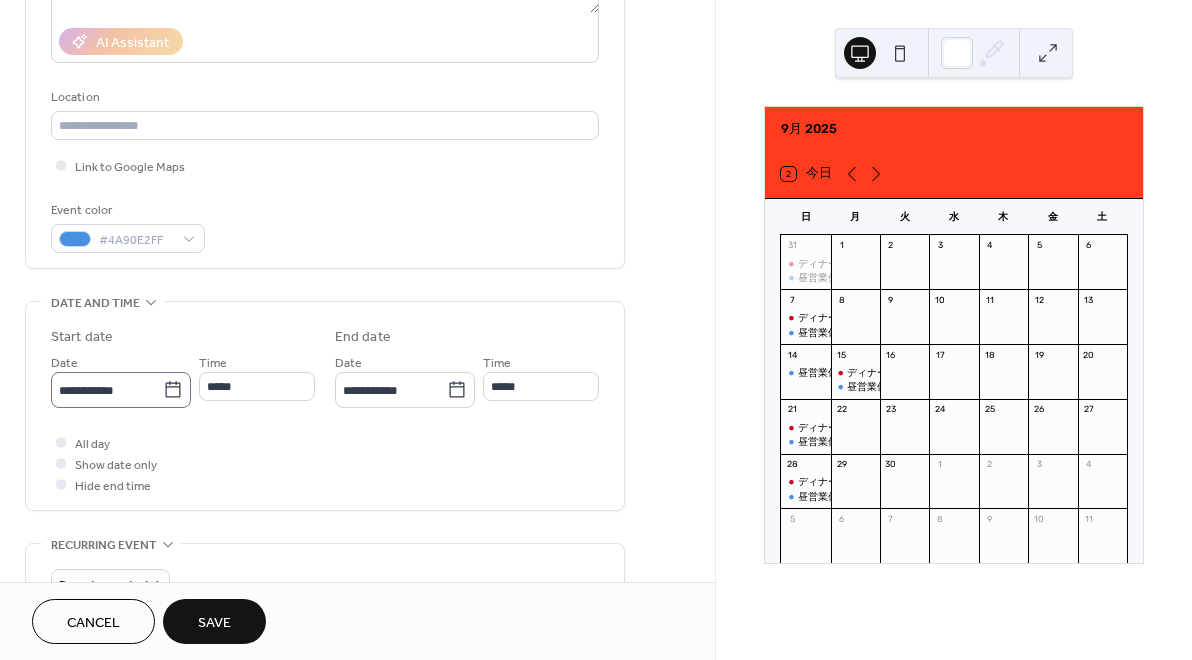 type on "**********" 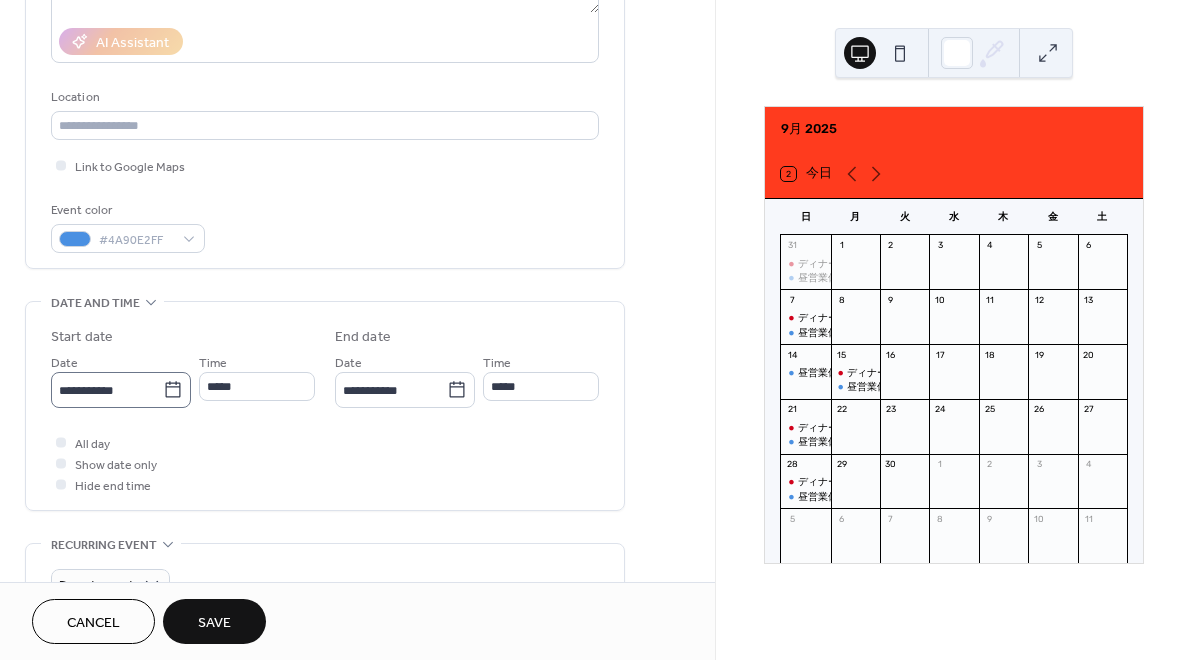 type on "**********" 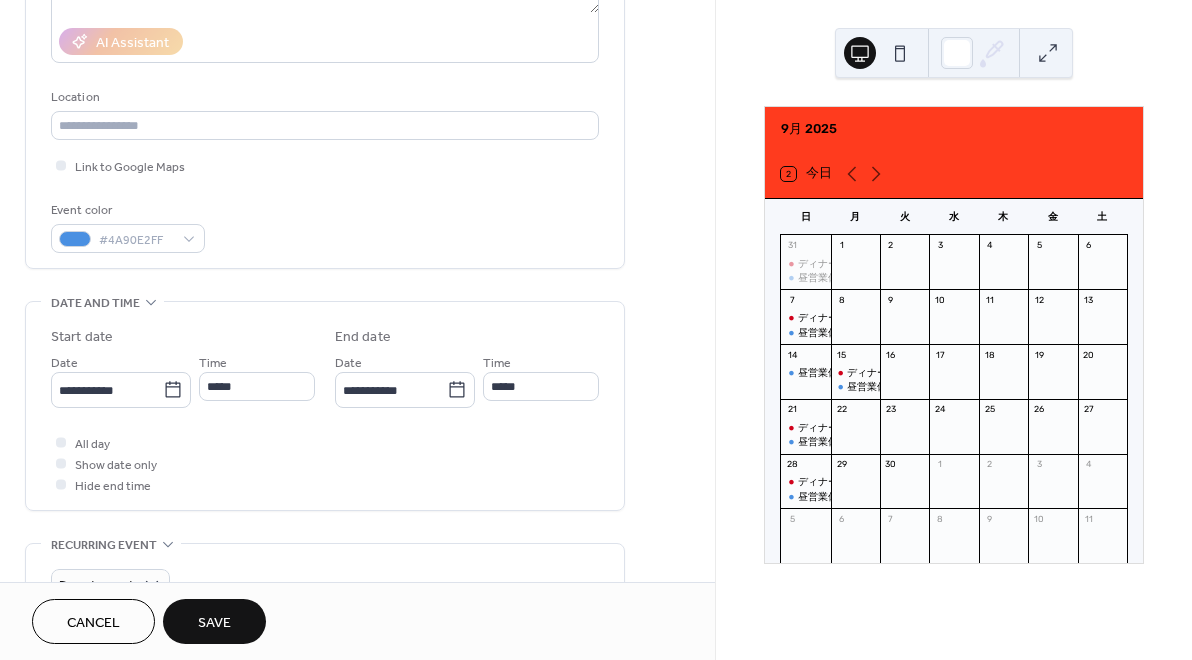 click on "Save" at bounding box center (214, 623) 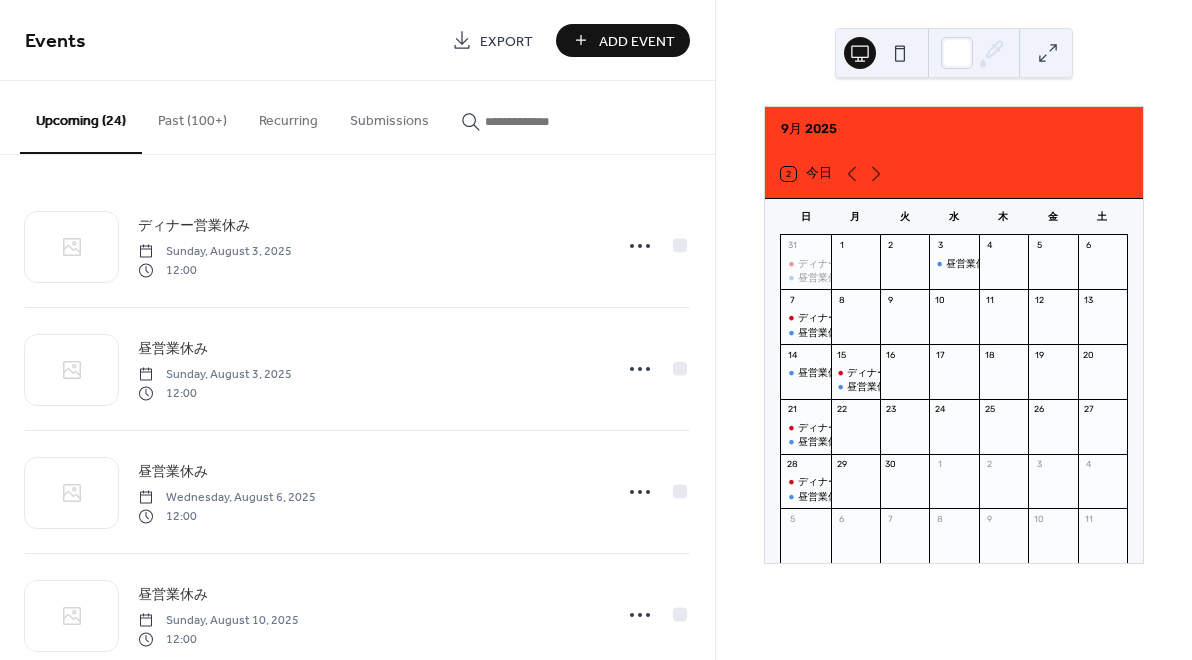 click on "Add Event" at bounding box center (637, 41) 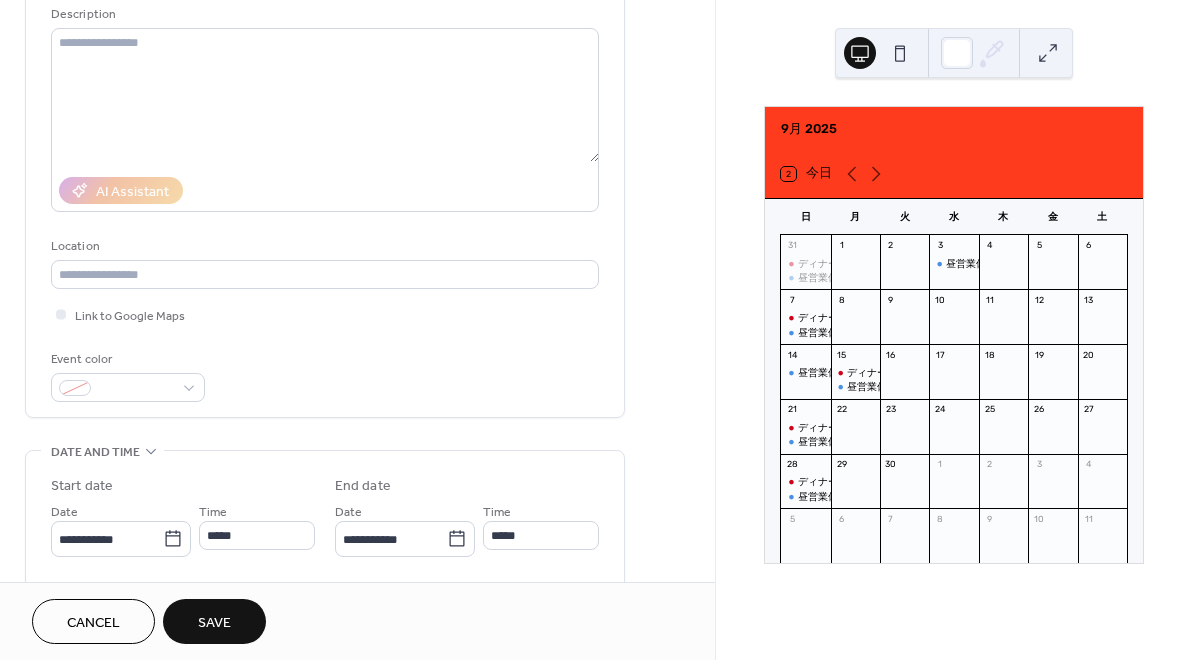 scroll, scrollTop: 206, scrollLeft: 0, axis: vertical 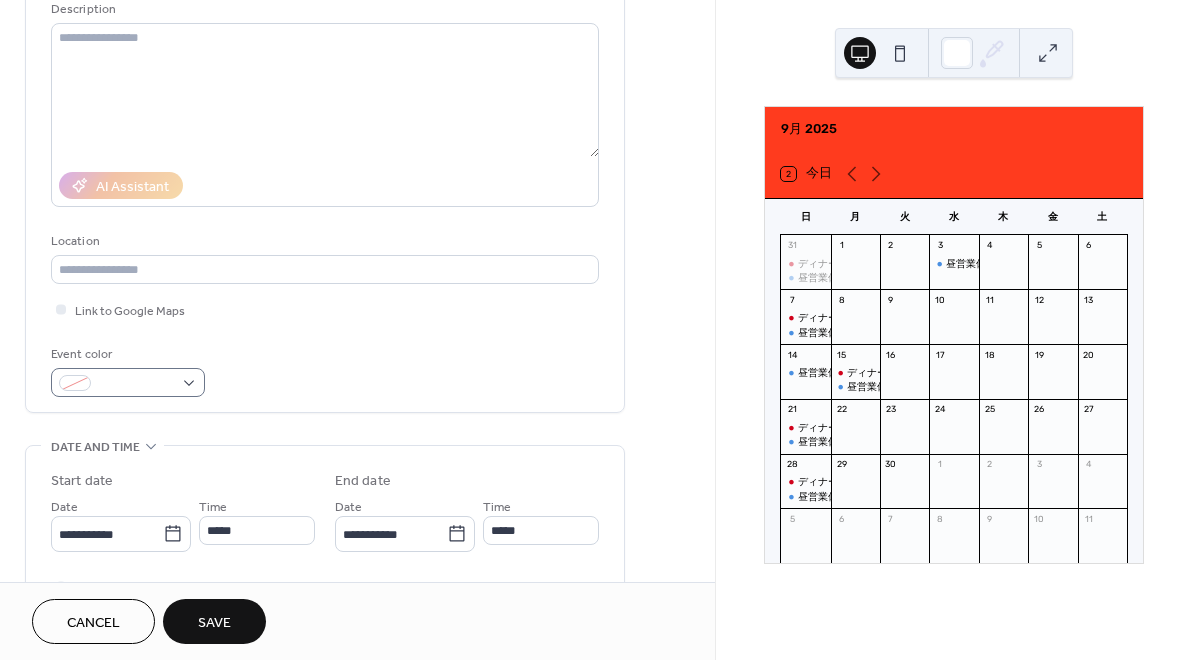 type on "*****" 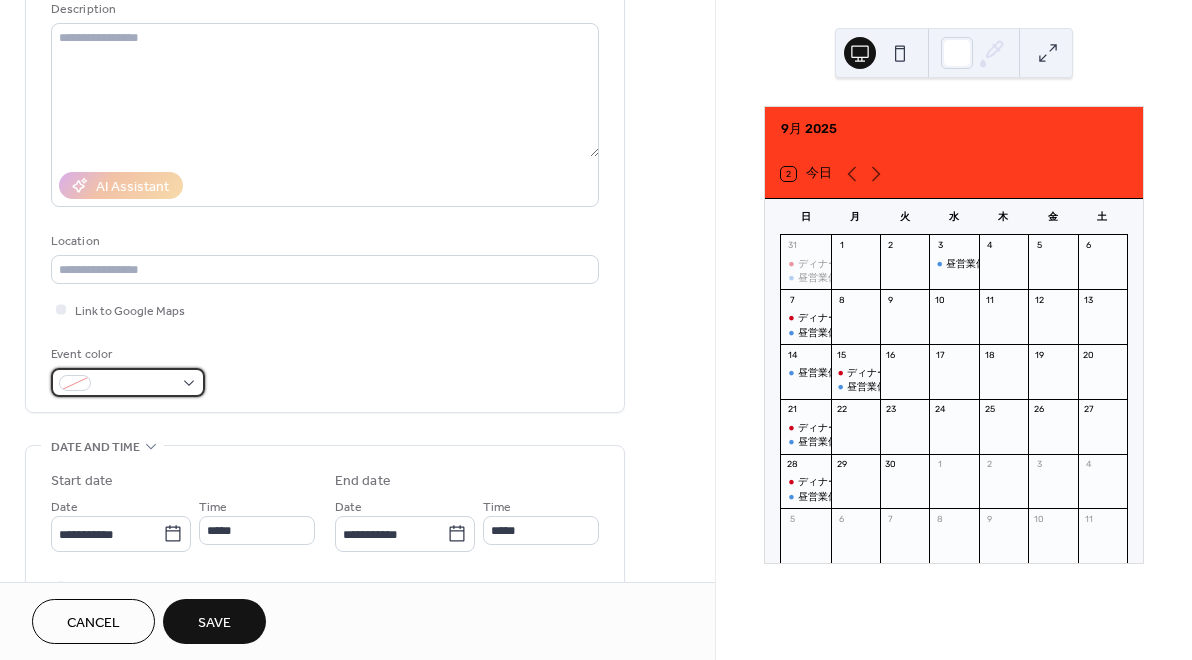 click at bounding box center (128, 382) 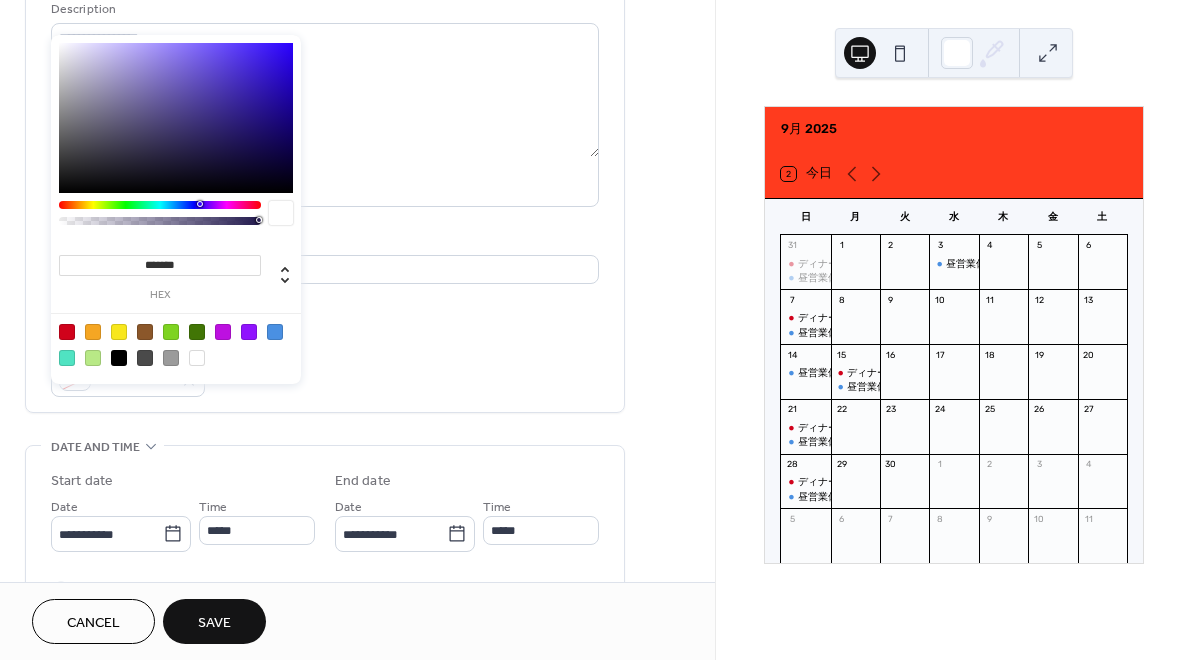 click at bounding box center [275, 332] 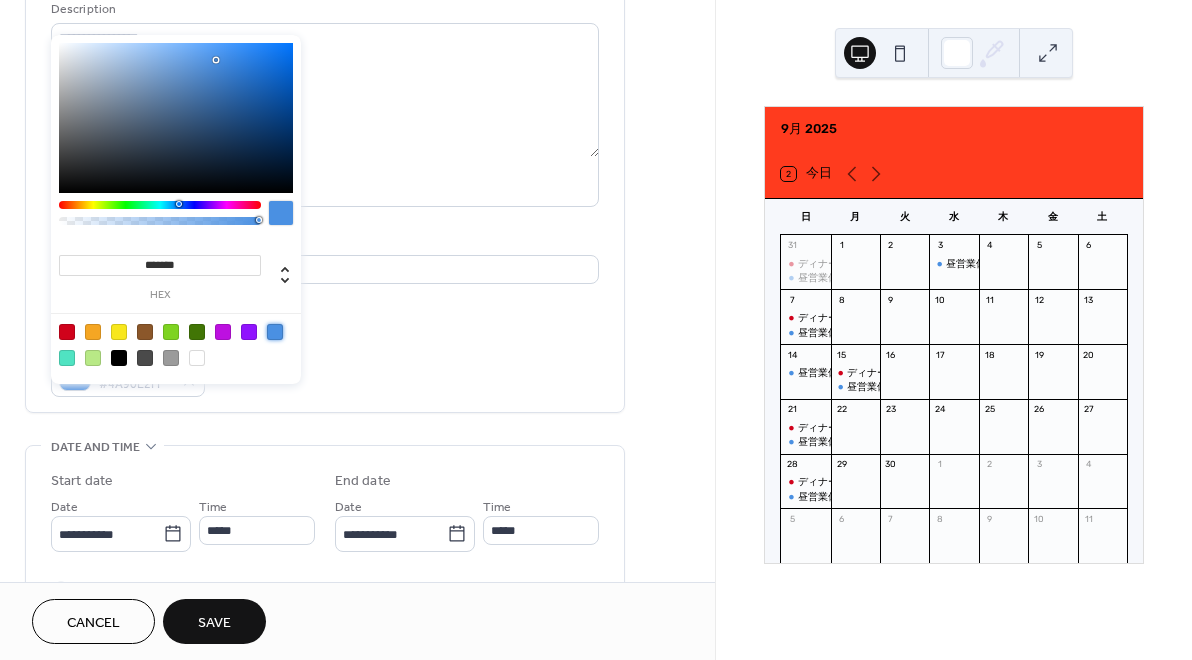 type on "*******" 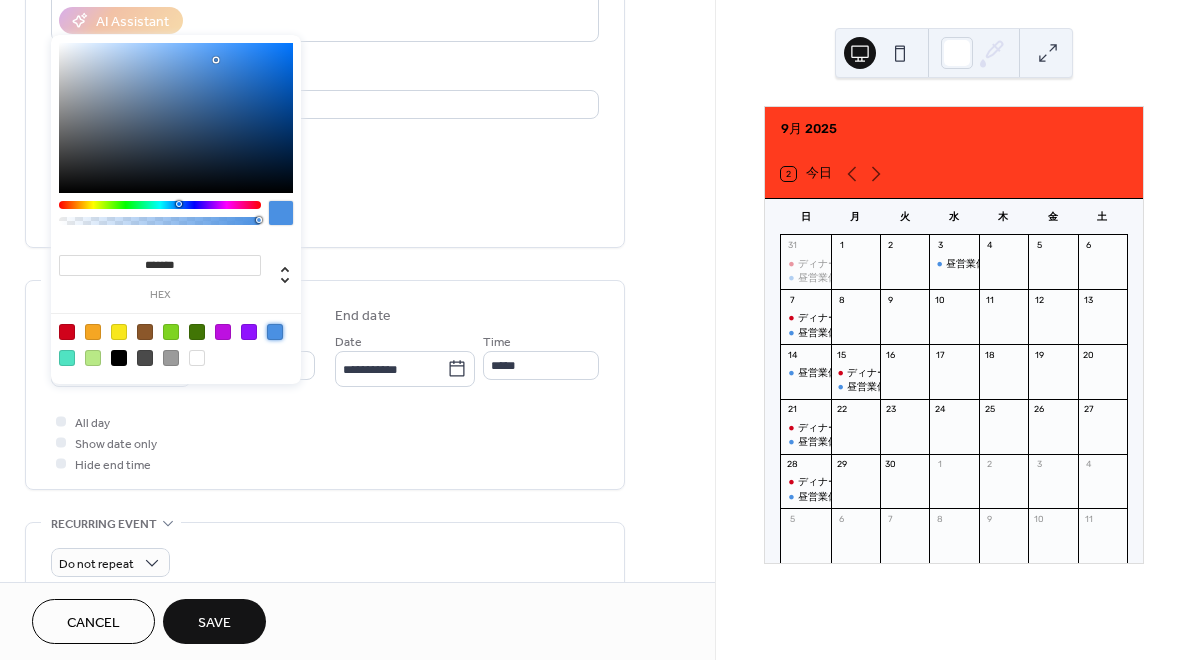 scroll, scrollTop: 308, scrollLeft: 0, axis: vertical 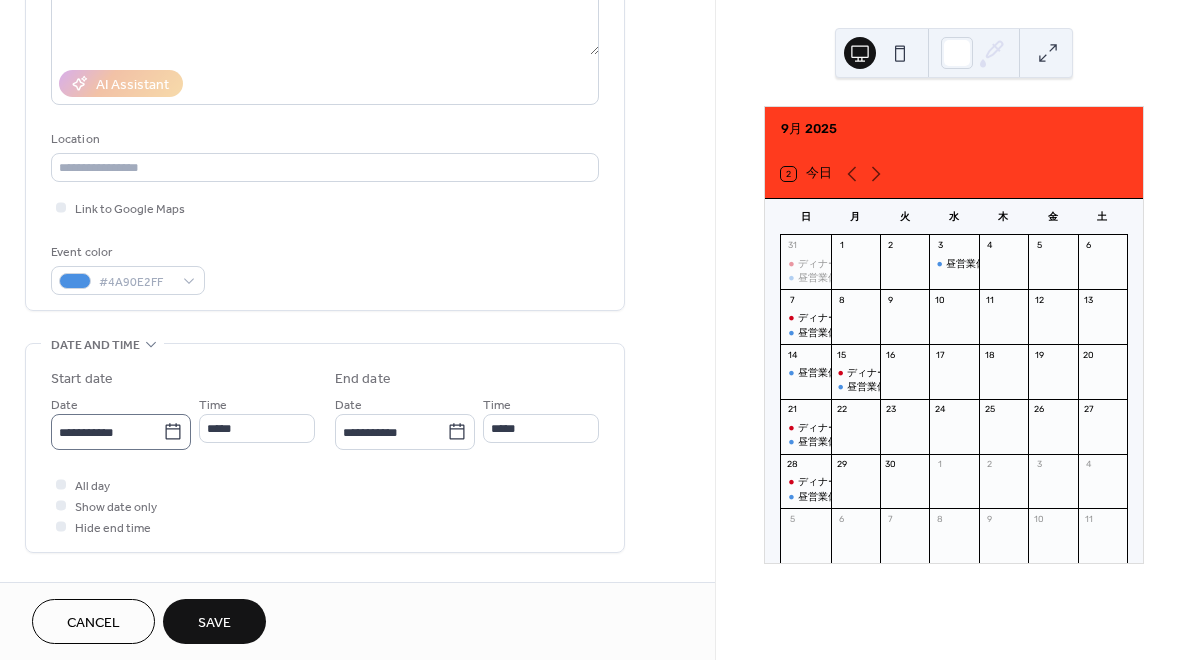 click 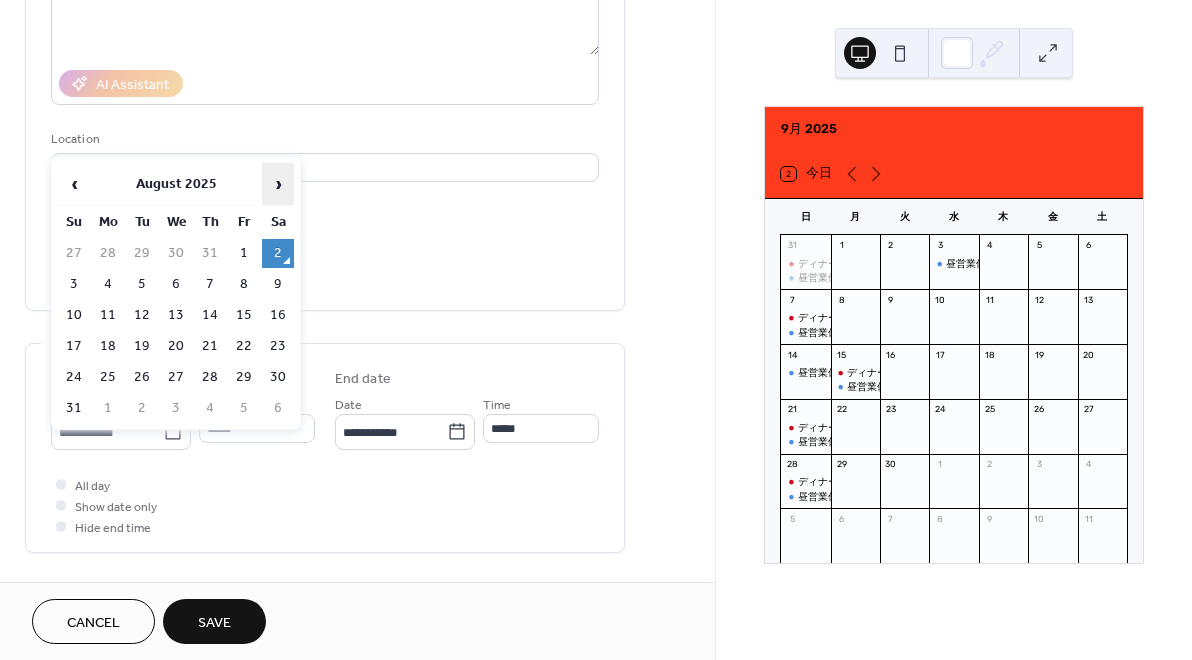 click on "›" at bounding box center [278, 184] 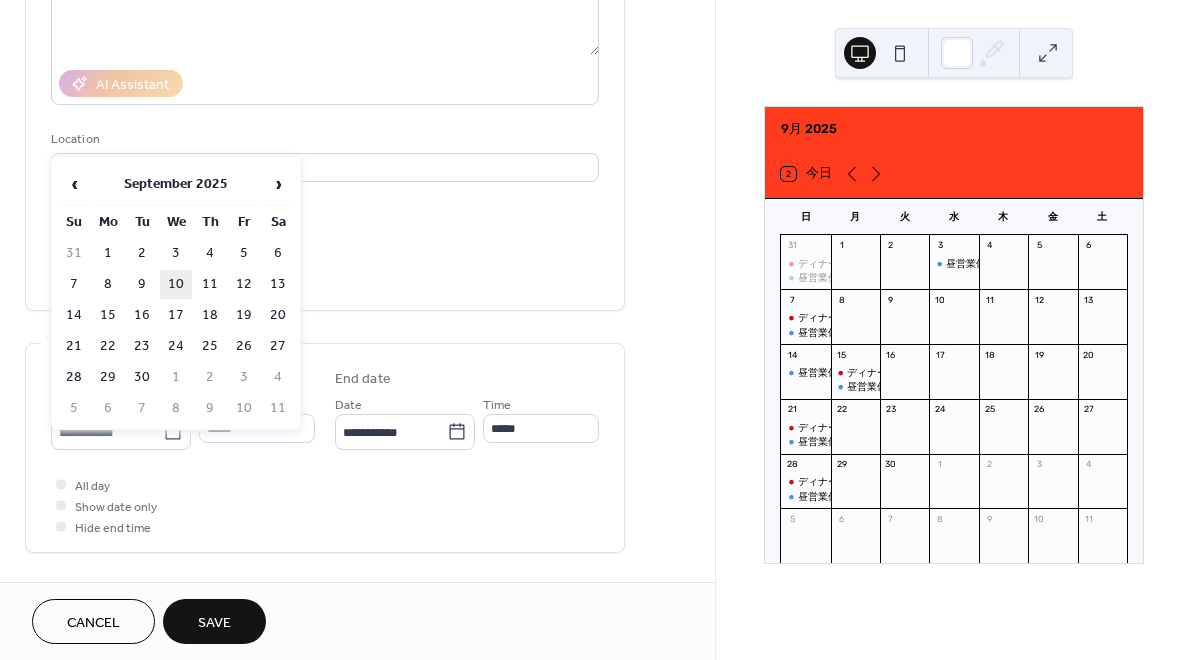 click on "10" at bounding box center [176, 284] 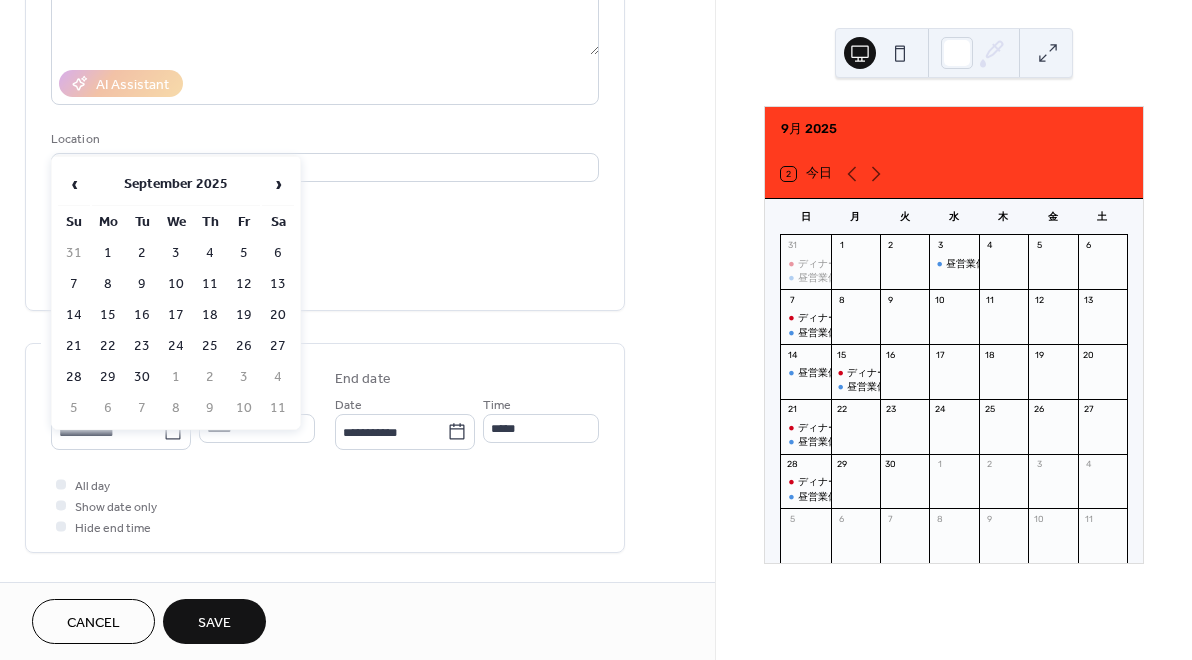 type on "**********" 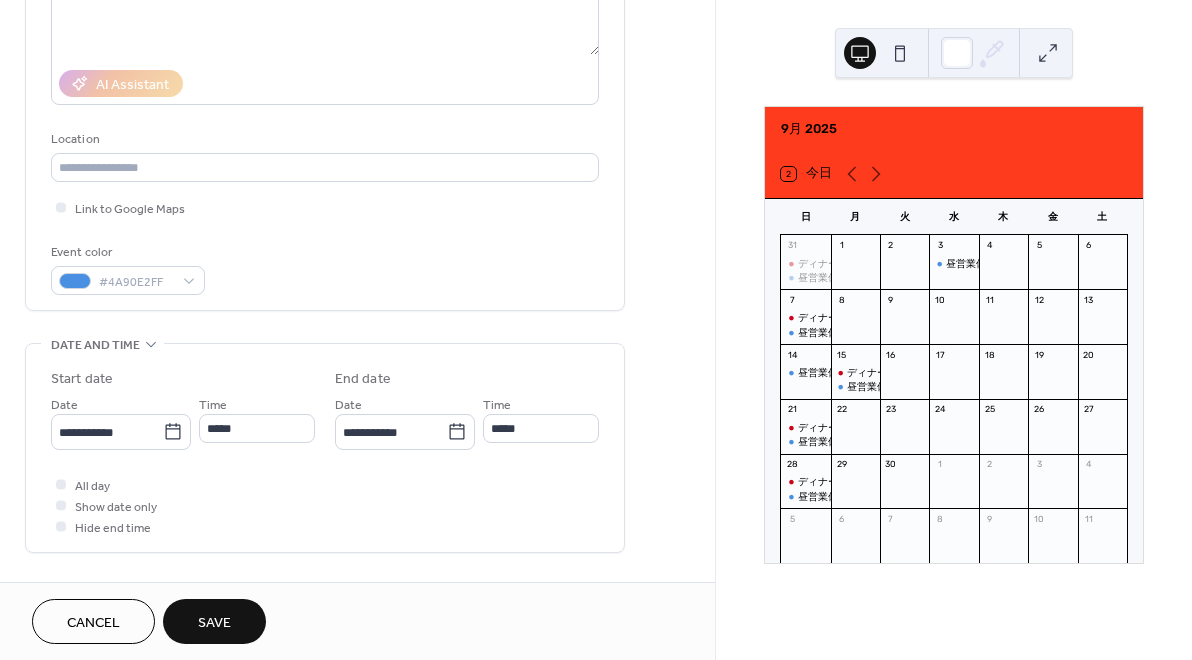 click on "Save" at bounding box center [214, 621] 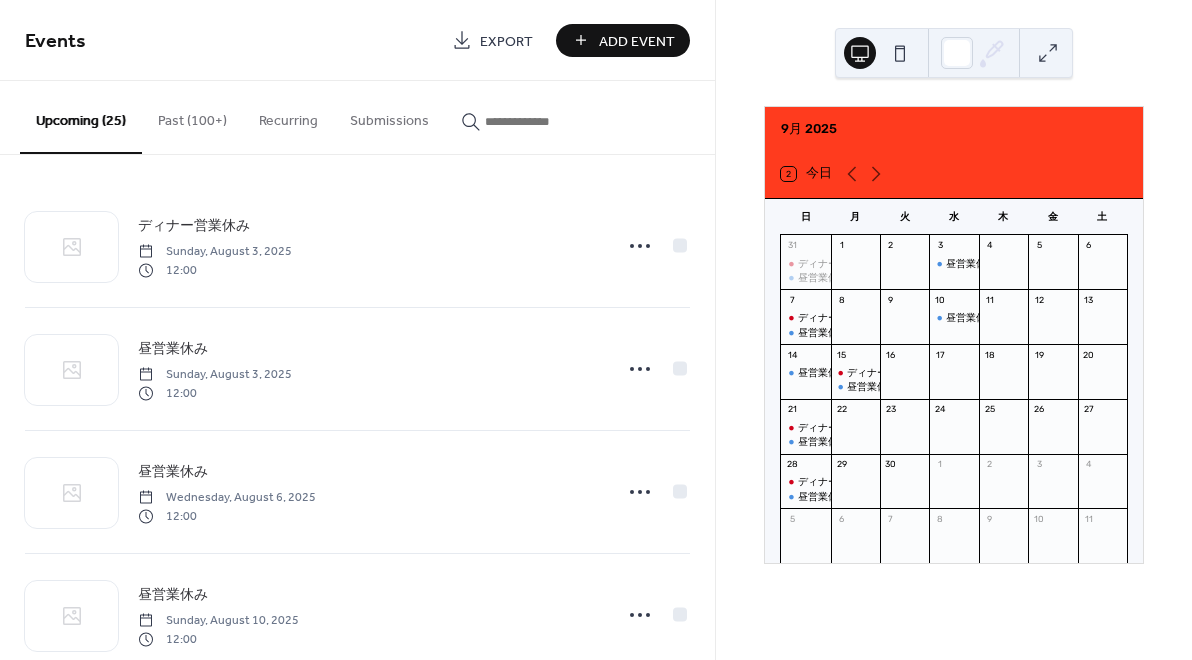click on "Add Event" at bounding box center [637, 41] 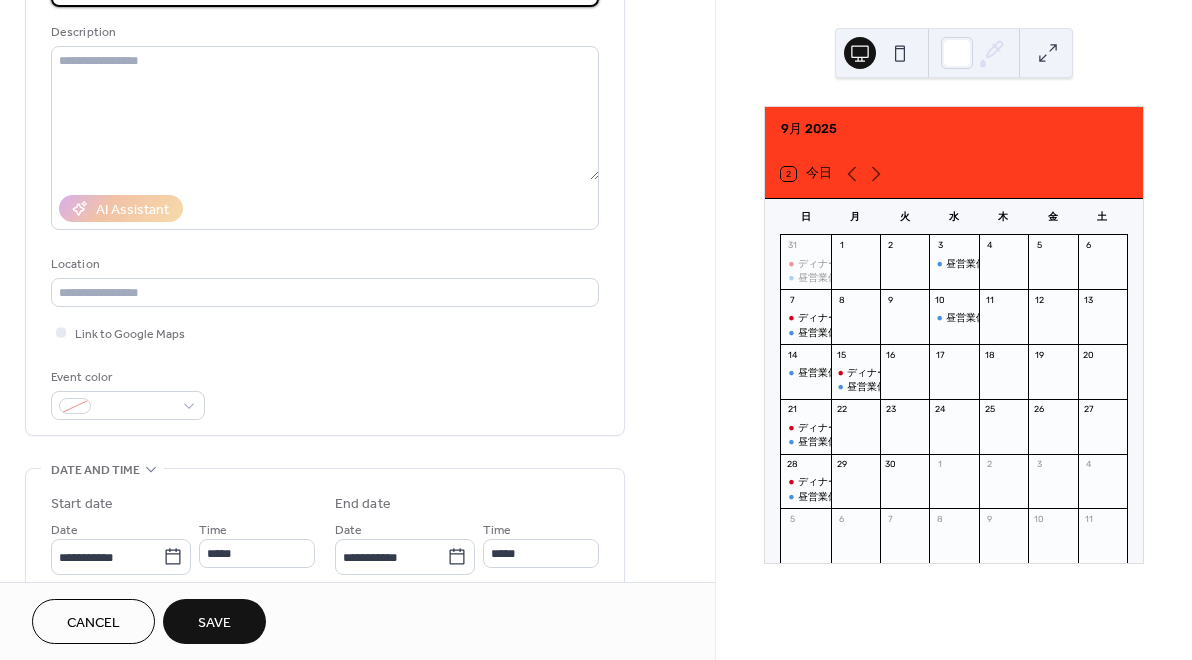 scroll, scrollTop: 187, scrollLeft: 0, axis: vertical 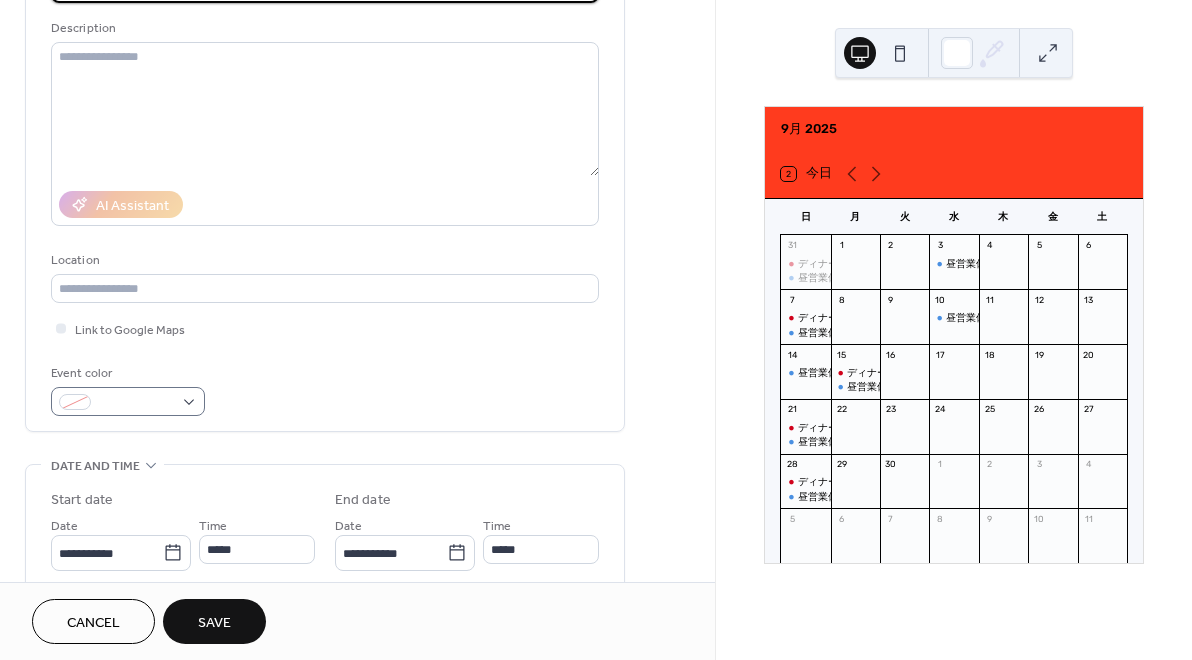 type on "*****" 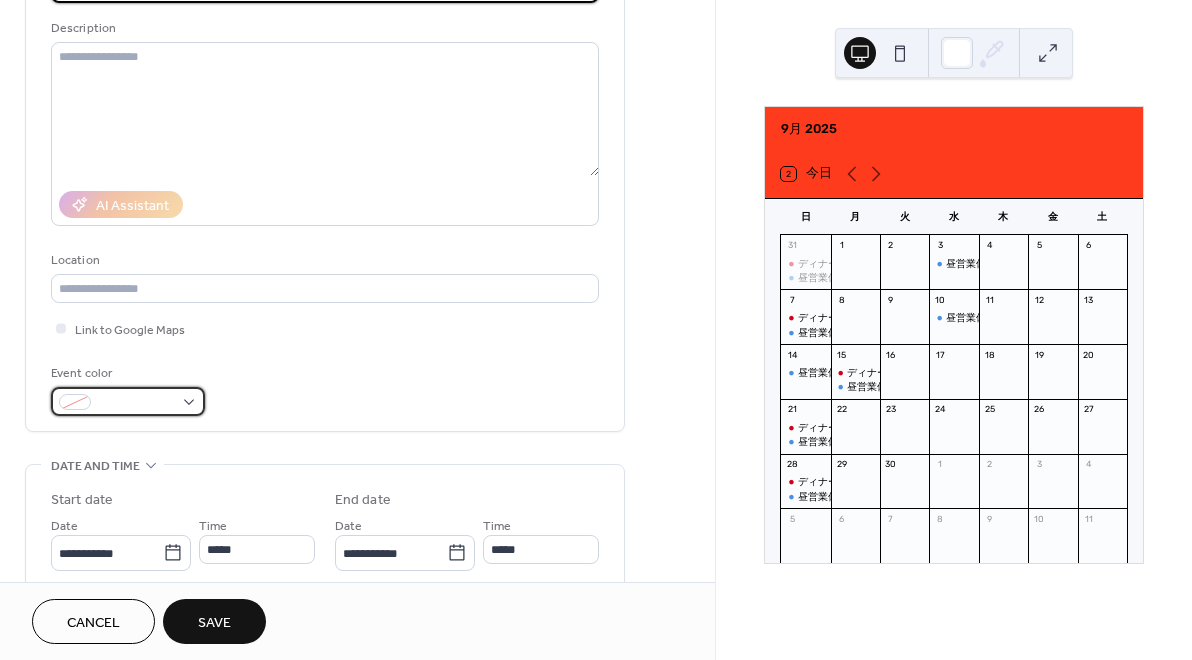 click at bounding box center [128, 401] 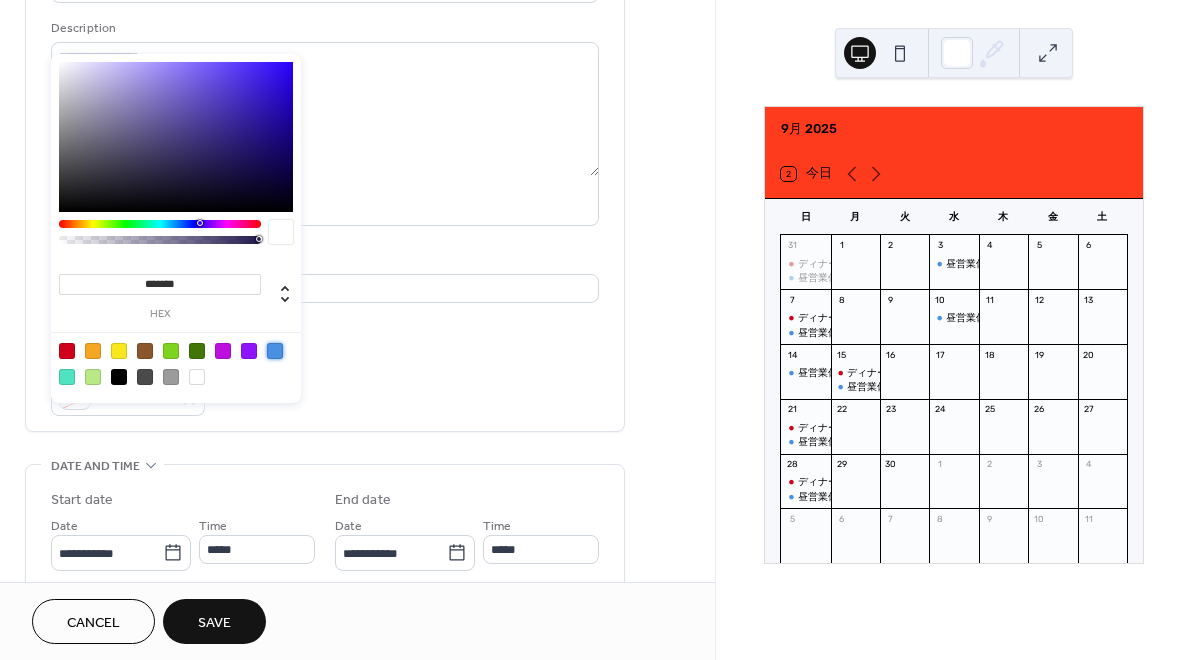 click at bounding box center (275, 351) 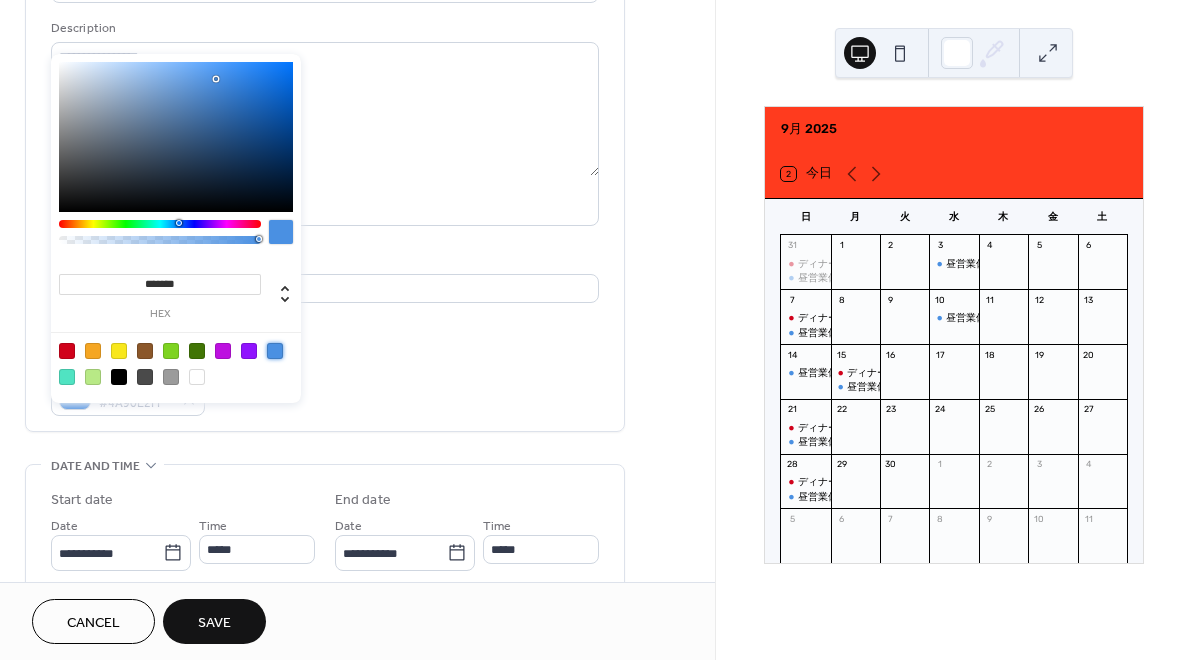 click at bounding box center (176, 363) 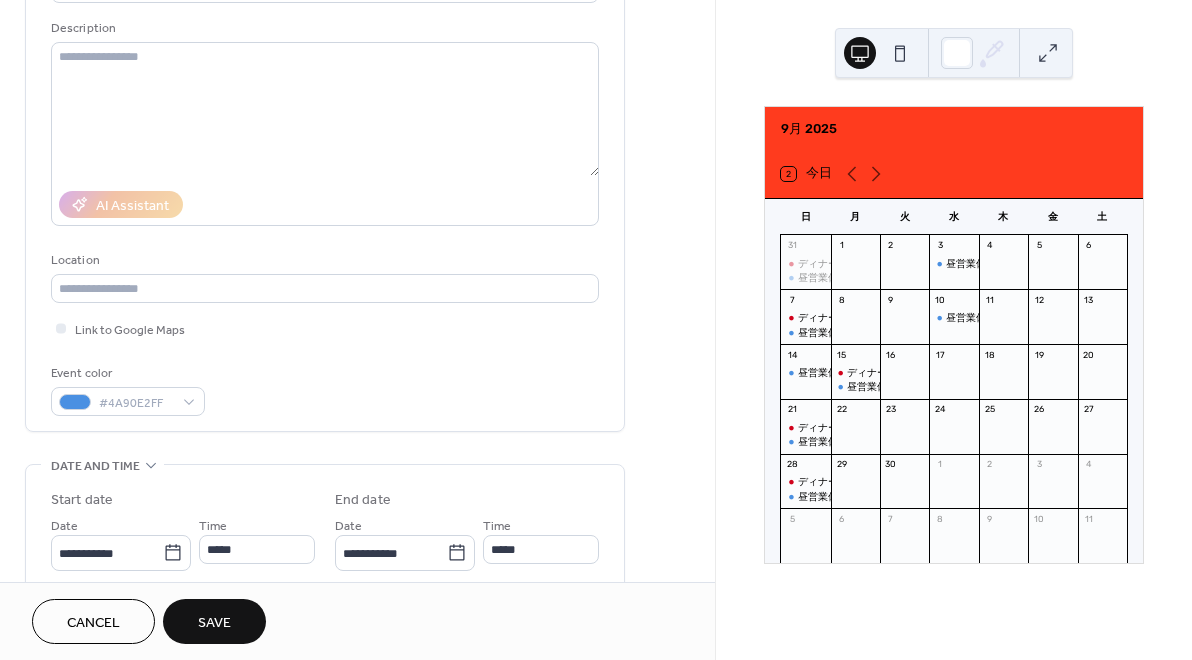 click on "Event color #4A90E2FF" at bounding box center (325, 389) 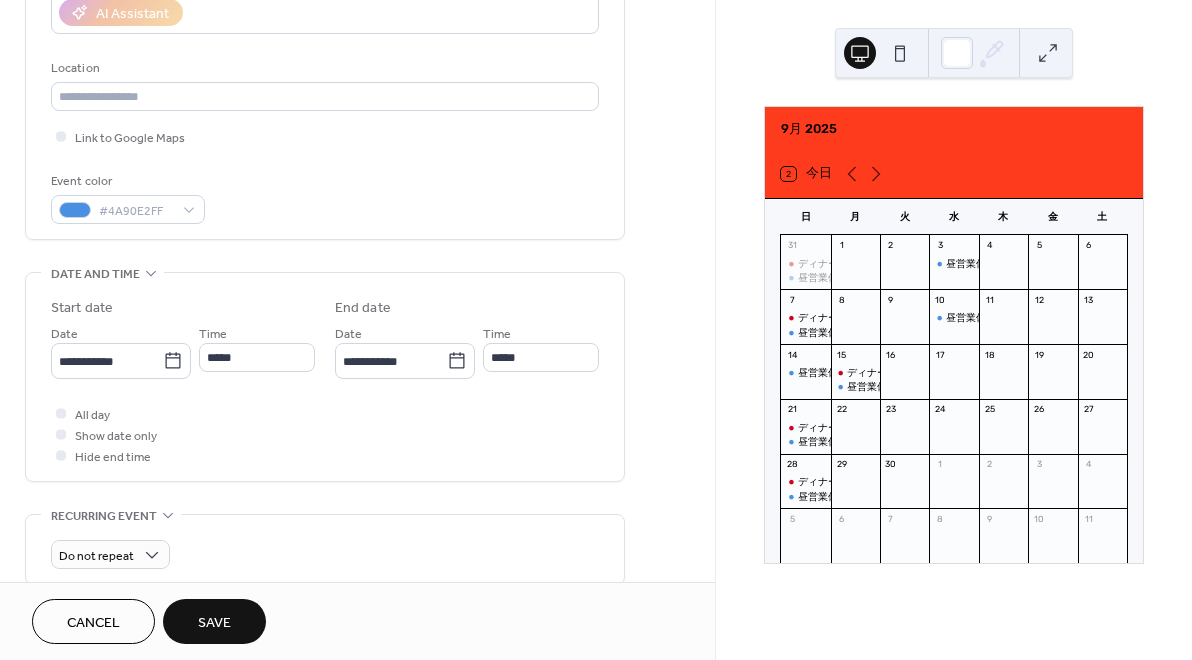 scroll, scrollTop: 421, scrollLeft: 0, axis: vertical 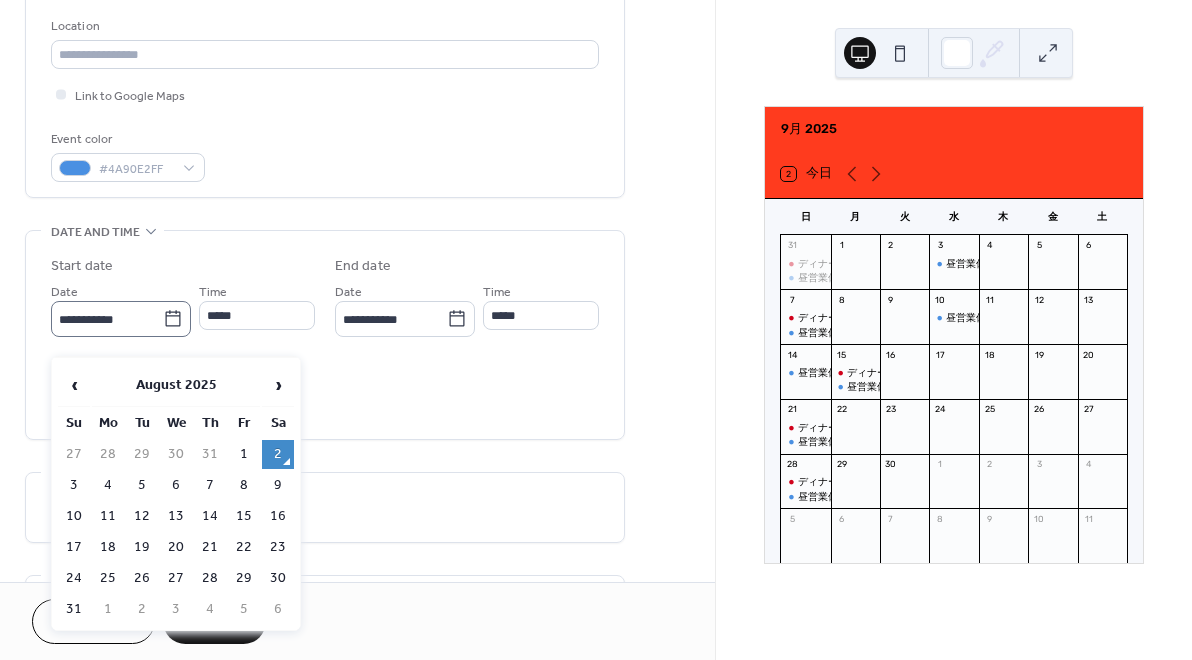 click 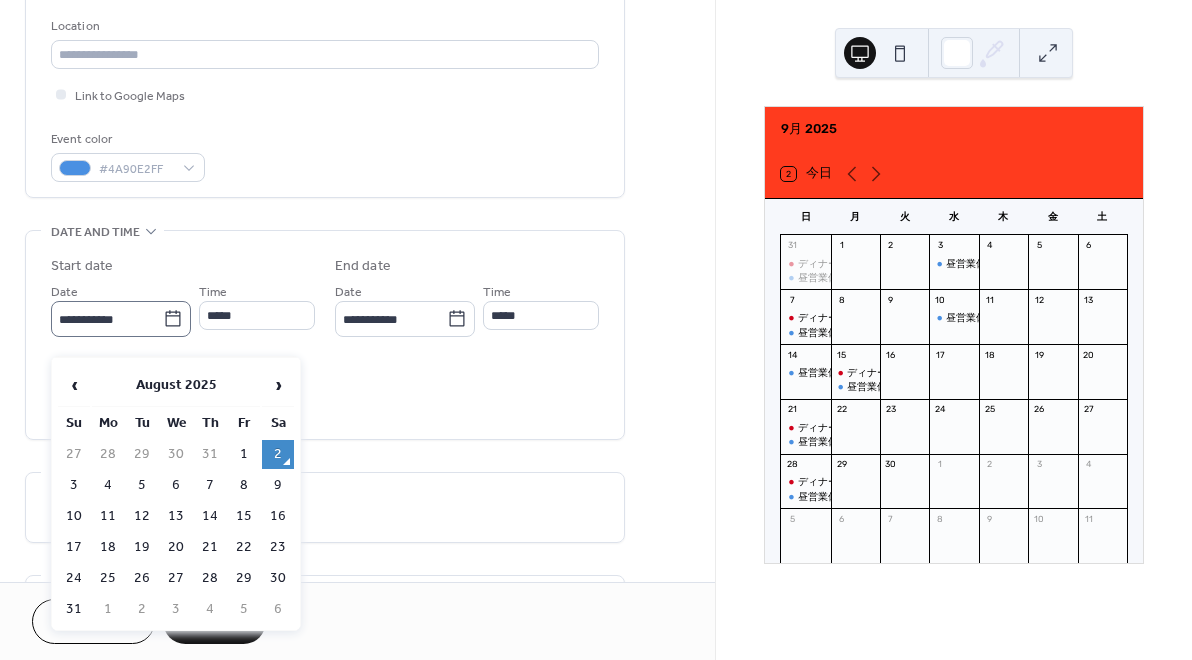 click on "**********" at bounding box center [107, 319] 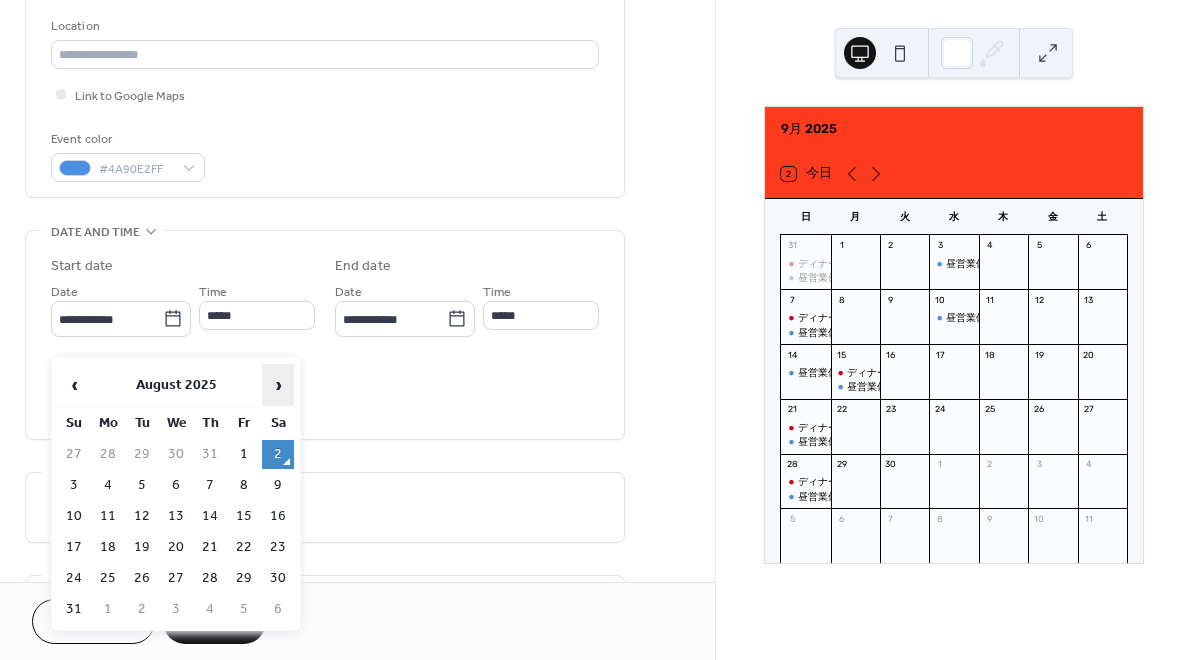 click on "›" at bounding box center (278, 385) 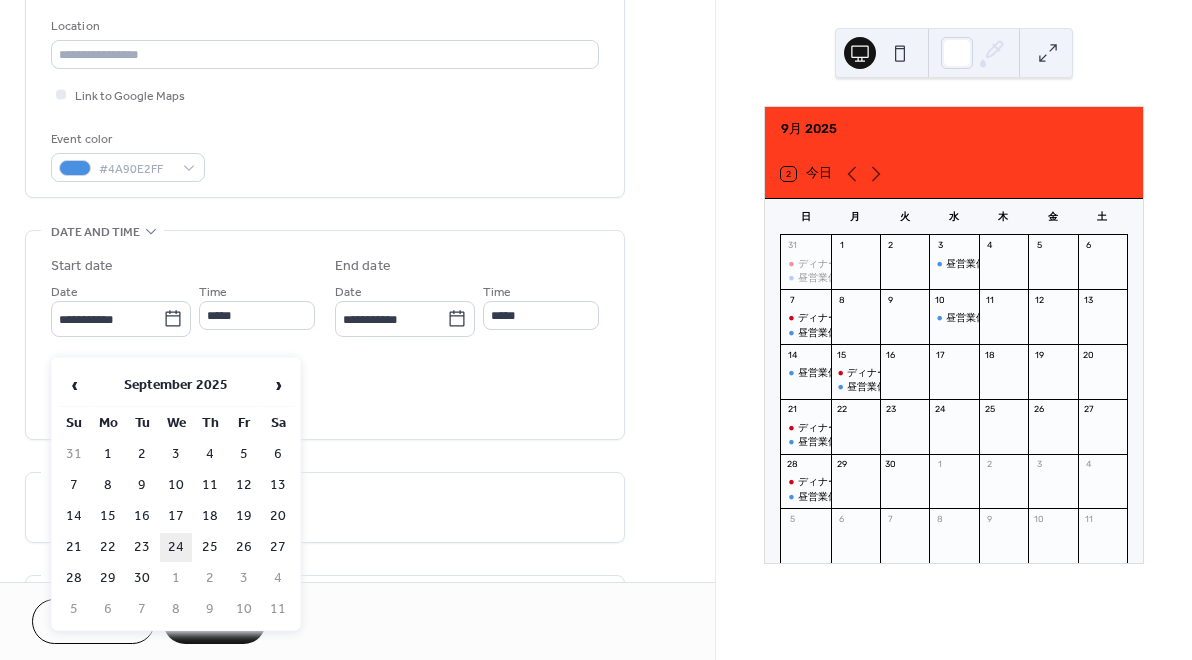 click on "24" at bounding box center (176, 547) 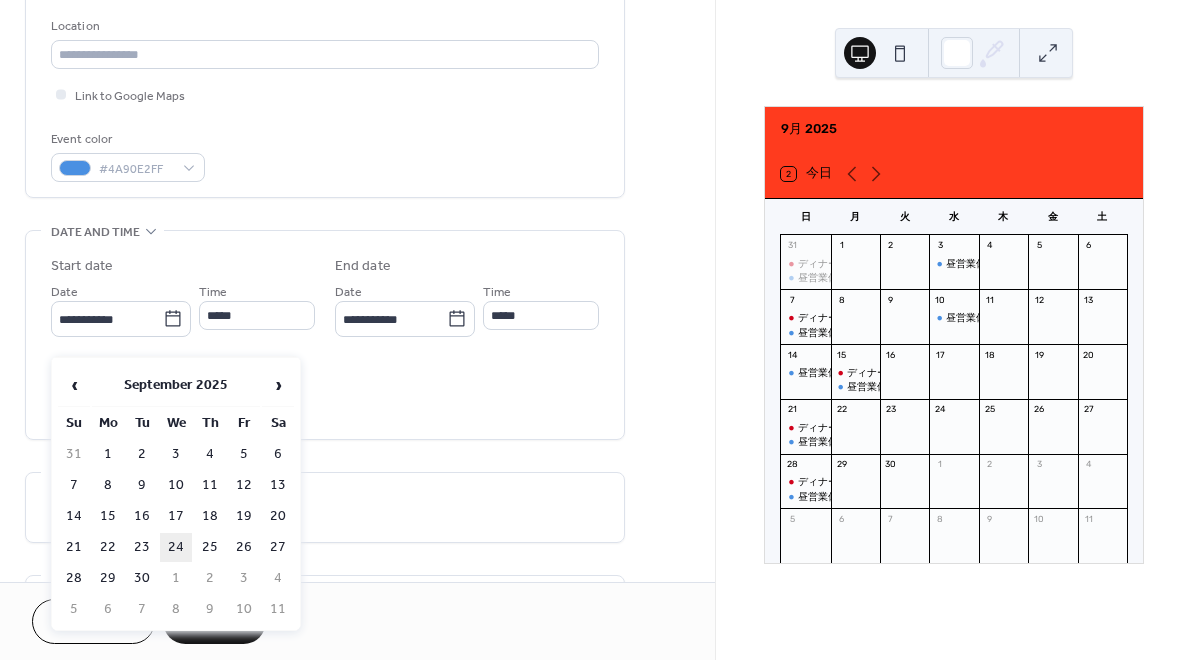 type on "**********" 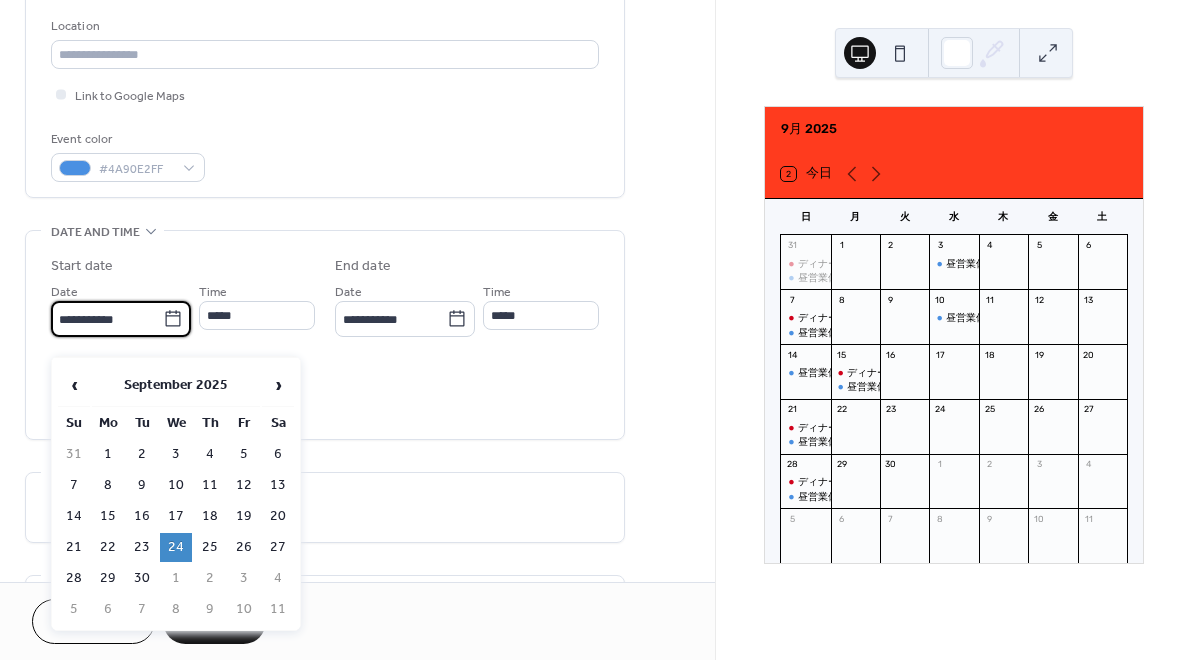click on "**********" at bounding box center [107, 319] 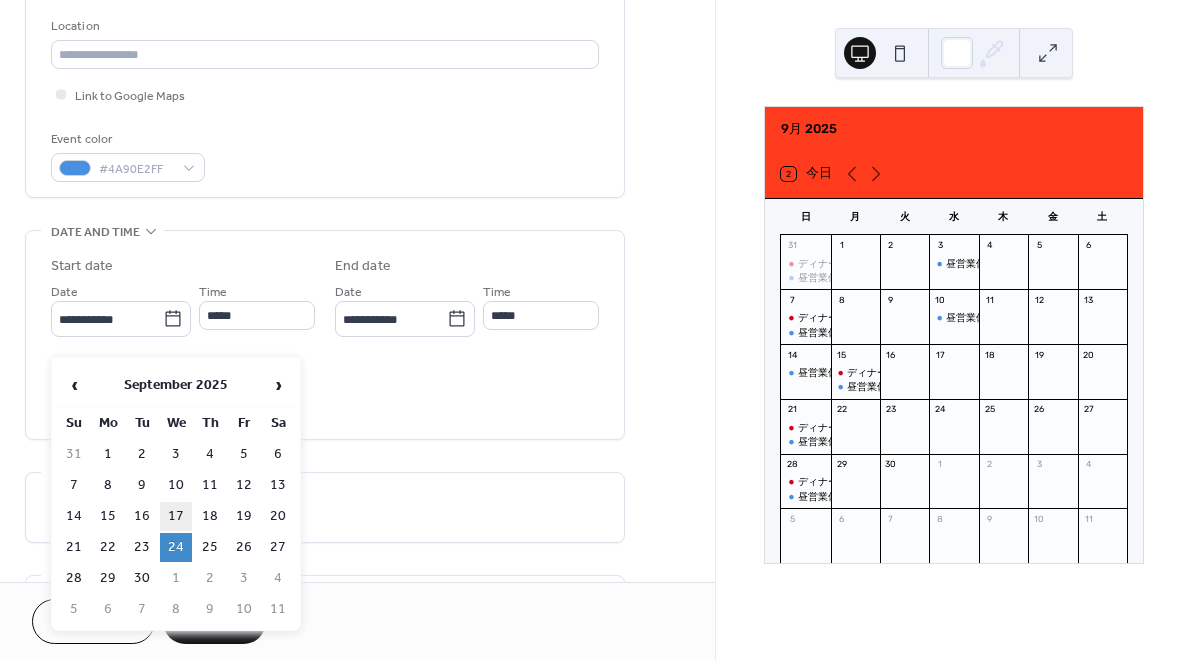 click on "17" at bounding box center (176, 516) 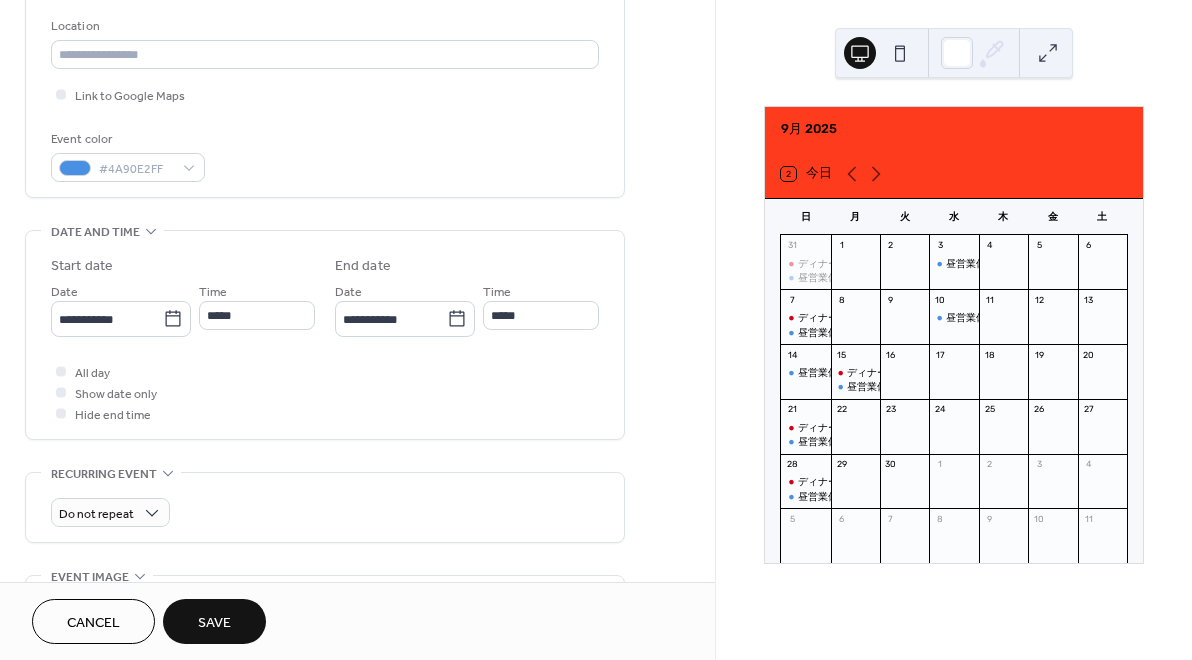 click on "Cancel Save" at bounding box center [357, 621] 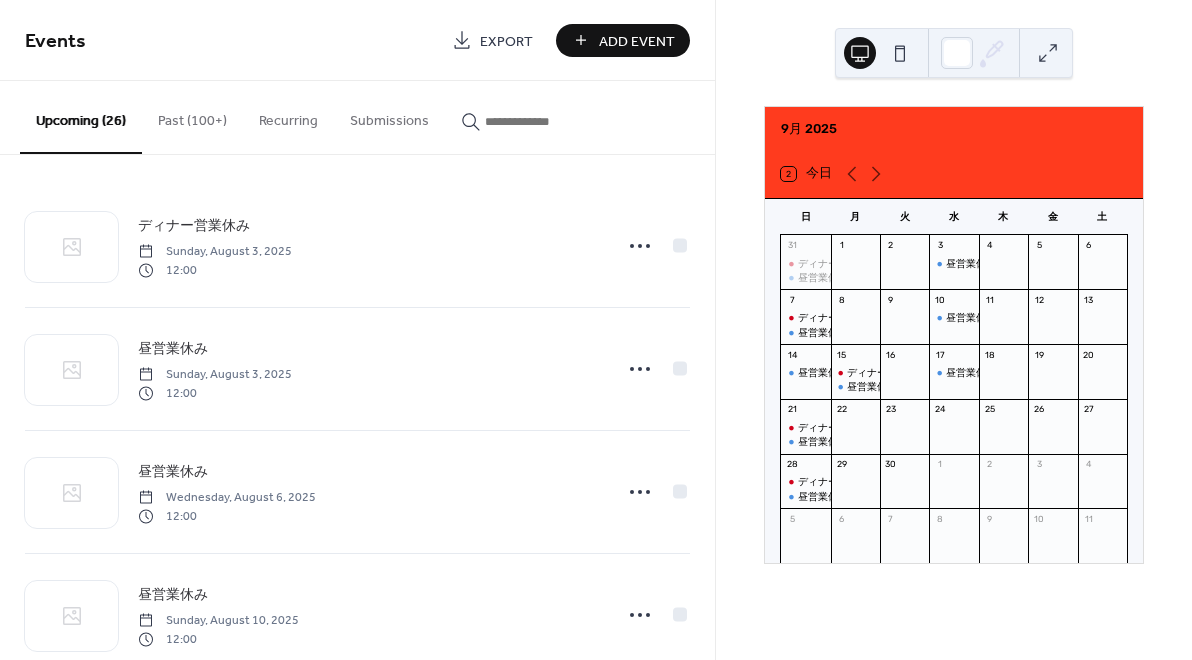 click on "Add Event" at bounding box center [623, 40] 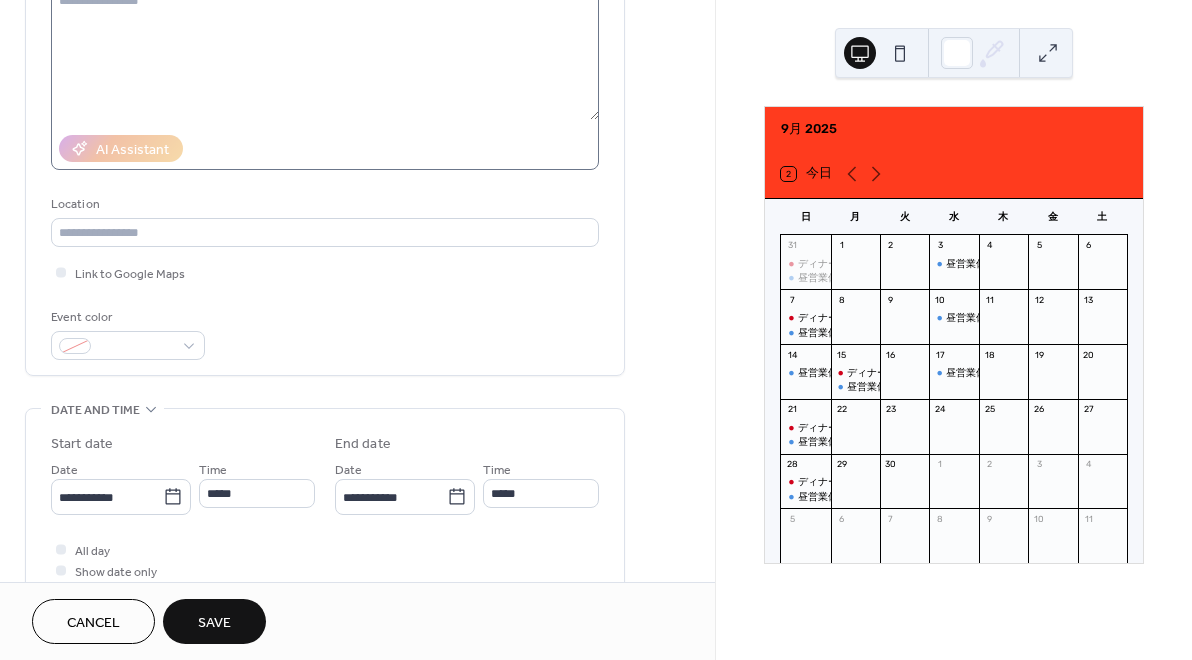 scroll, scrollTop: 251, scrollLeft: 0, axis: vertical 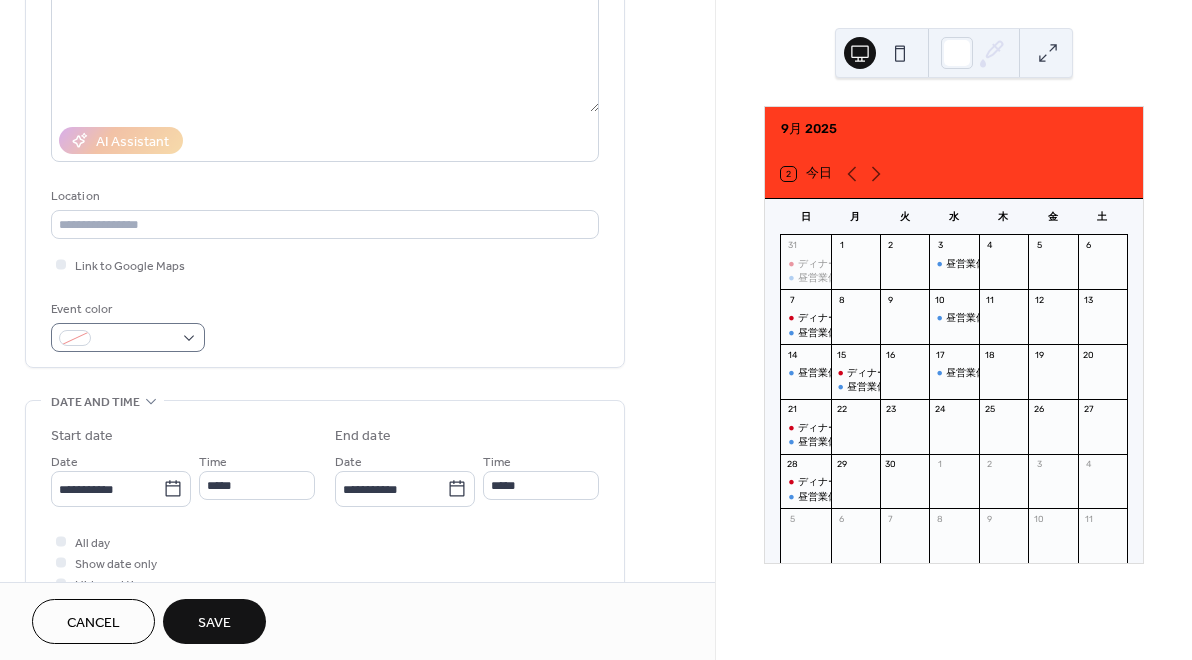 type on "*****" 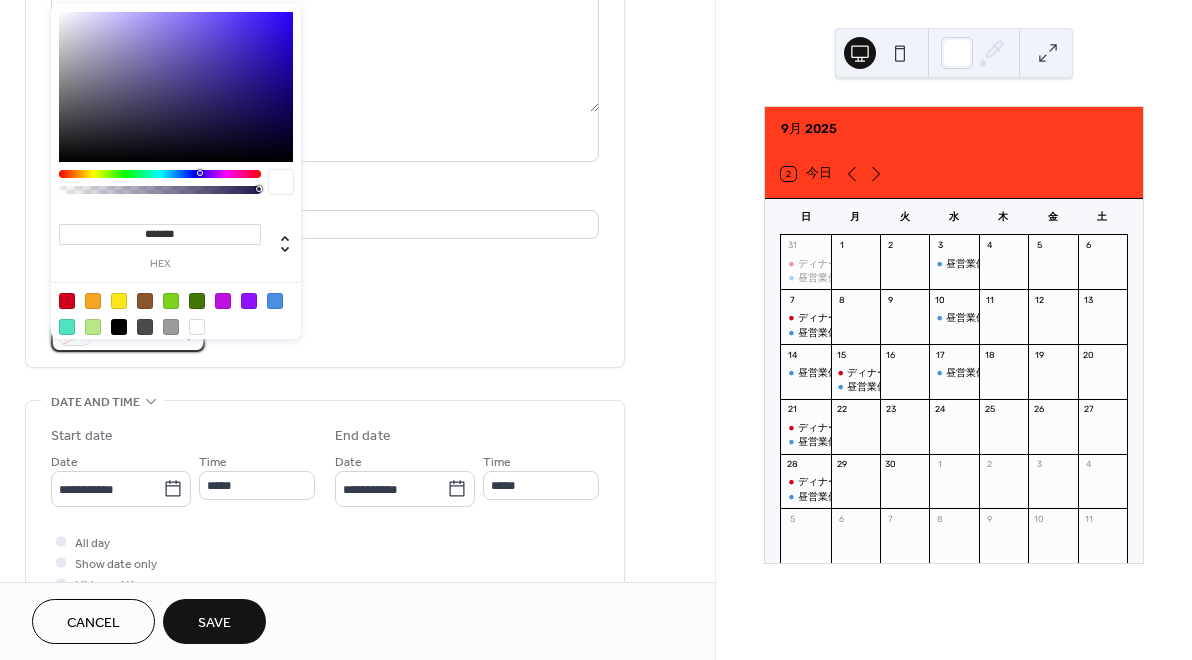 click at bounding box center (128, 337) 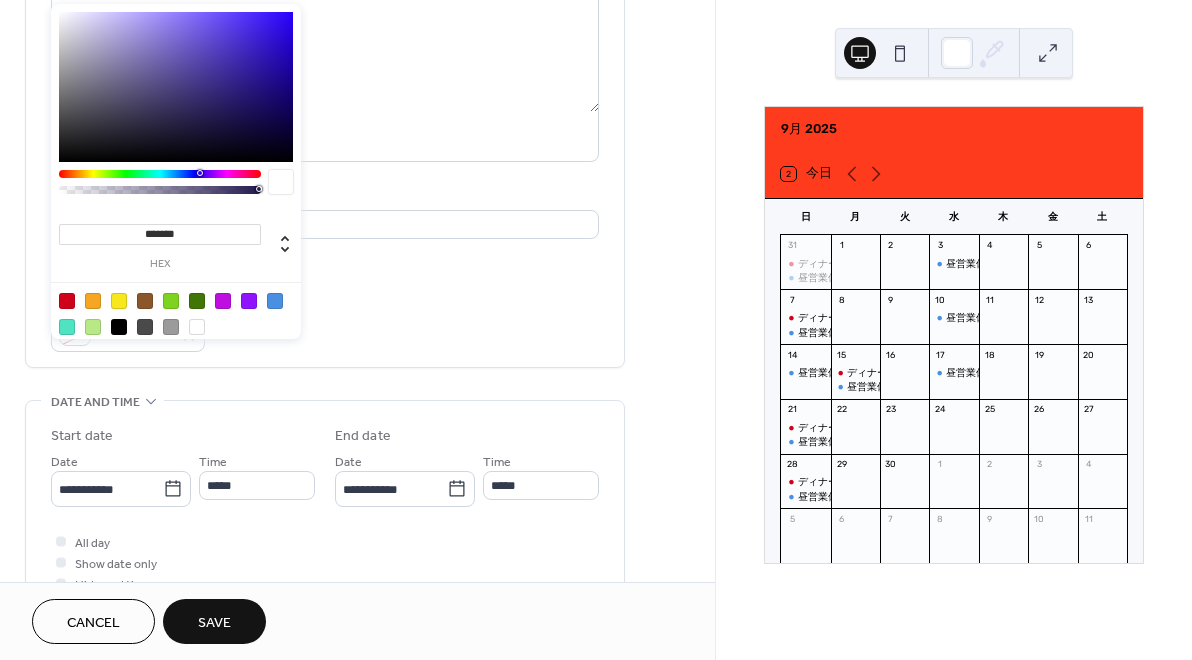 click at bounding box center (275, 301) 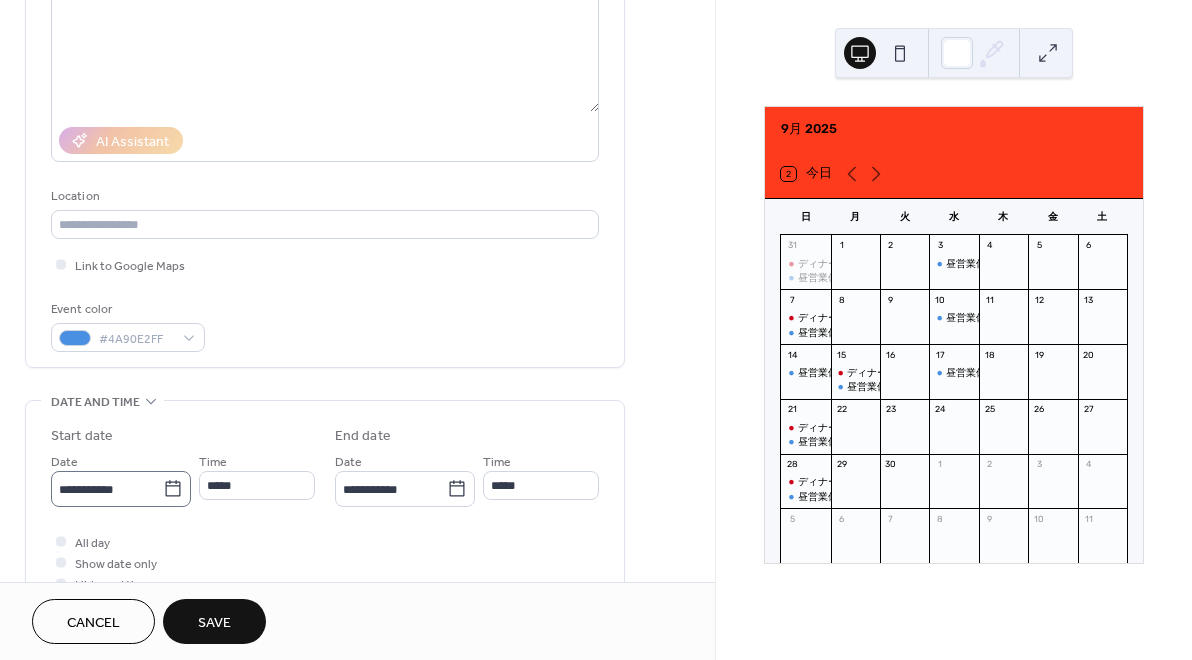 click 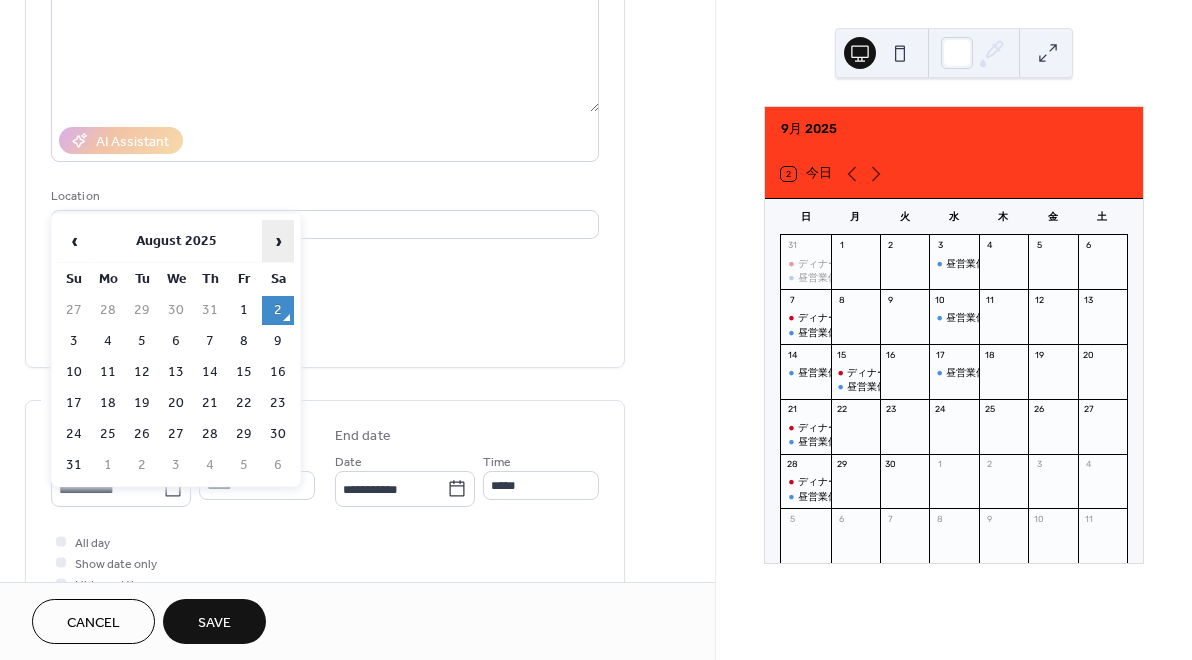 click on "›" at bounding box center [278, 241] 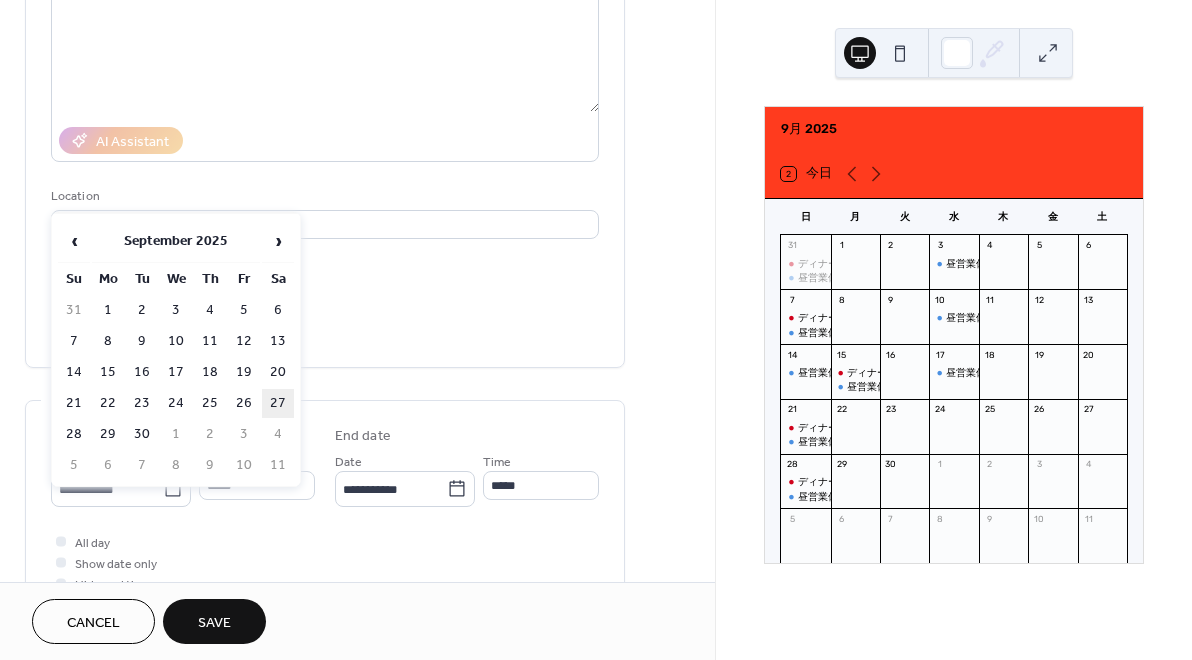click on "27" at bounding box center [278, 403] 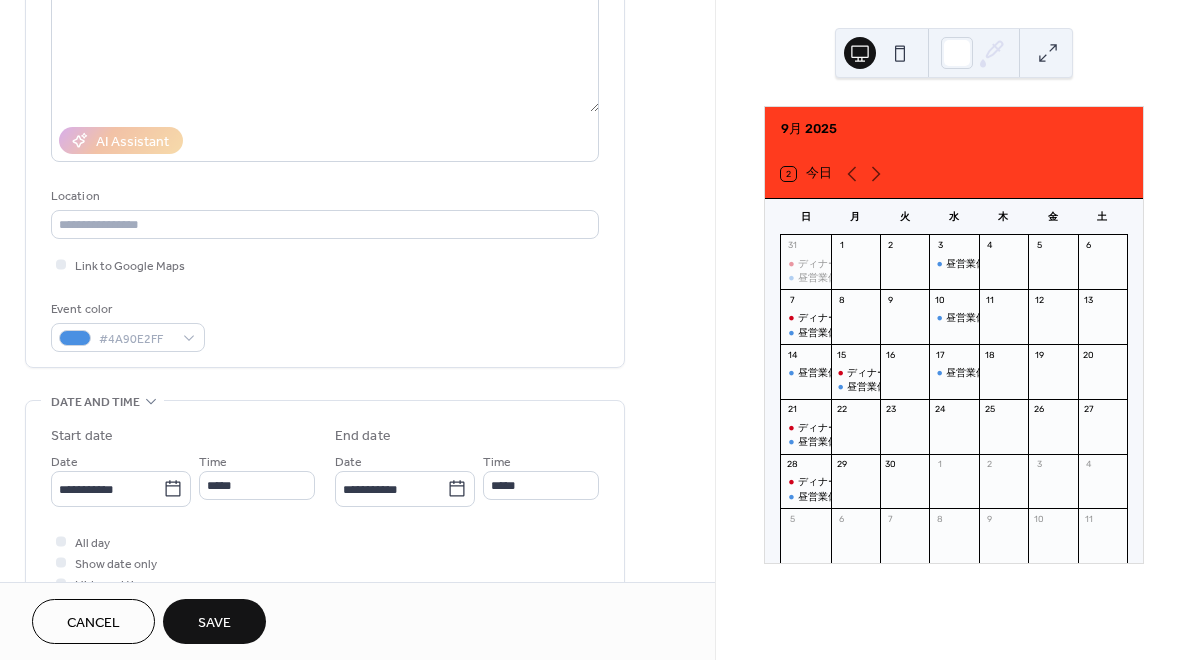 click on "Save" at bounding box center [214, 621] 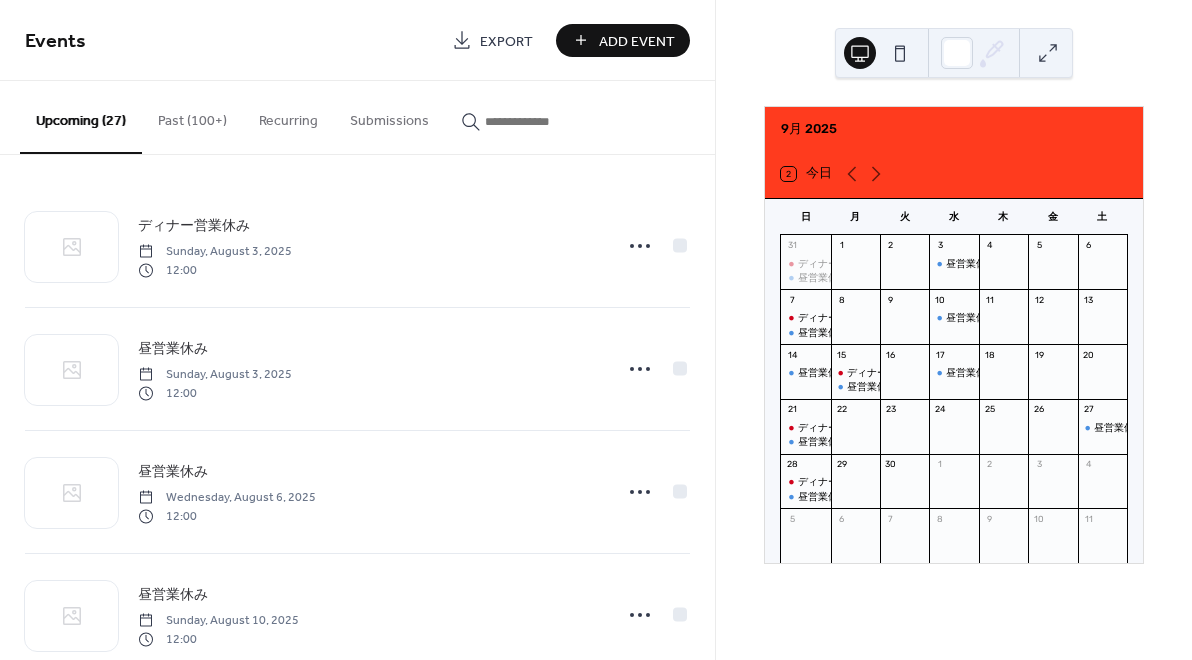 click on "Add Event" at bounding box center [637, 41] 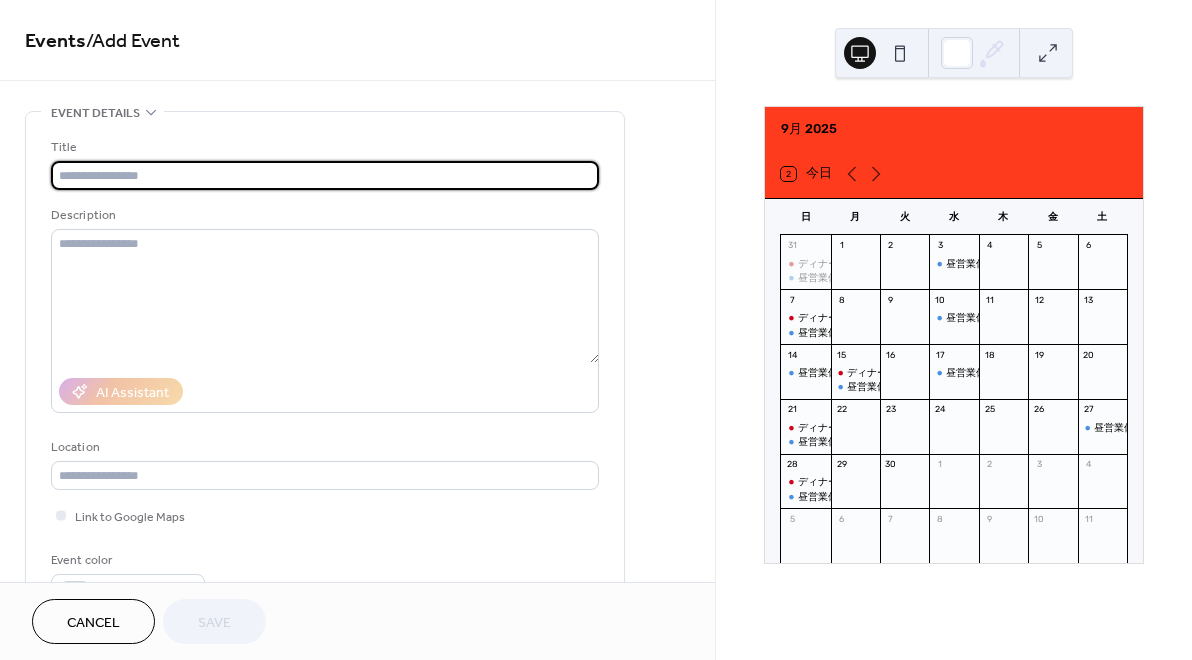 click at bounding box center [325, 175] 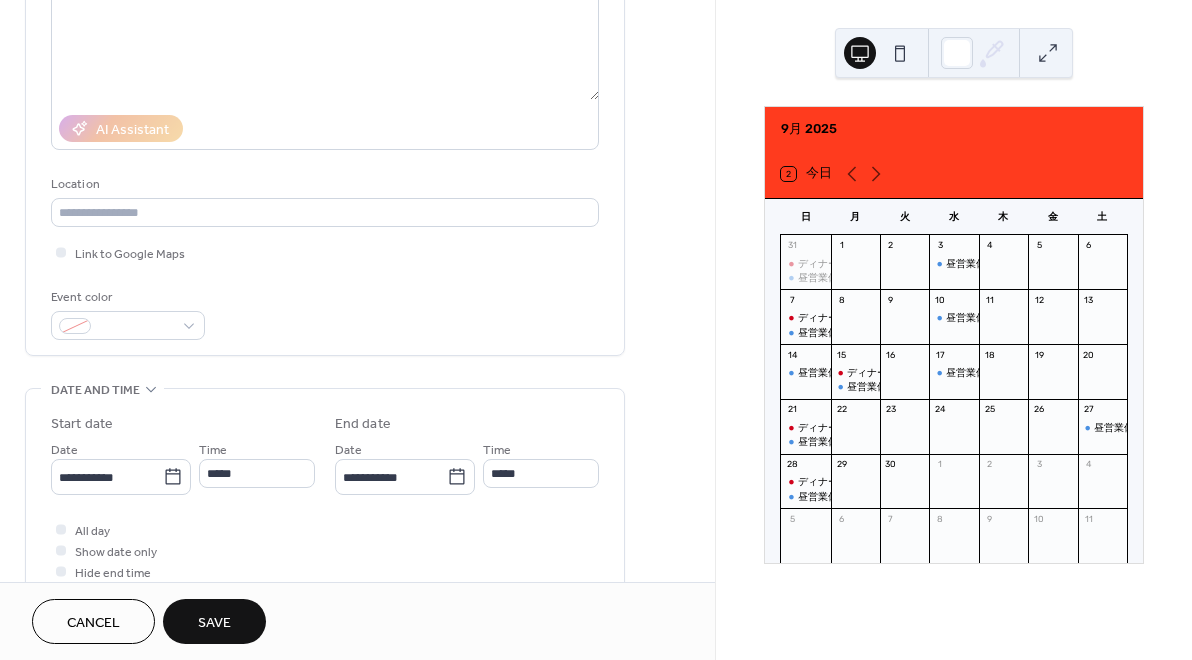 scroll, scrollTop: 267, scrollLeft: 0, axis: vertical 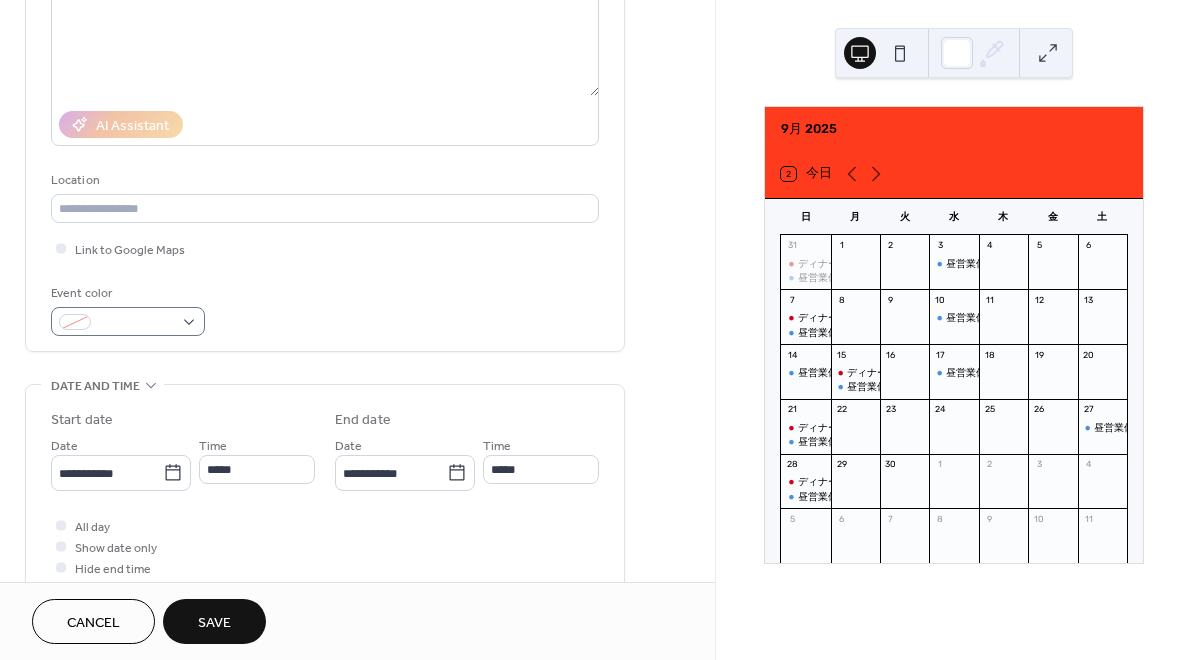 type on "*****" 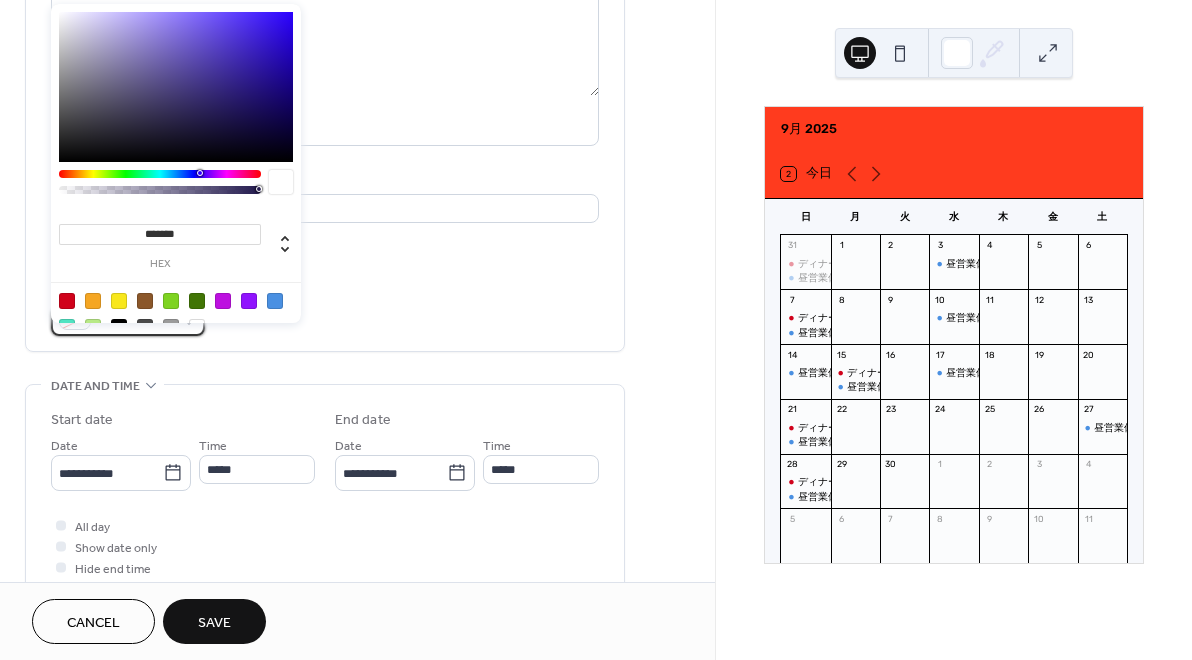 click at bounding box center (128, 321) 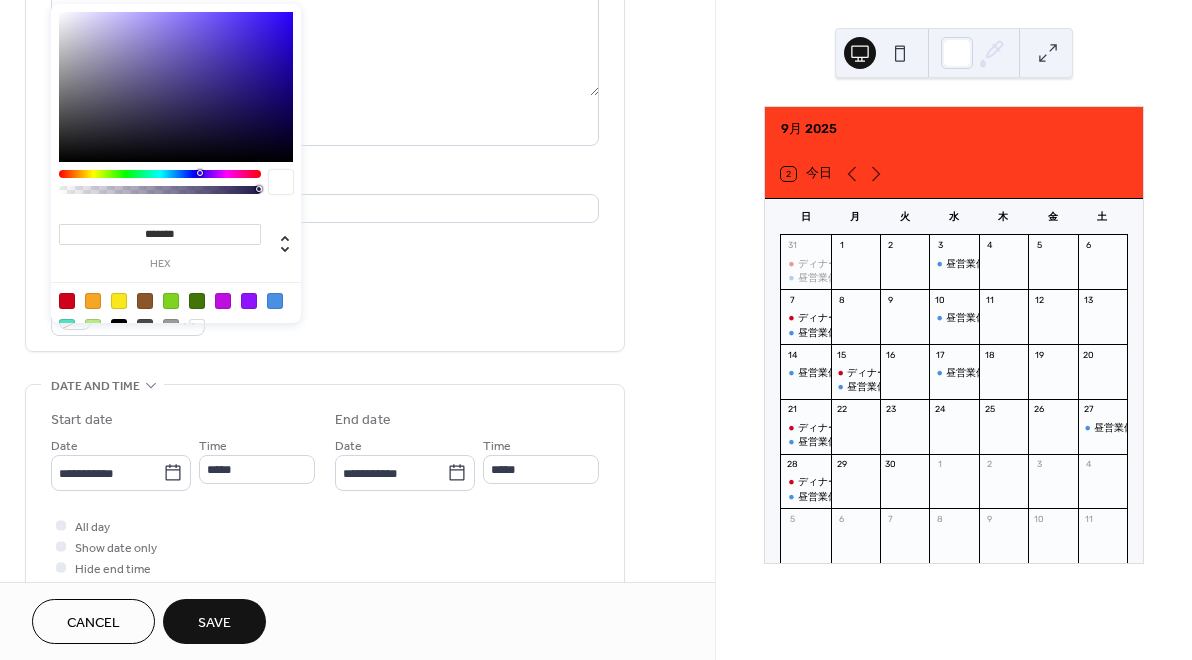 click at bounding box center (275, 301) 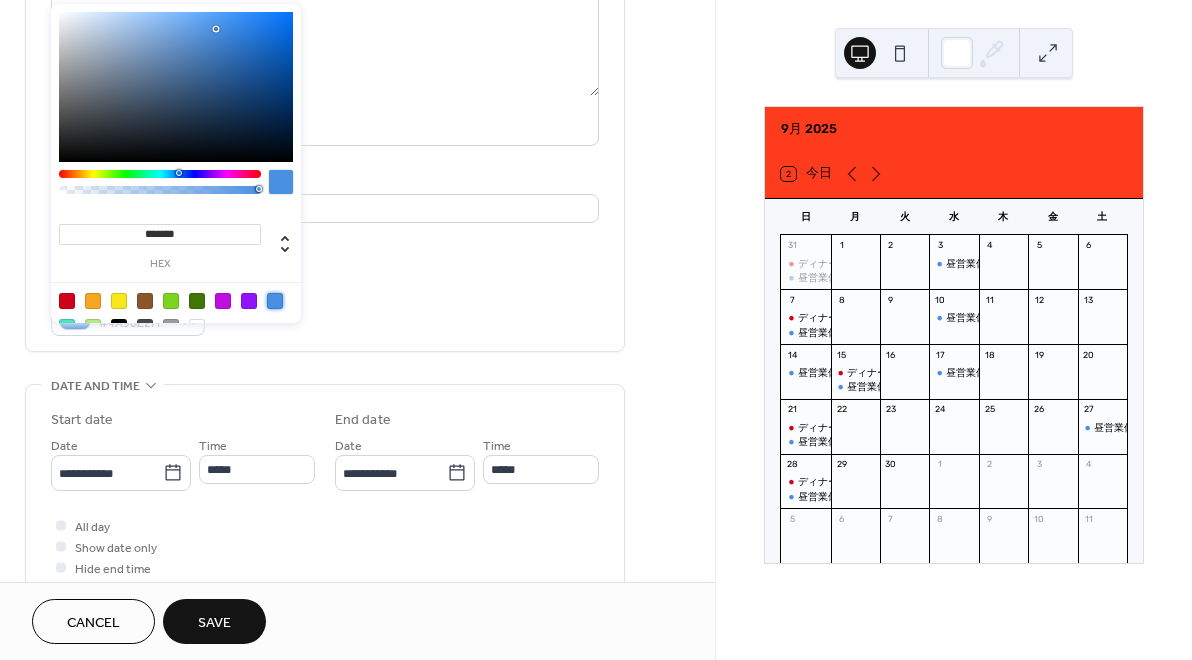 type on "*******" 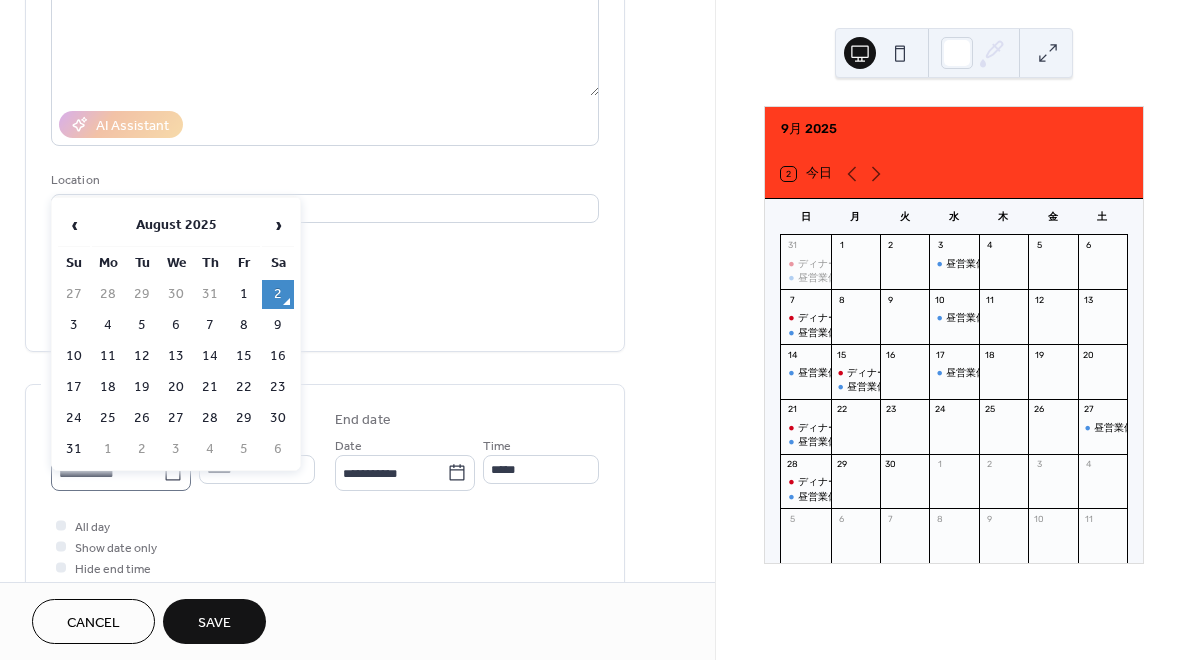 click 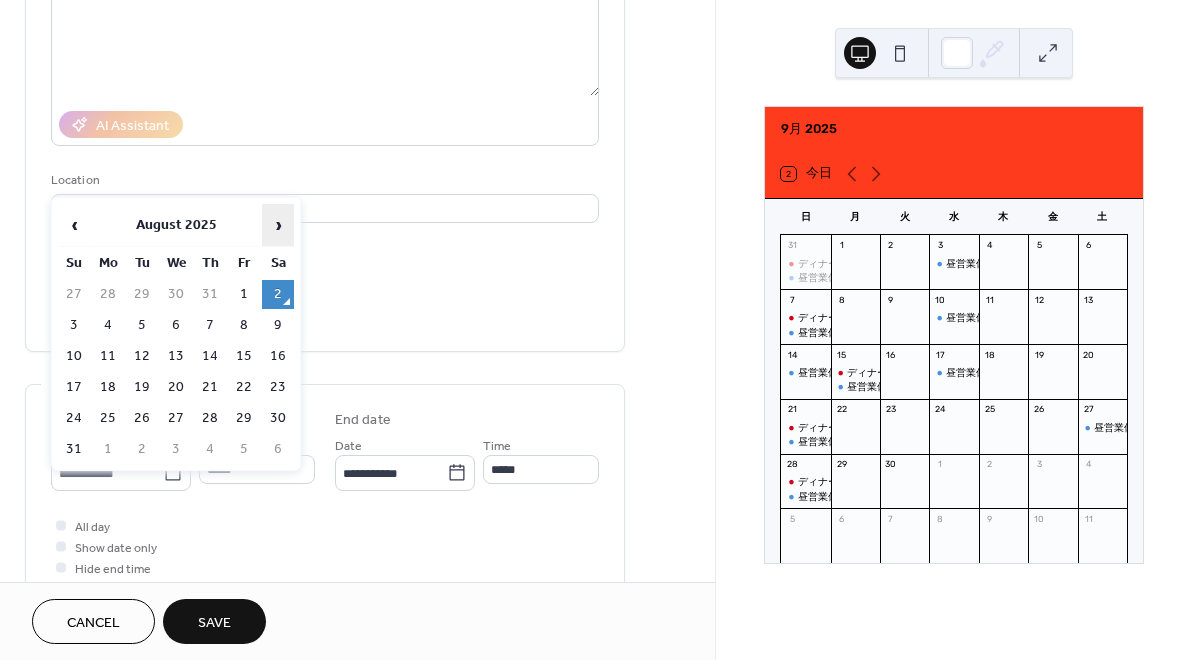 click on "›" at bounding box center (278, 225) 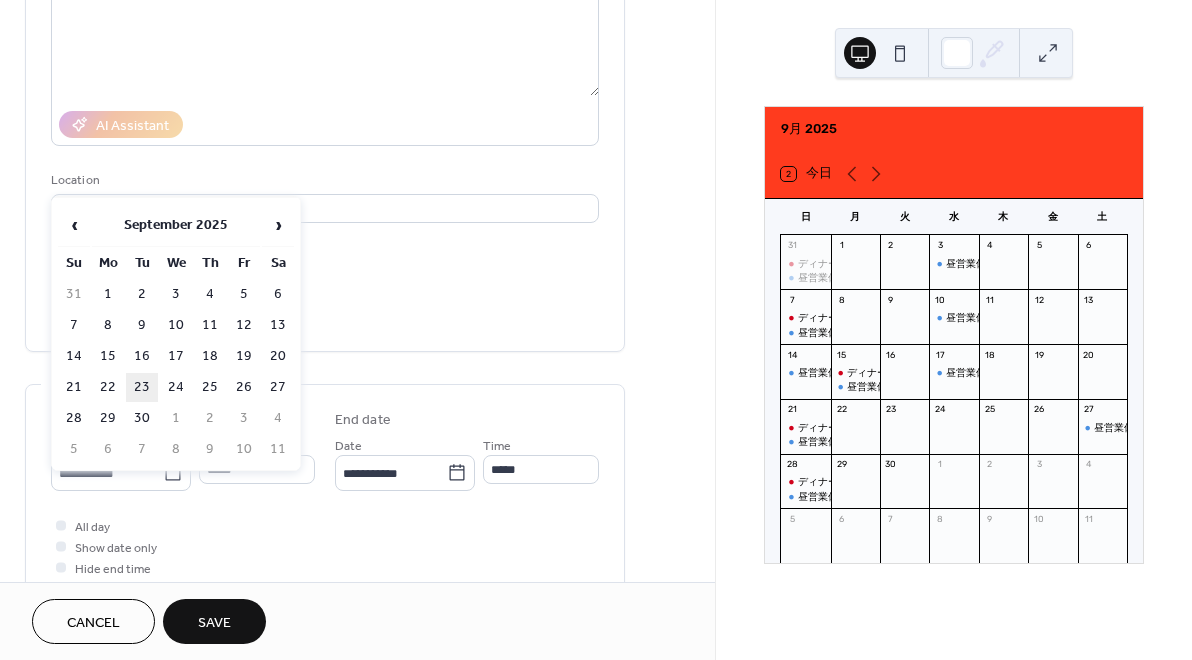 click on "23" at bounding box center [142, 387] 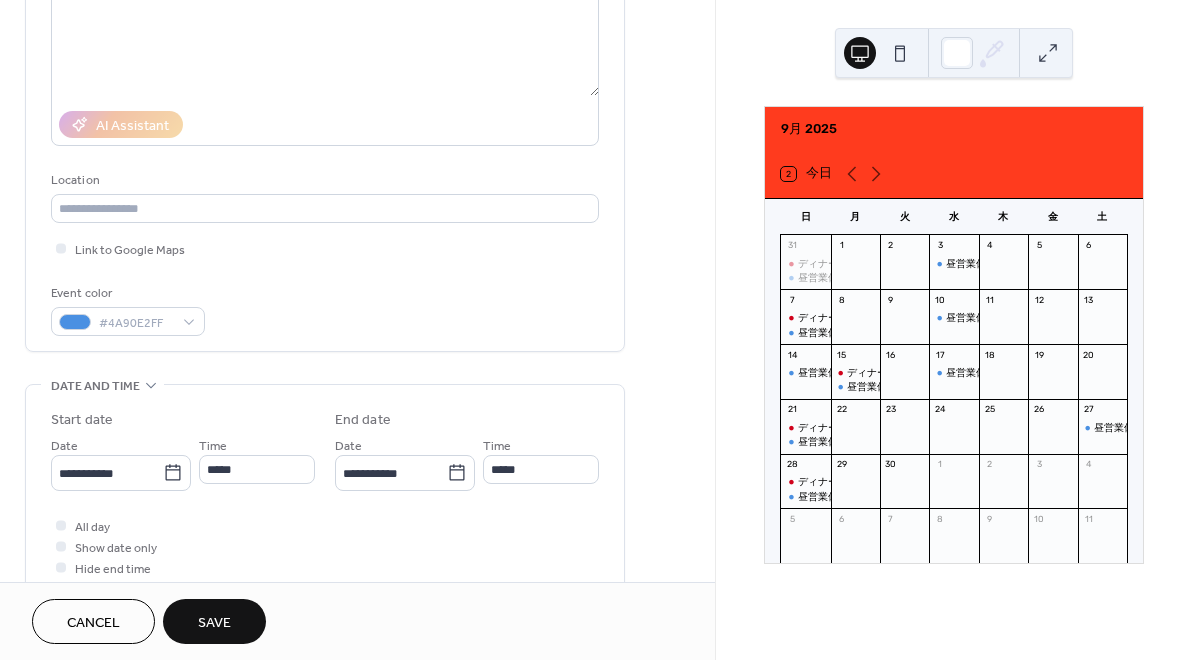 type on "**********" 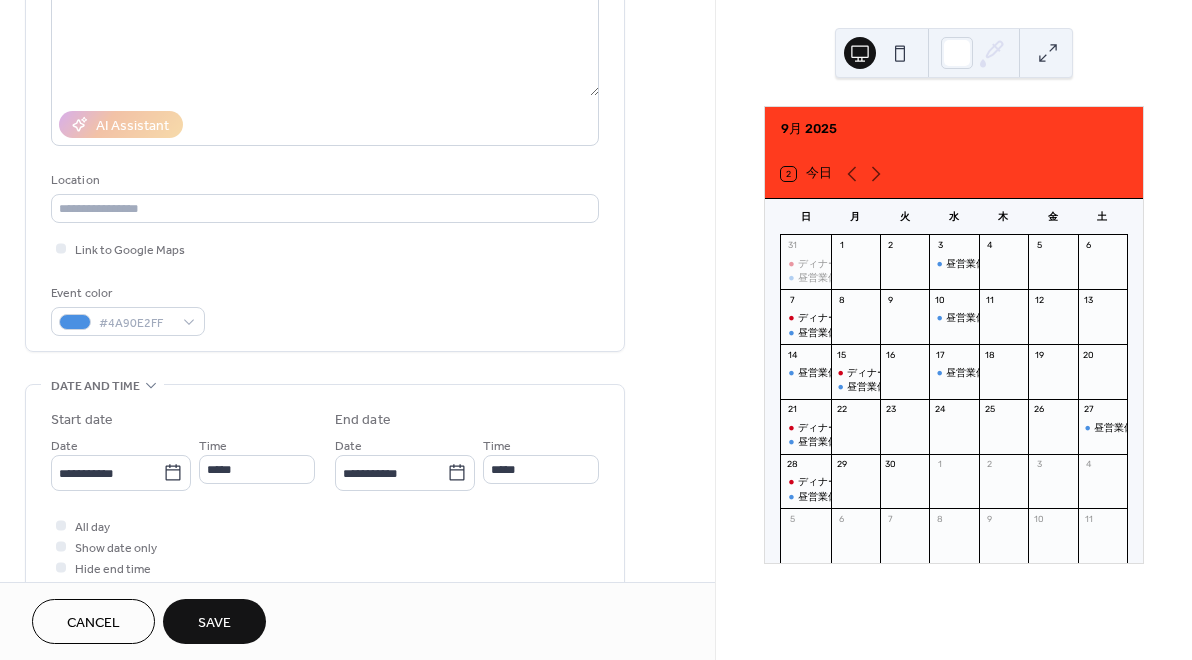 type on "**********" 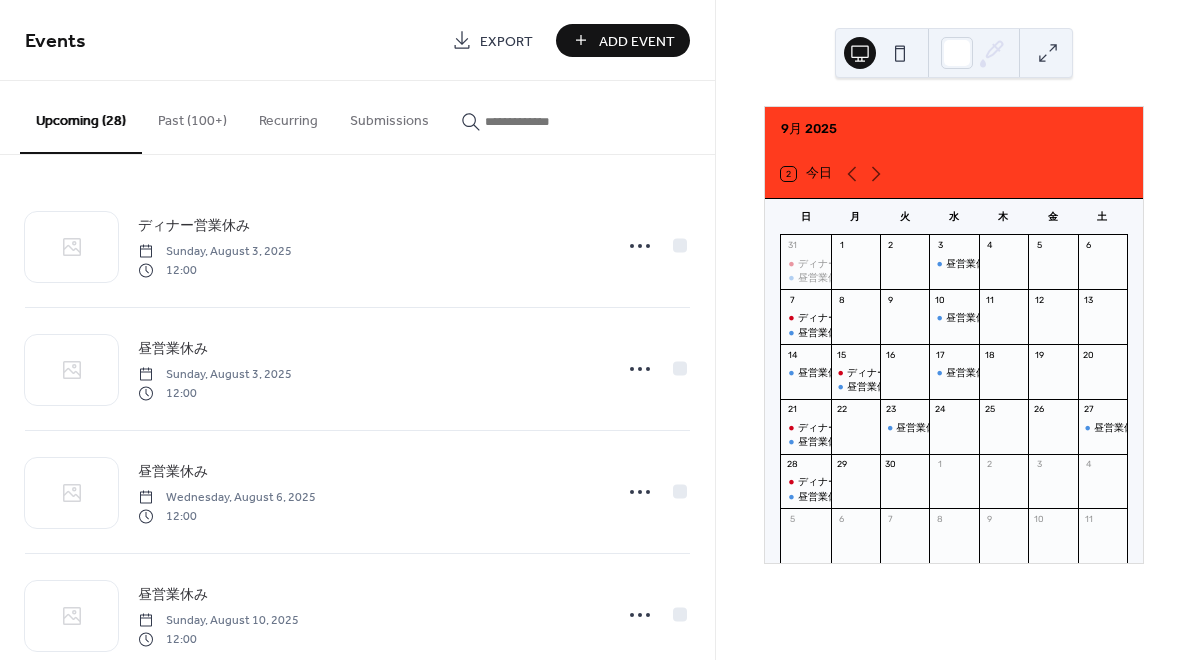 scroll, scrollTop: 0, scrollLeft: 0, axis: both 